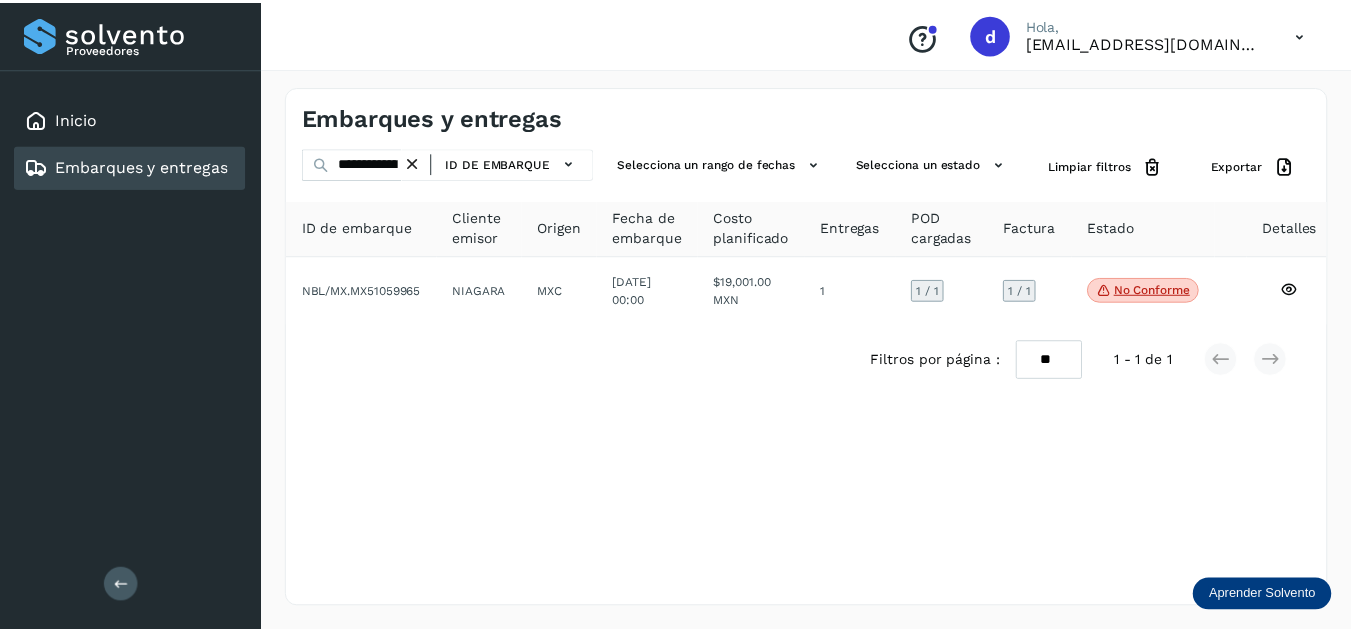 scroll, scrollTop: 0, scrollLeft: 0, axis: both 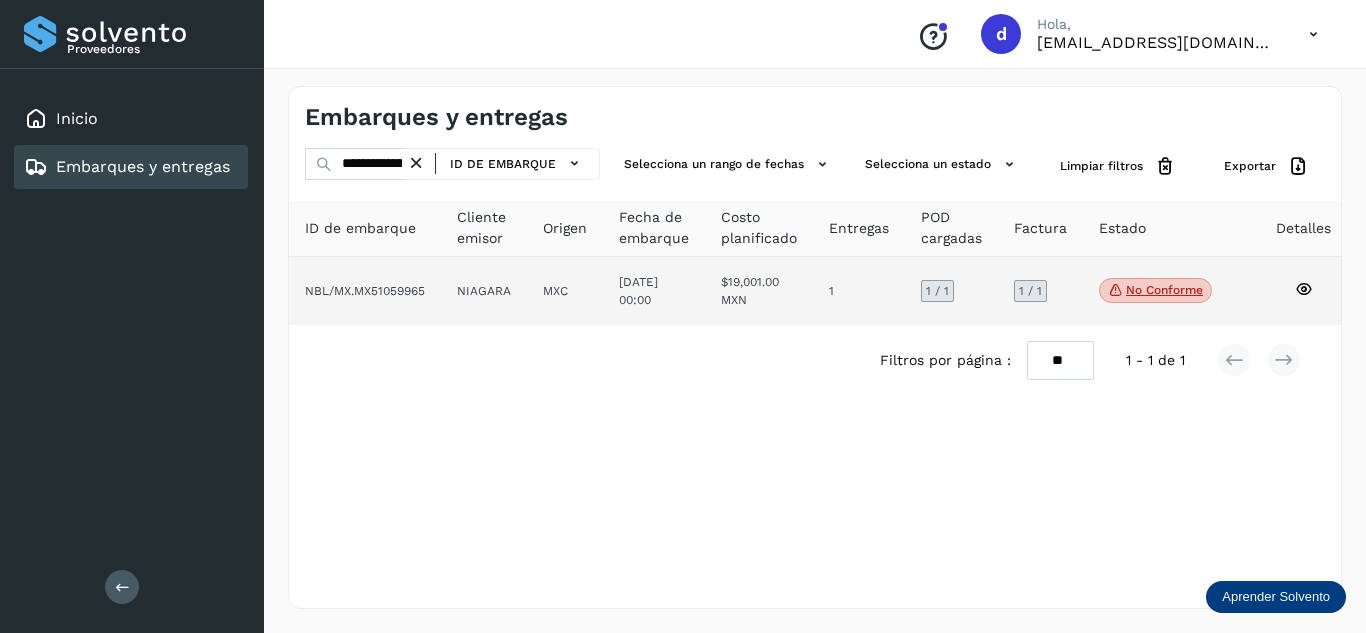 click 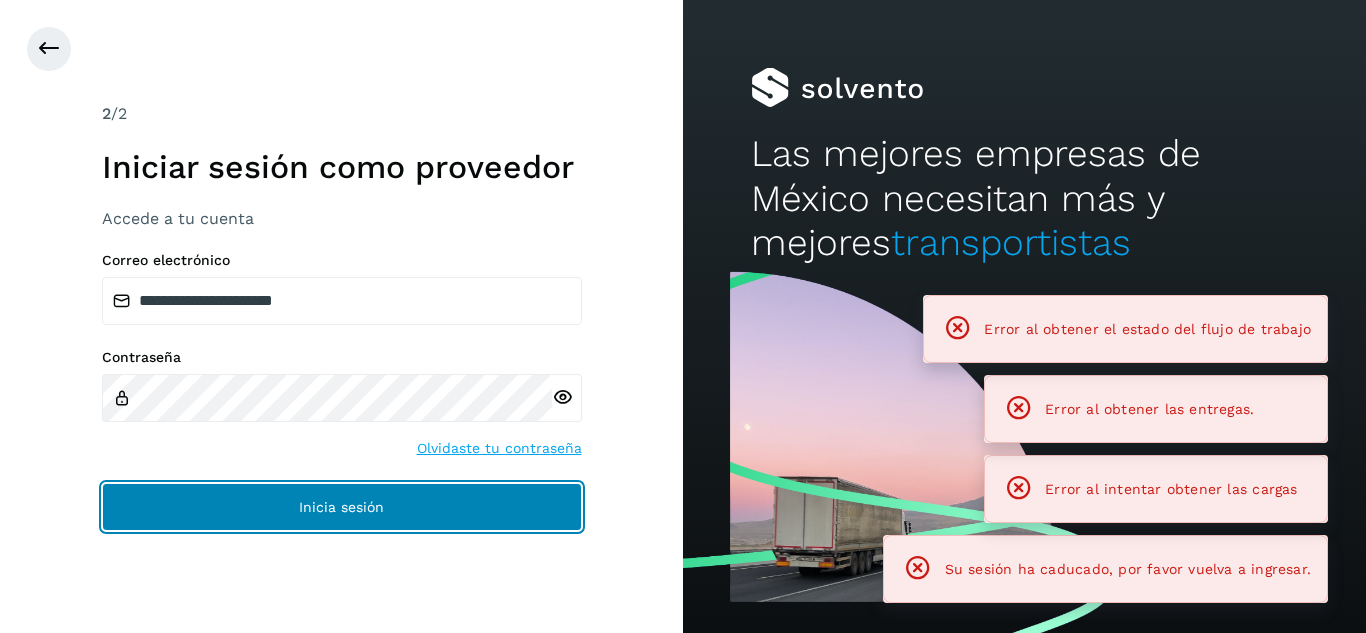click on "Inicia sesión" 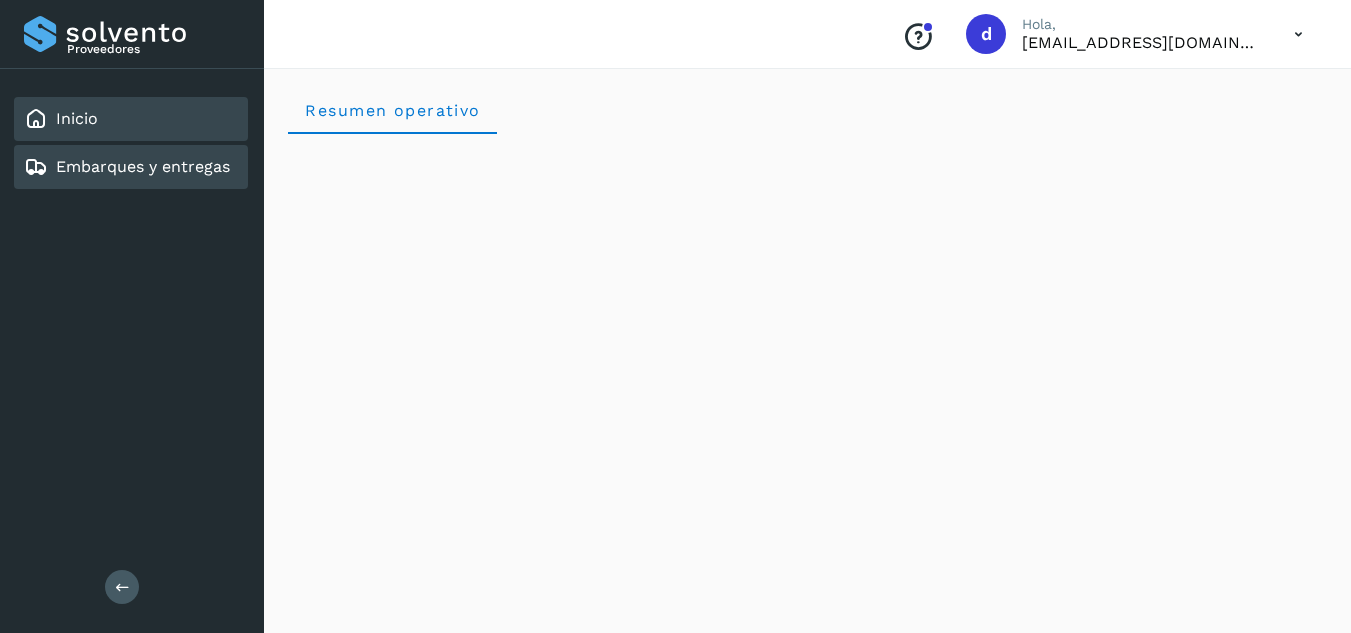 click on "Embarques y entregas" at bounding box center (143, 166) 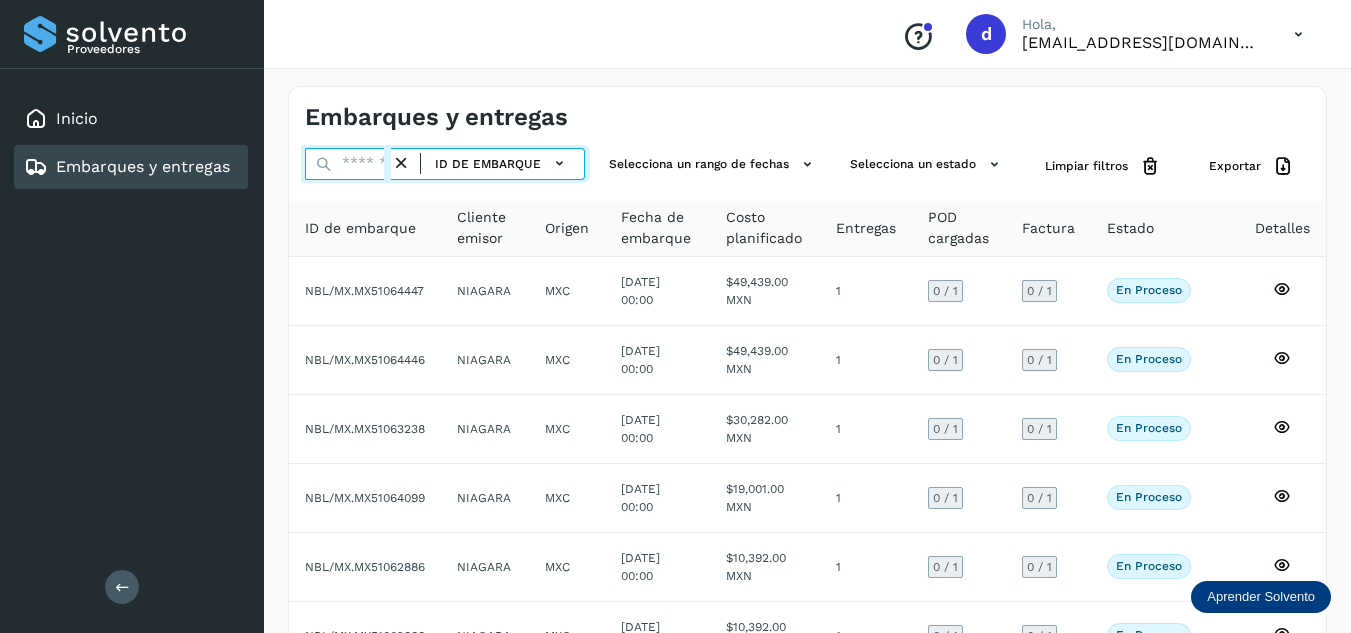 click at bounding box center (348, 164) 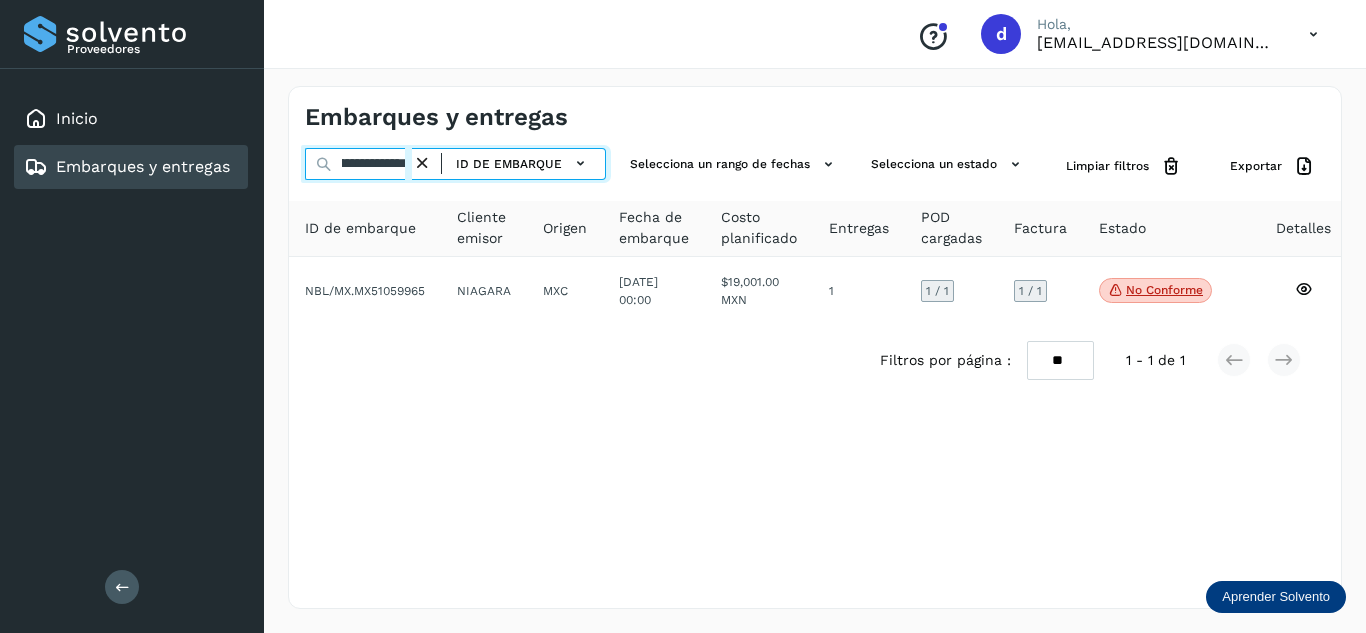 scroll, scrollTop: 0, scrollLeft: 77, axis: horizontal 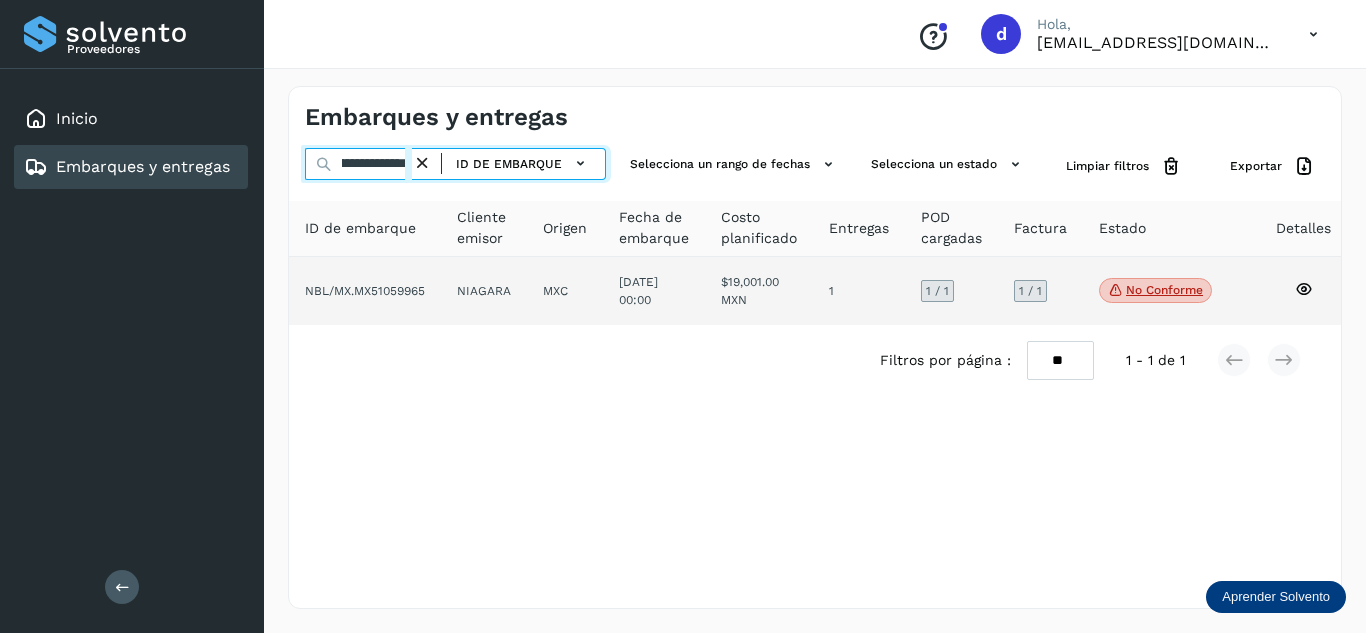 type on "**********" 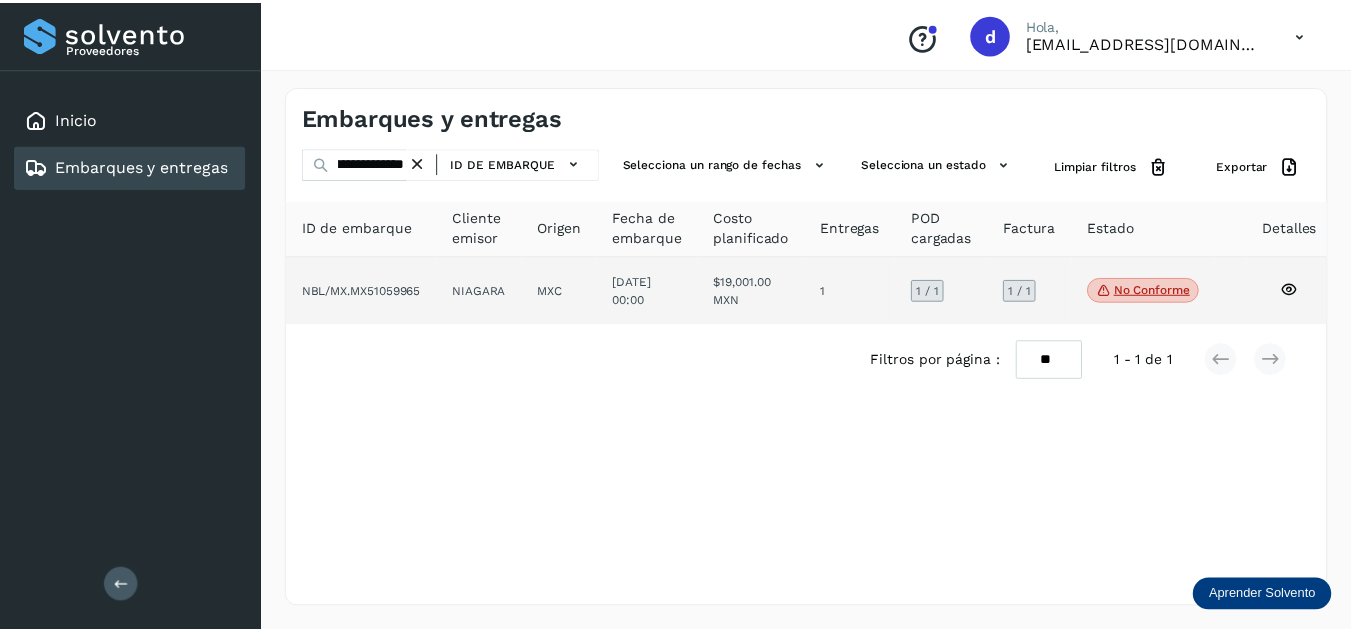 scroll, scrollTop: 0, scrollLeft: 0, axis: both 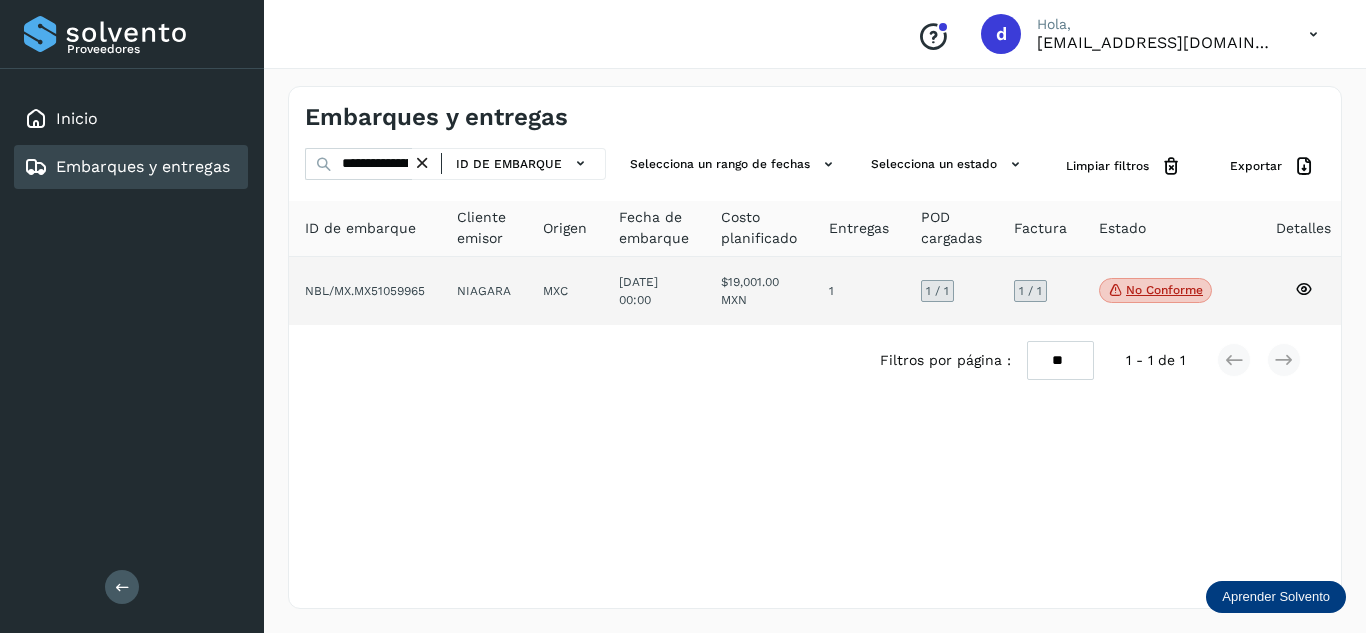 click 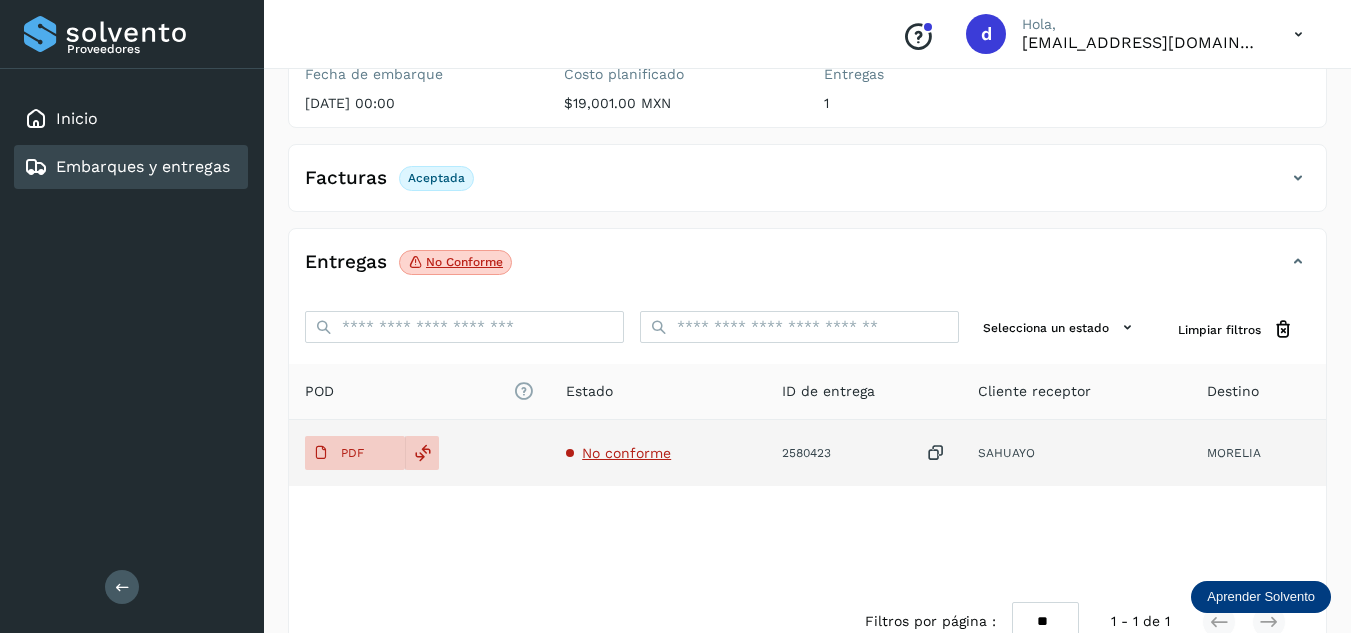 scroll, scrollTop: 314, scrollLeft: 0, axis: vertical 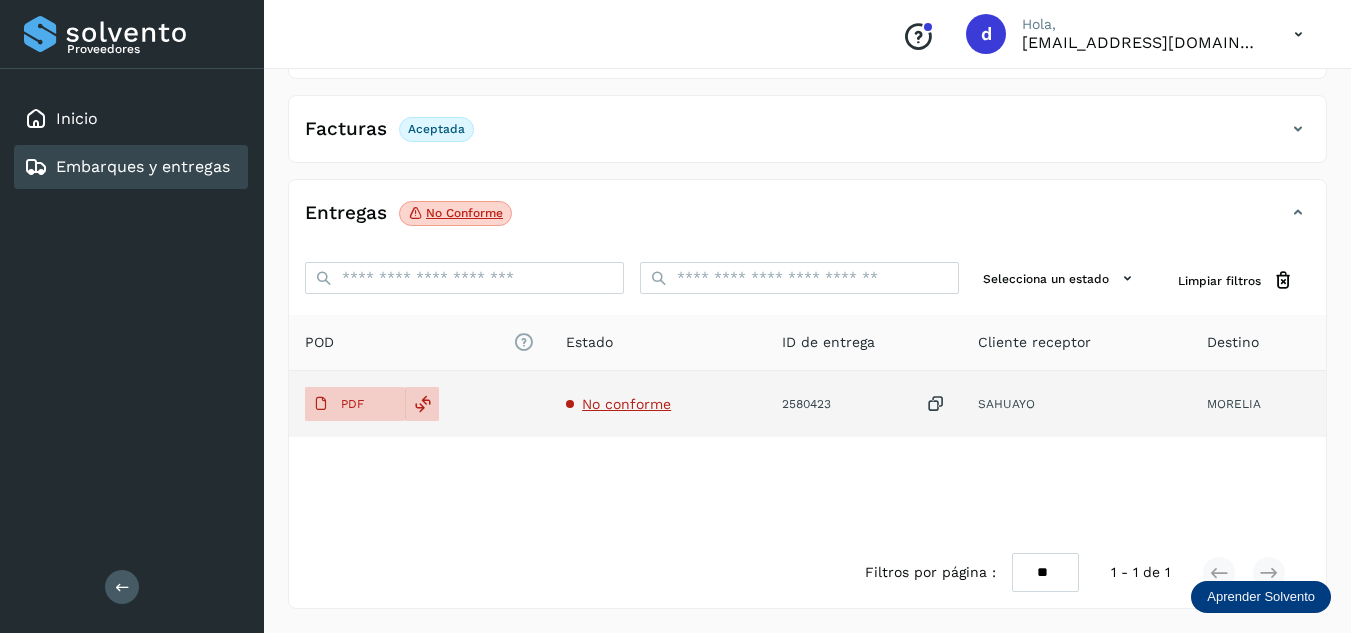 click on "No conforme" at bounding box center [626, 404] 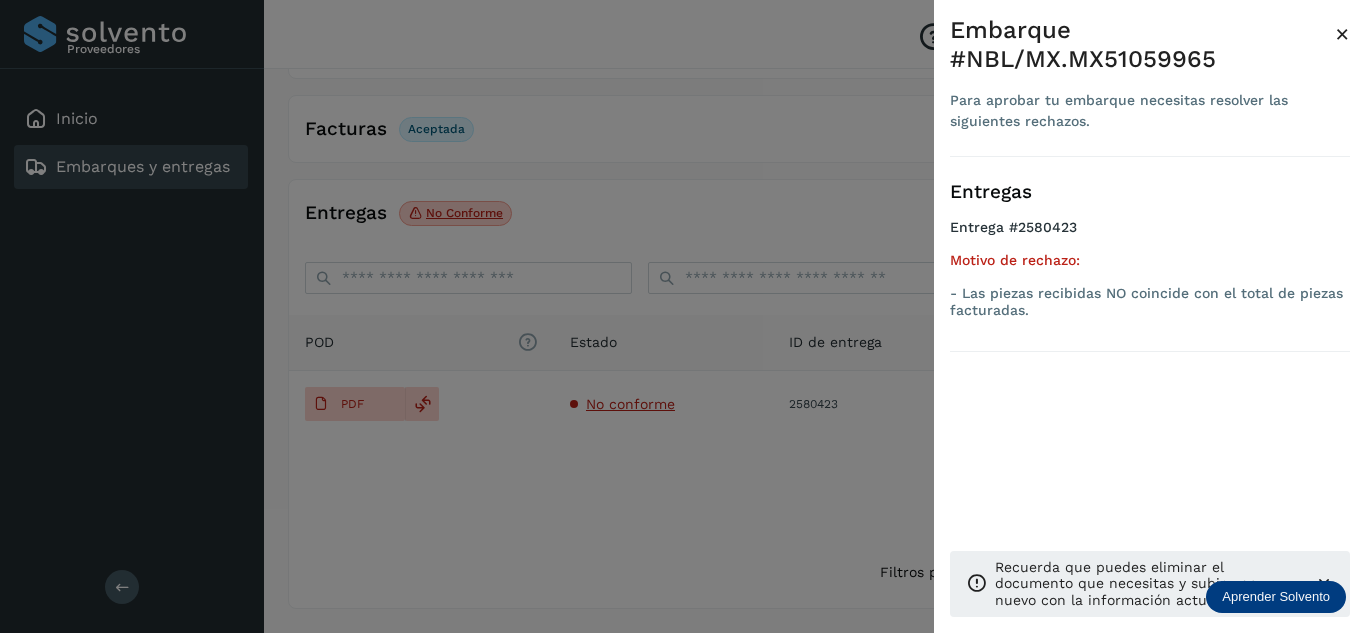 drag, startPoint x: 654, startPoint y: 459, endPoint x: 644, endPoint y: 414, distance: 46.09772 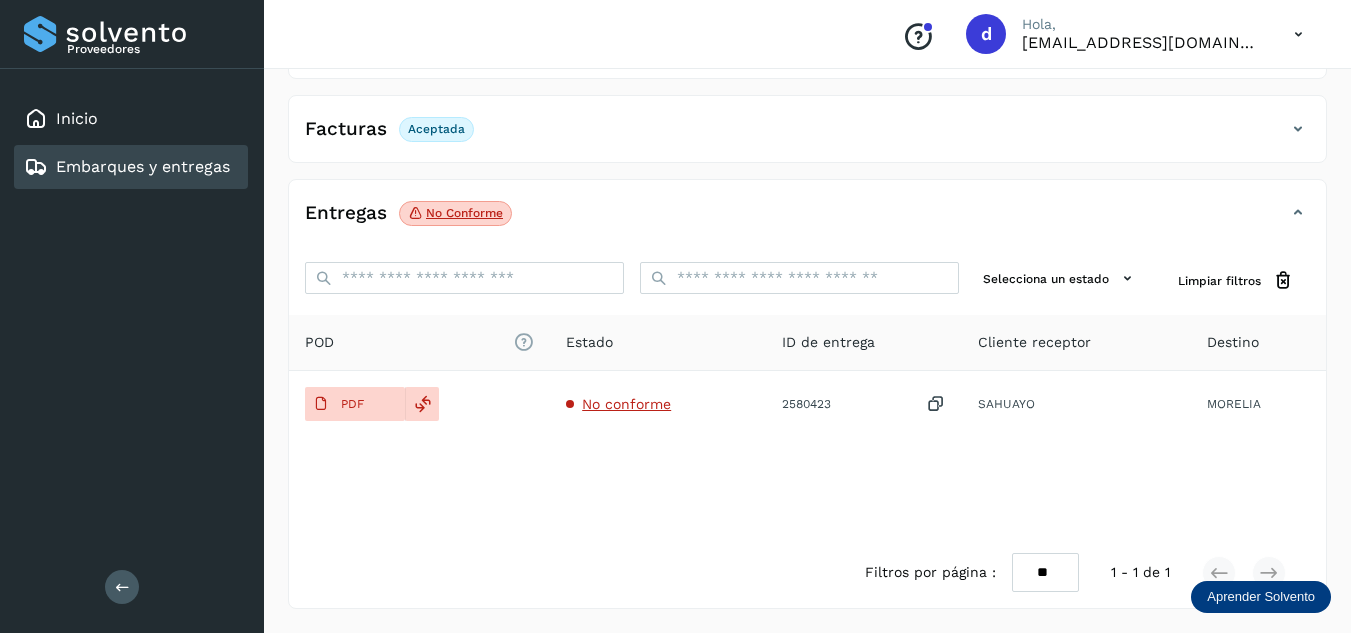 click on "Embarques y entregas" at bounding box center (143, 166) 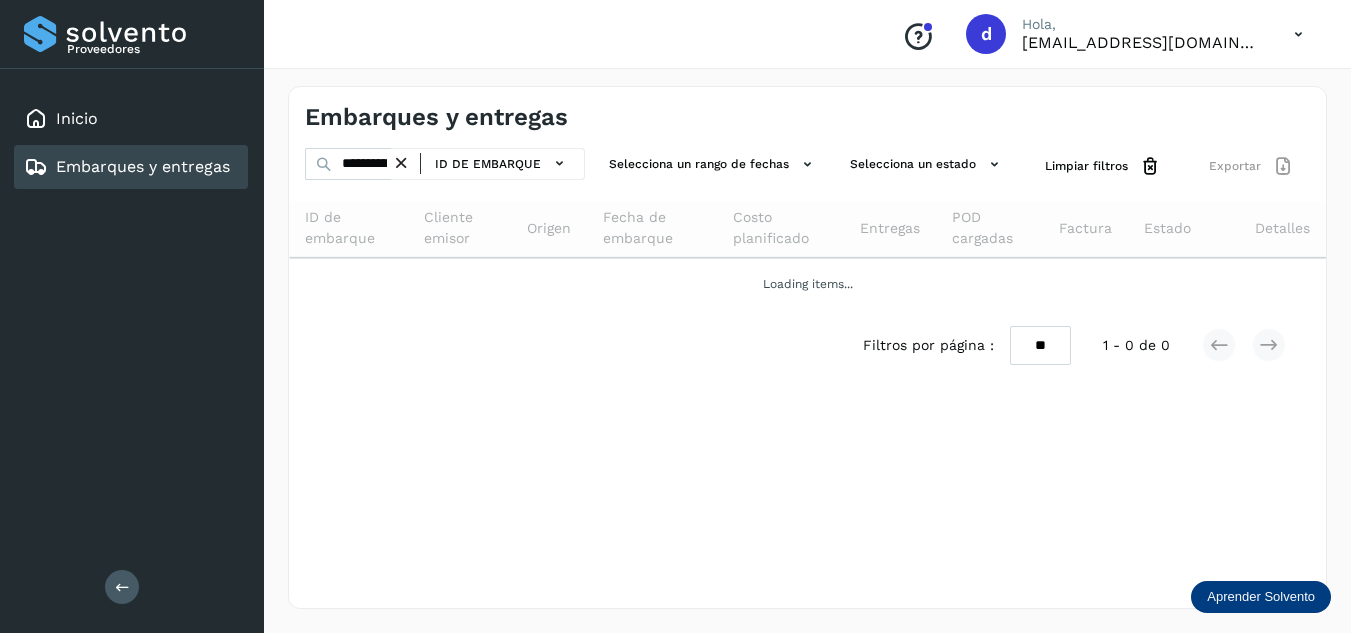 scroll, scrollTop: 0, scrollLeft: 0, axis: both 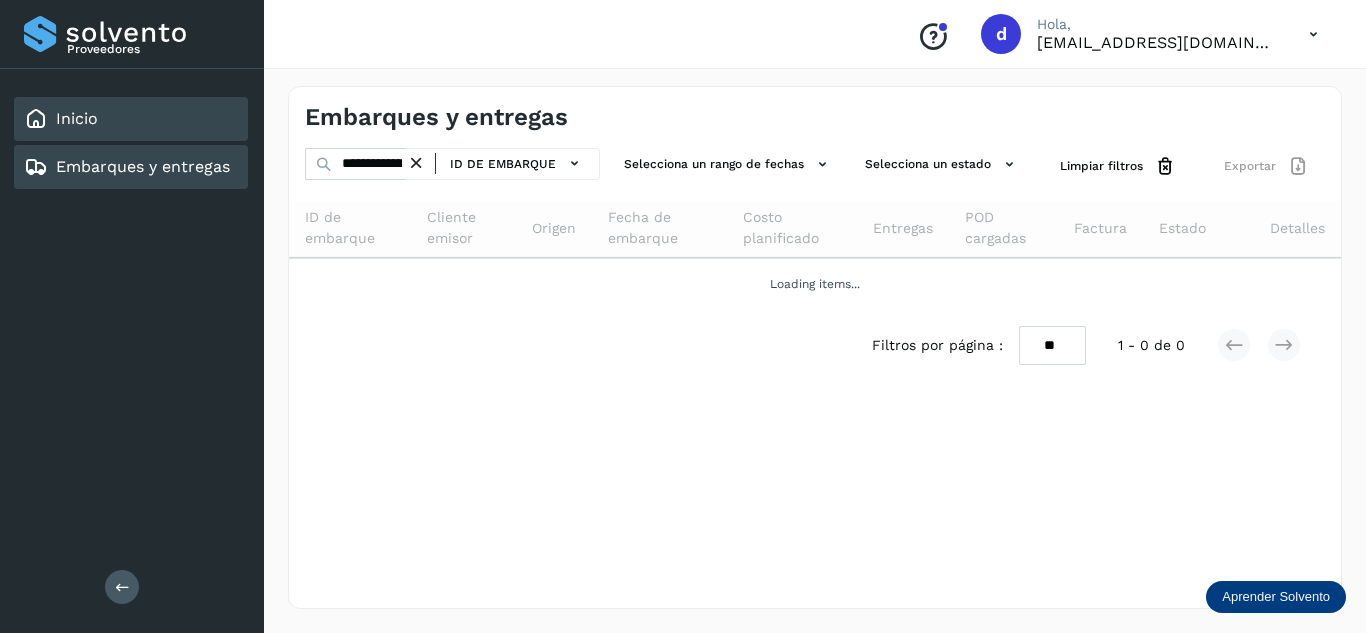 click on "Inicio" 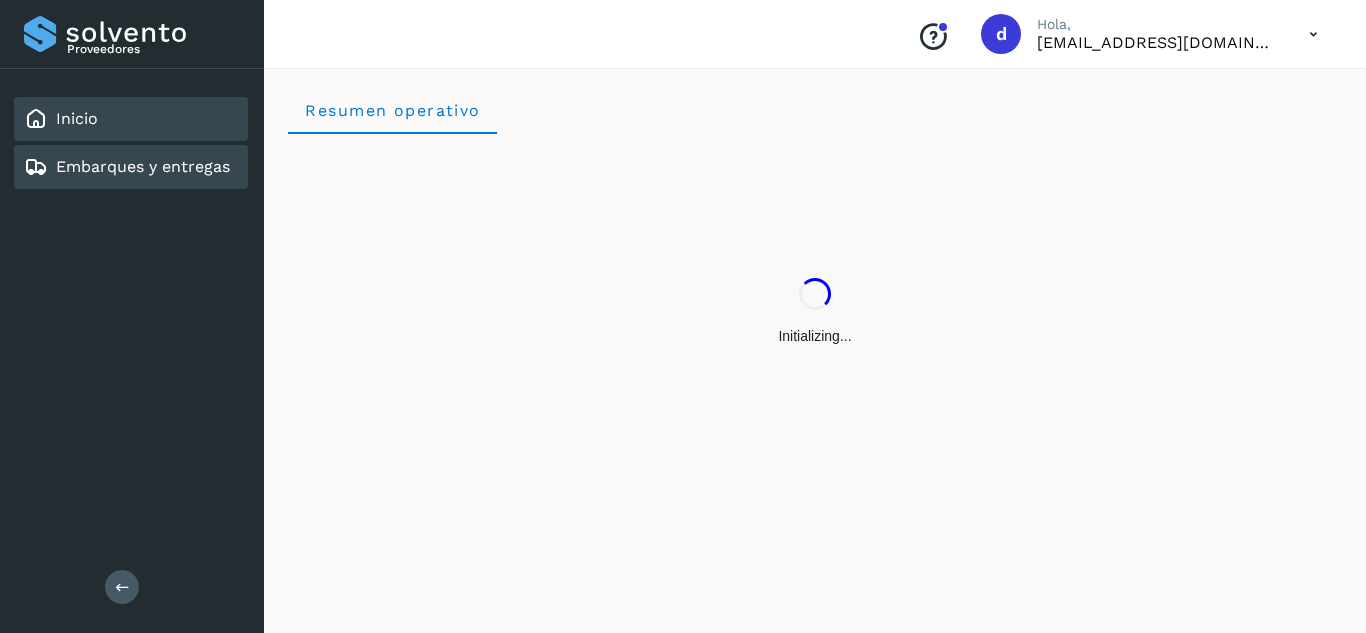 click on "Embarques y entregas" at bounding box center [143, 166] 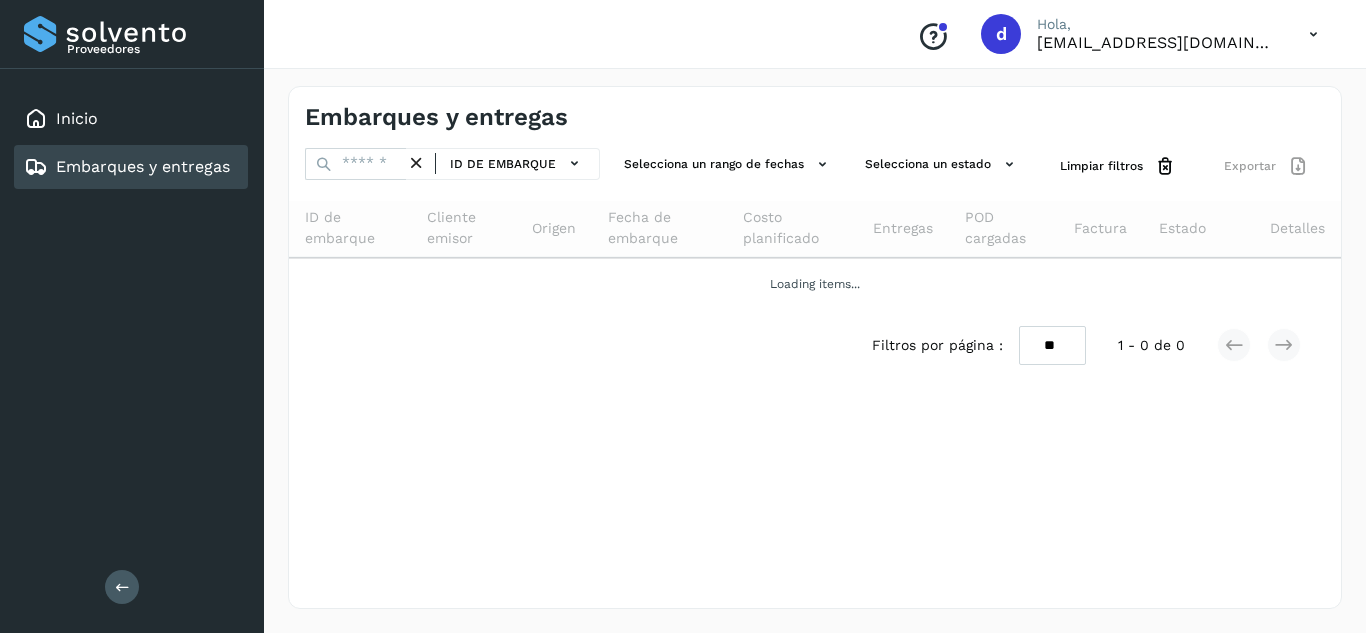 click at bounding box center [416, 163] 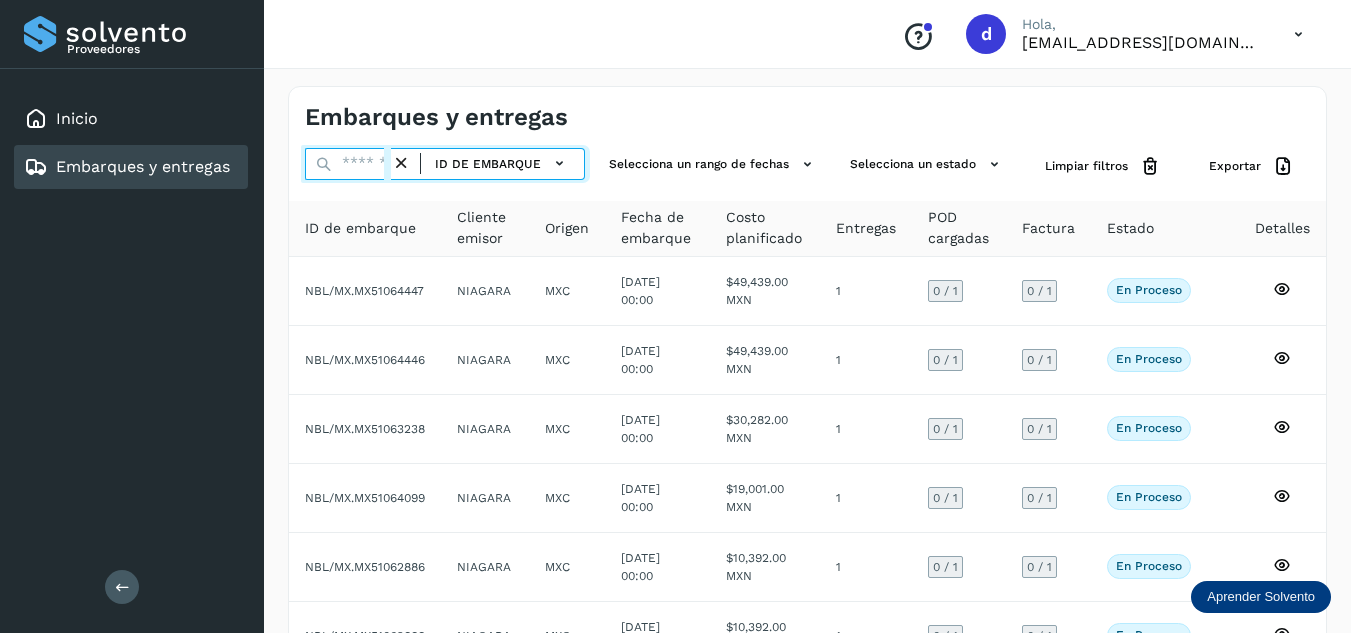 click at bounding box center [348, 164] 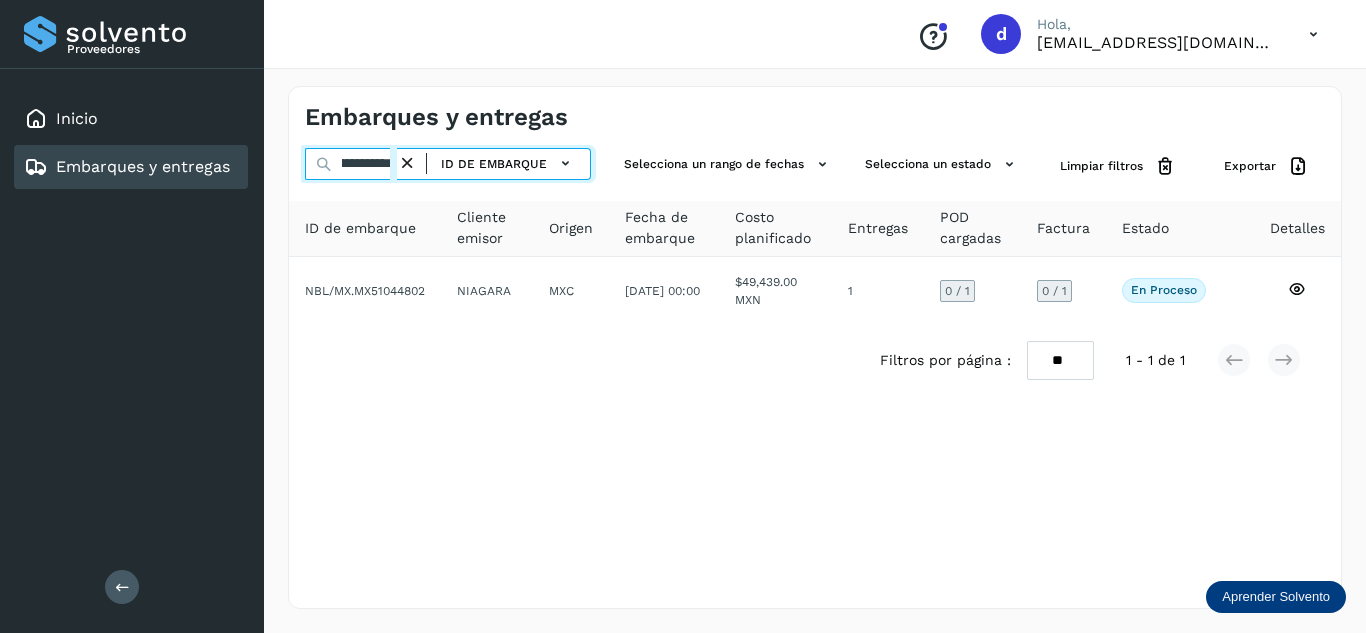 scroll, scrollTop: 0, scrollLeft: 77, axis: horizontal 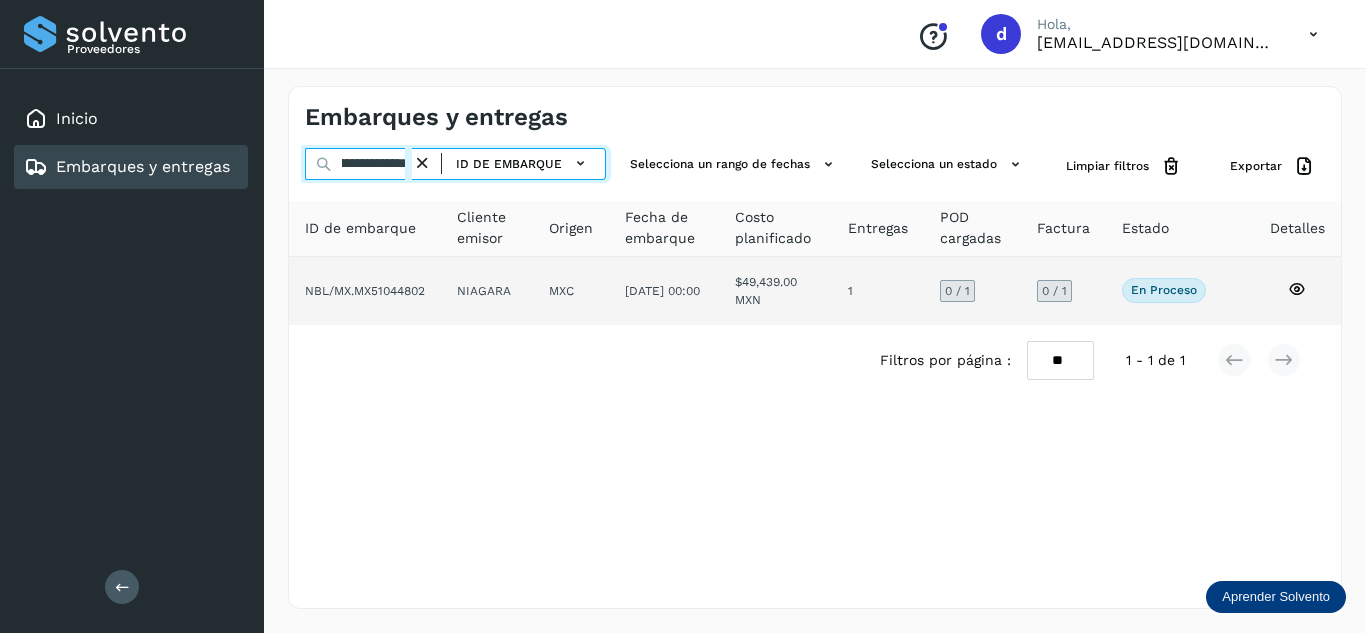 type on "**********" 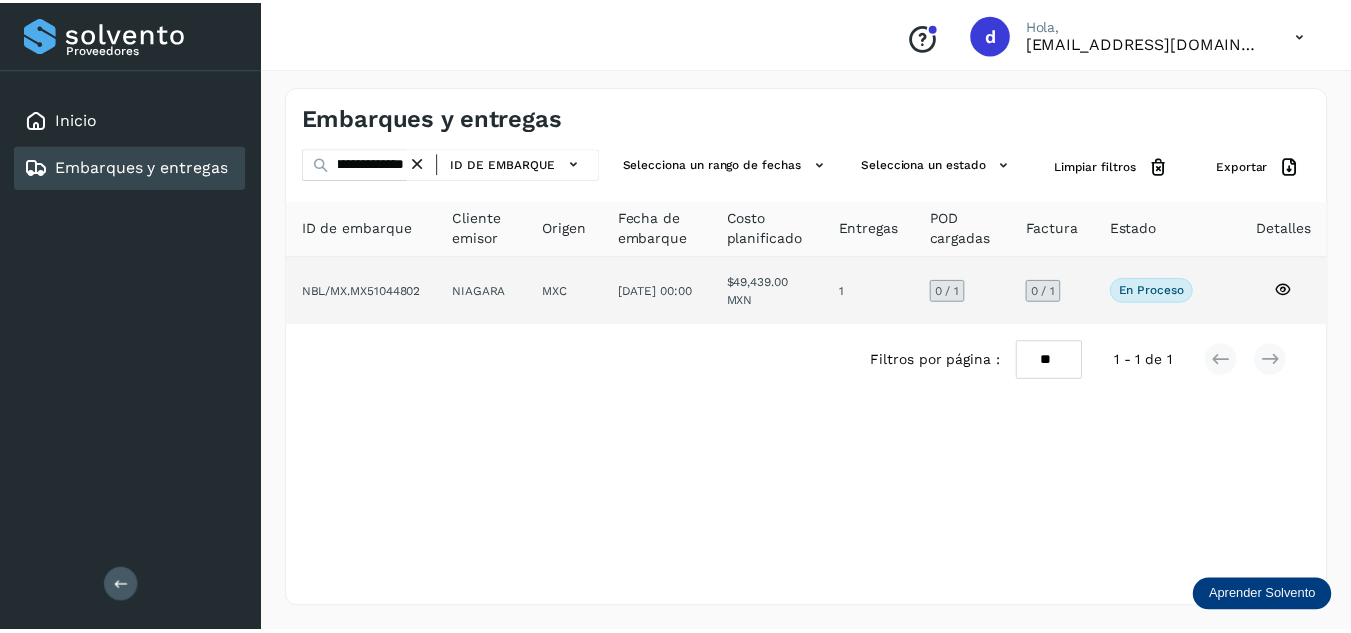 scroll, scrollTop: 0, scrollLeft: 0, axis: both 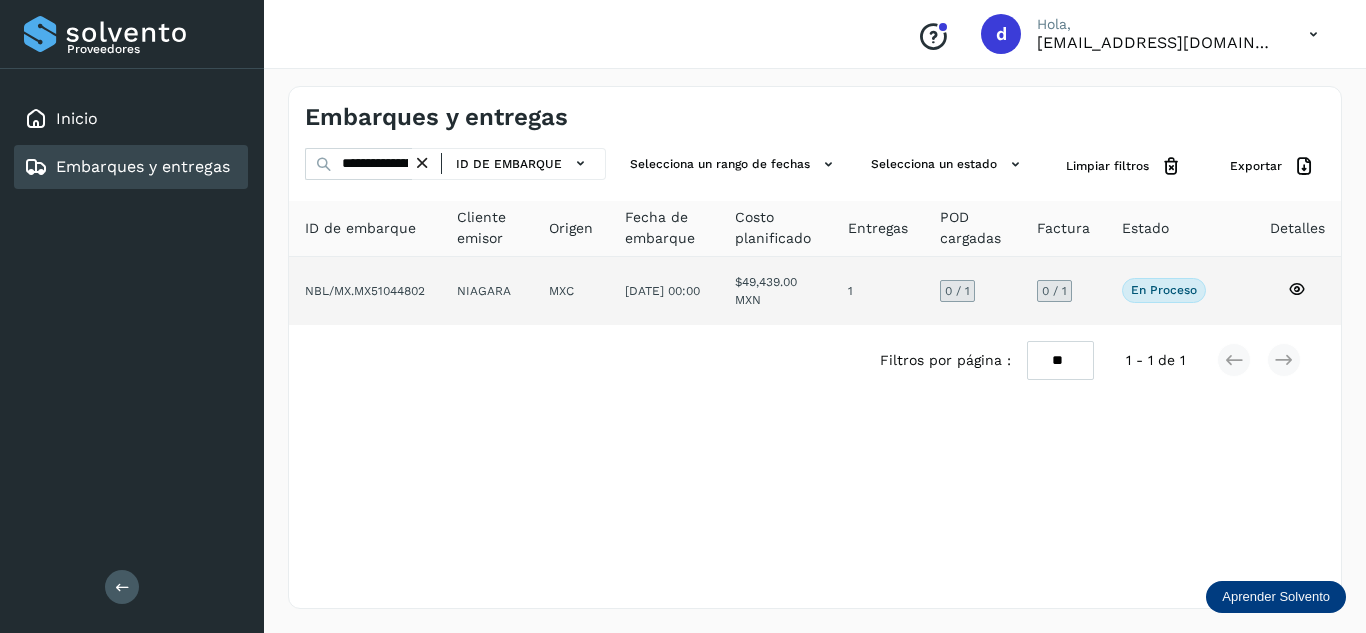 click 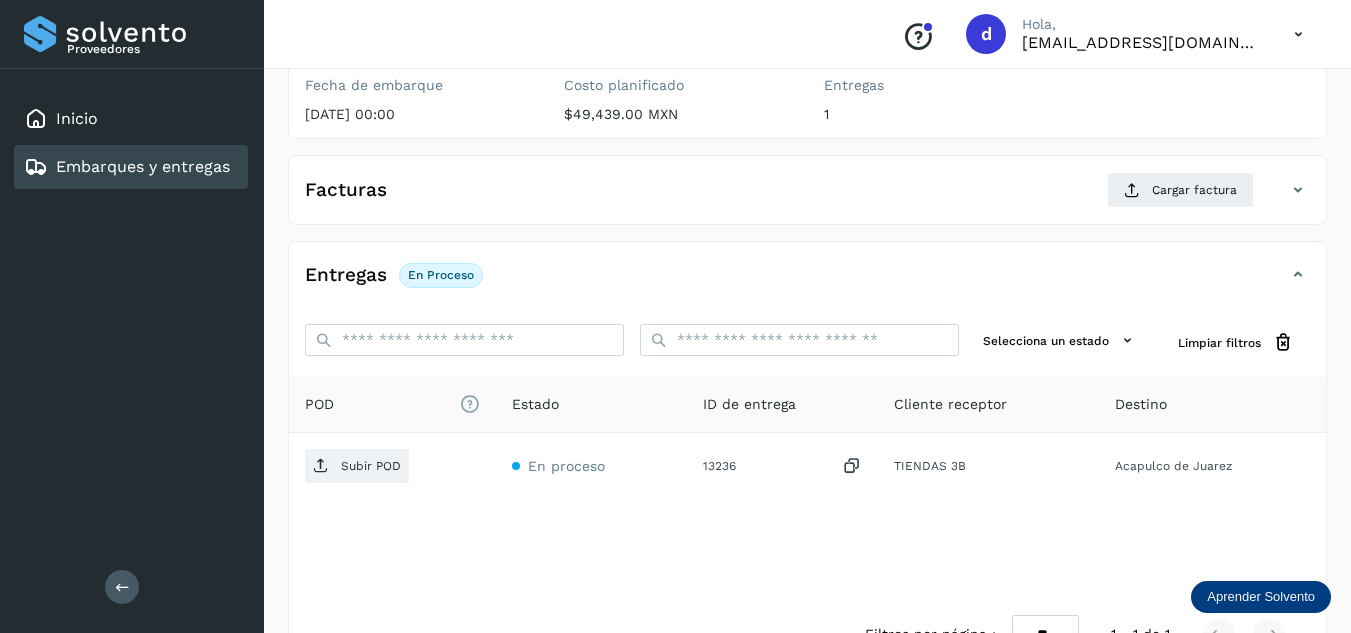 scroll, scrollTop: 300, scrollLeft: 0, axis: vertical 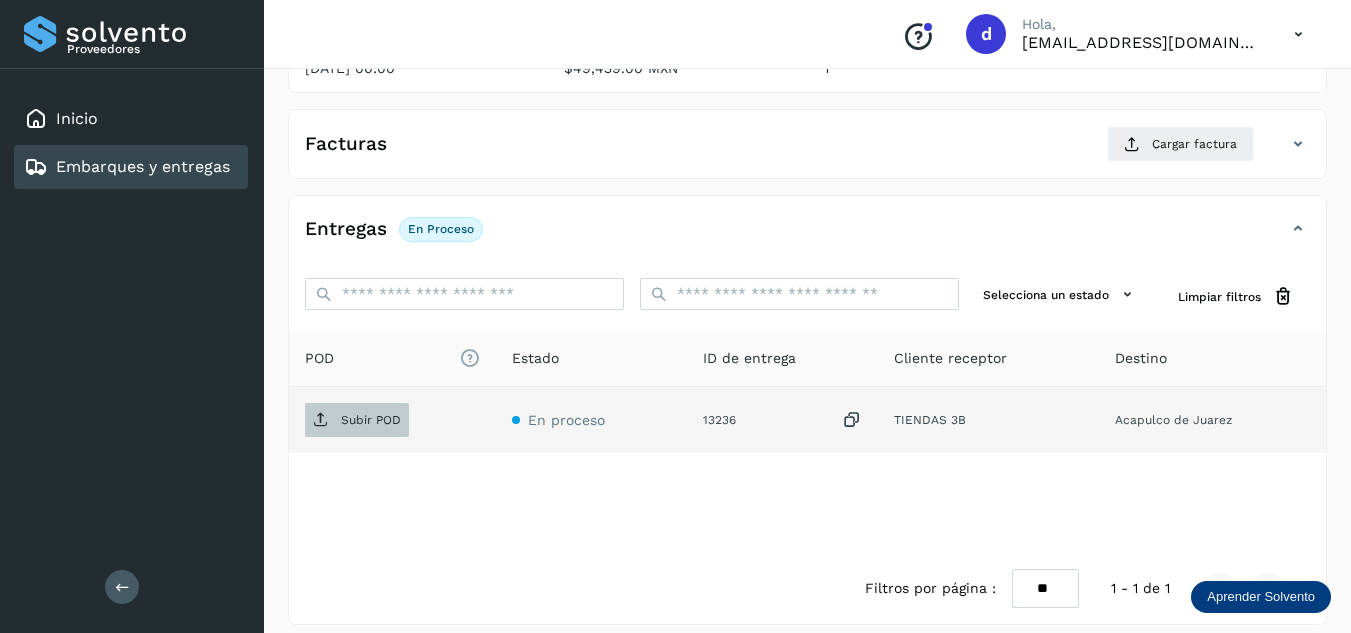 click on "Subir POD" at bounding box center (371, 420) 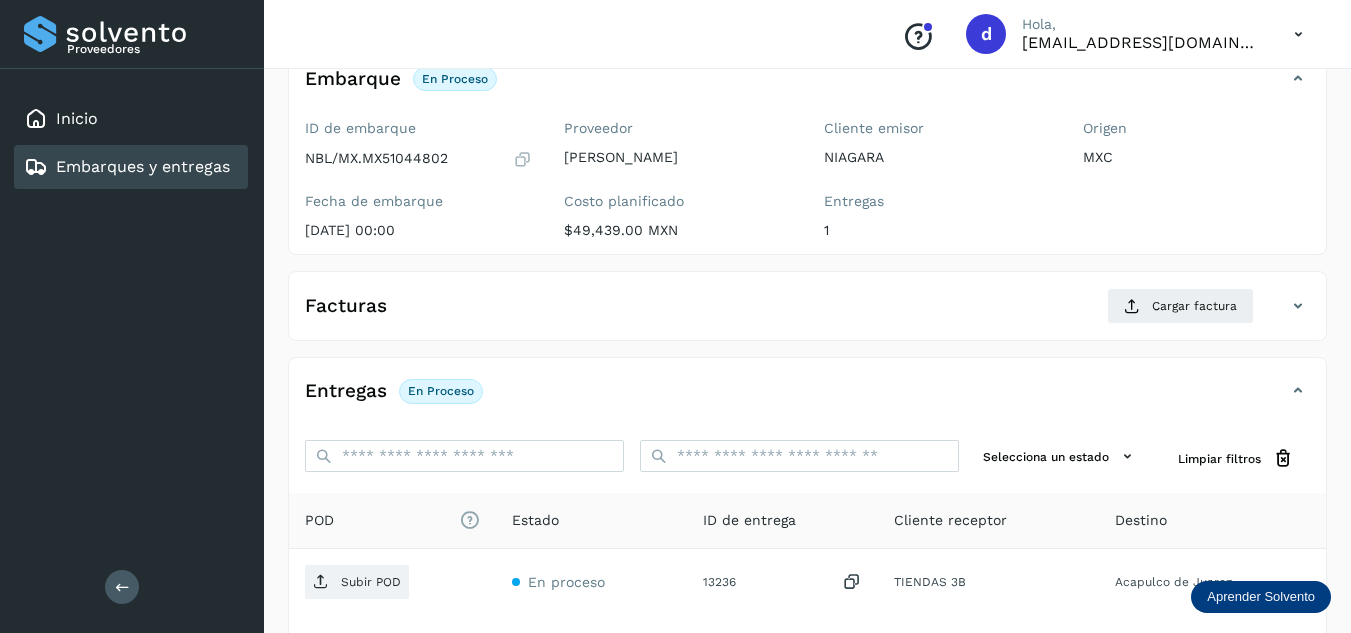 scroll, scrollTop: 0, scrollLeft: 0, axis: both 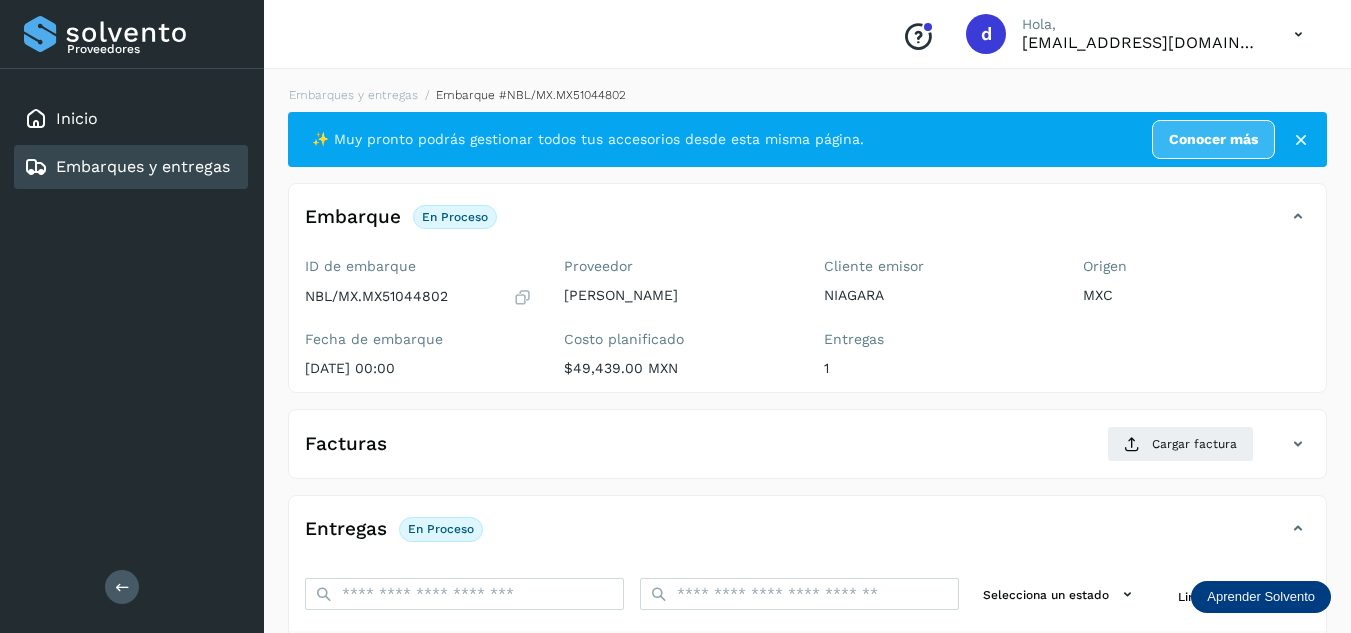 click on "Embarques y entregas Embarque #NBL/MX.MX51044802  ✨ Muy pronto podrás gestionar todos tus accesorios desde esta misma página. Conocer más Embarque En proceso
Verifica el estado de la factura o entregas asociadas a este embarque
ID de embarque NBL/MX.MX51044802 Fecha de embarque [DATE] 00:00 Proveedor [PERSON_NAME] planificado  $49,439.00 MXN  Cliente emisor NIAGARA Entregas 1 Origen MXC Facturas Cargar factura Aún no has subido ninguna factura Entregas En proceso Selecciona un estado Limpiar filtros POD
El tamaño máximo de archivo es de 20 Mb.
Estado ID de entrega Cliente receptor Destino Subir POD En proceso 13236  TIENDAS 3B Acapulco [PERSON_NAME] TIENDAS 3B 13236 POD Destino: Acapulco [PERSON_NAME] En proceso Filtros por página : ** ** ** 1 - 1 de 1" at bounding box center (807, 505) 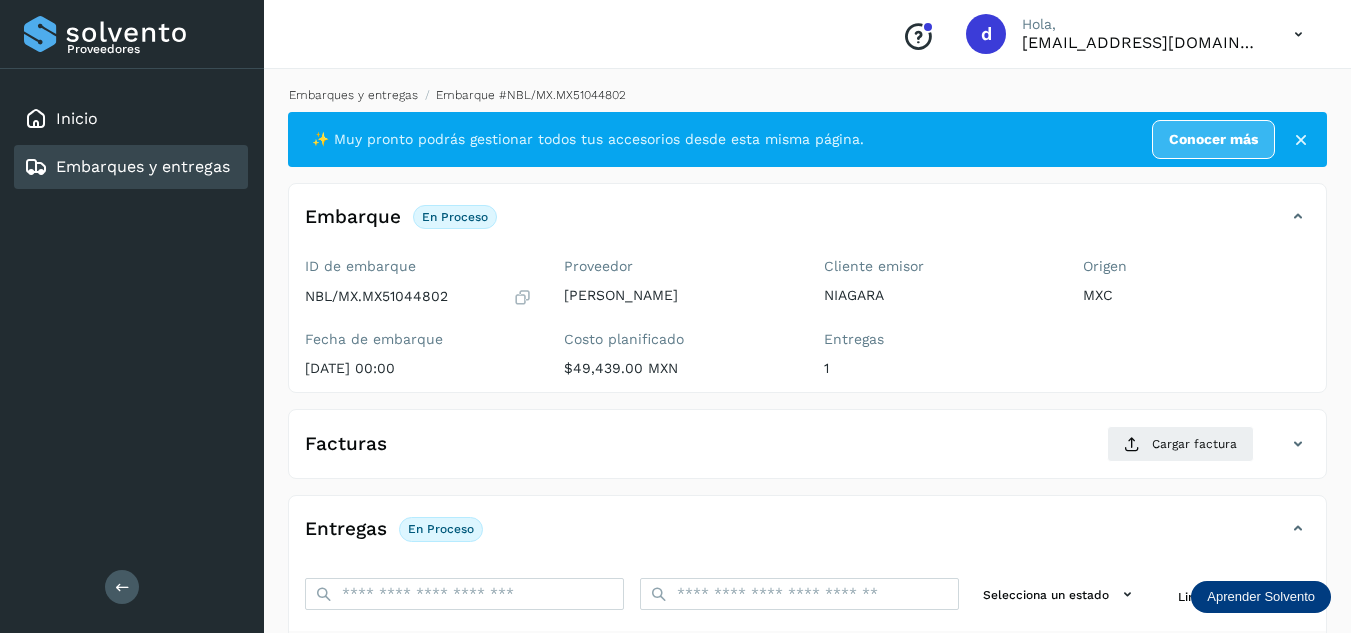 click on "Embarques y entregas" at bounding box center (353, 95) 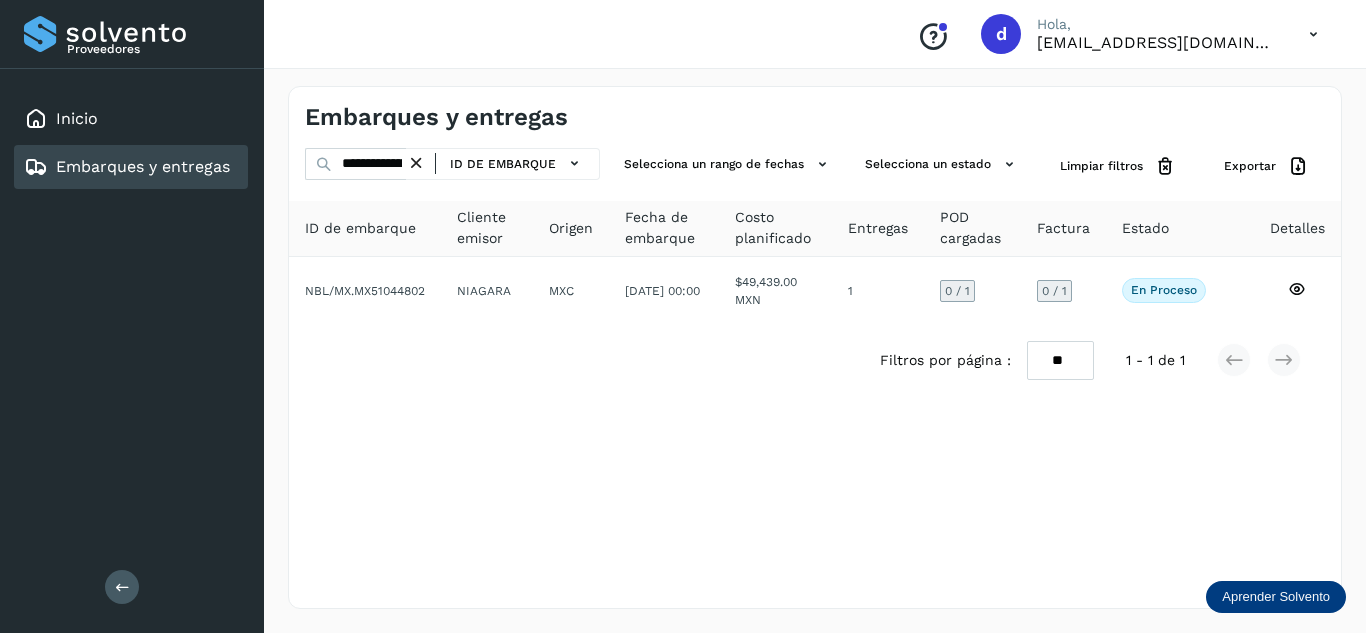 click at bounding box center (416, 163) 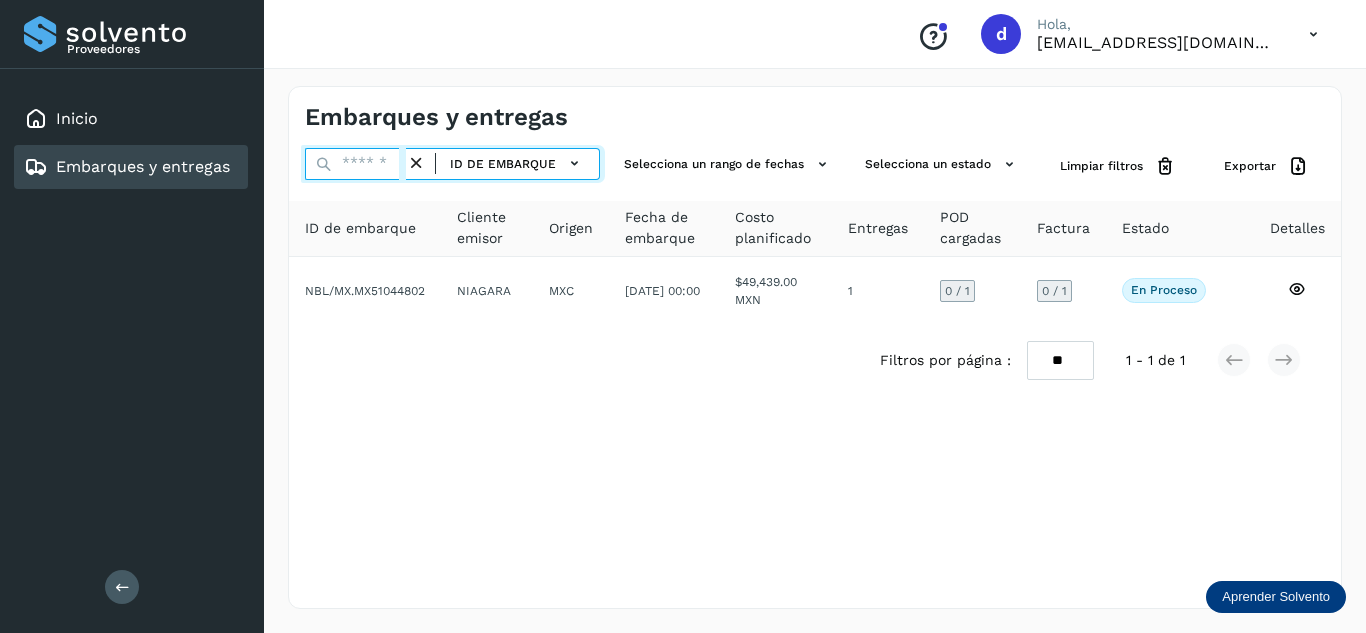 click at bounding box center (355, 164) 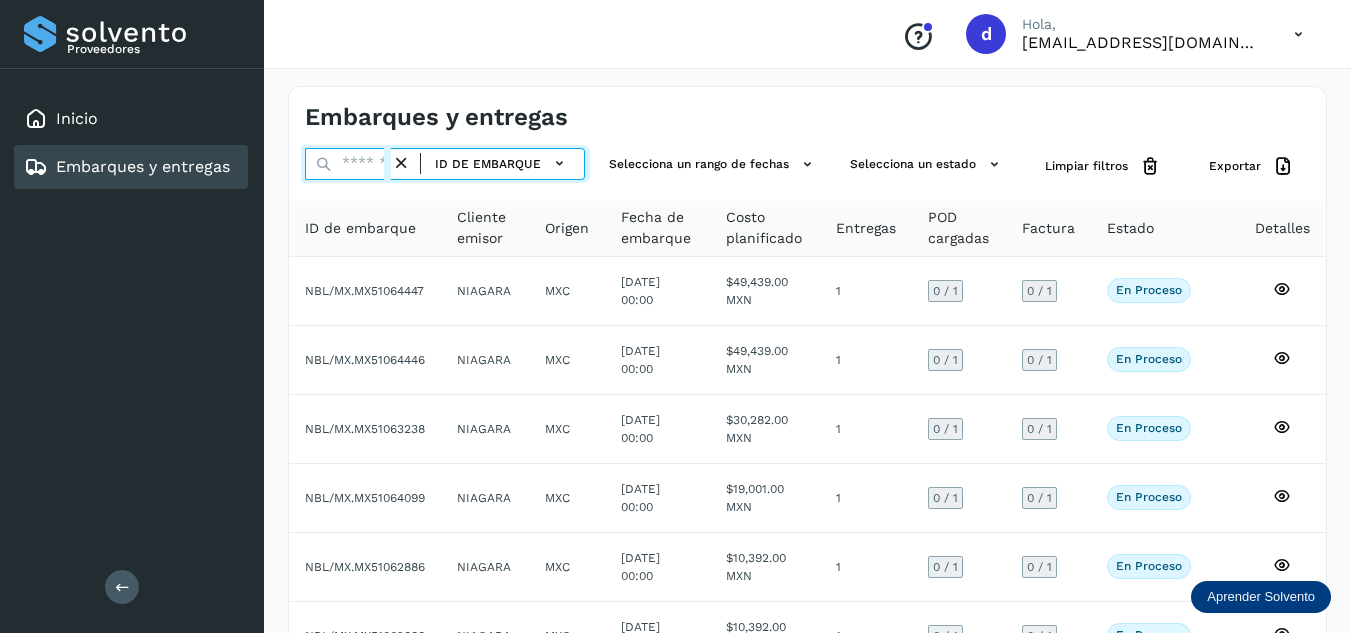 paste on "**********" 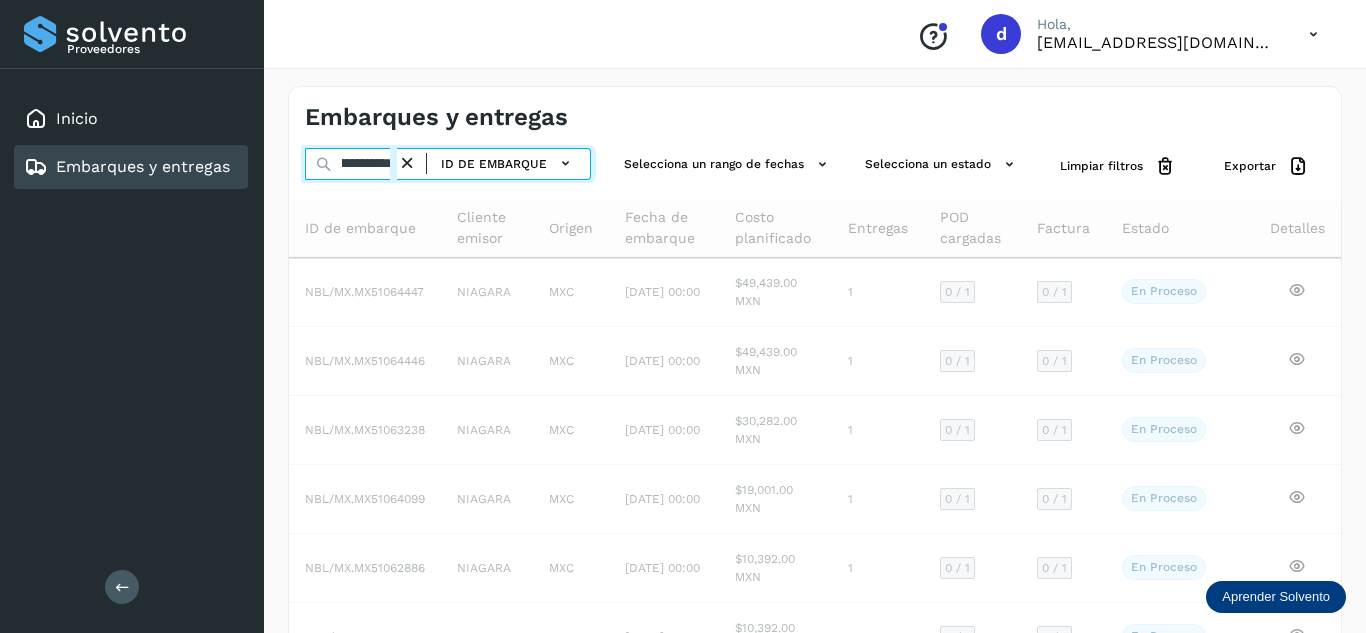 scroll, scrollTop: 0, scrollLeft: 77, axis: horizontal 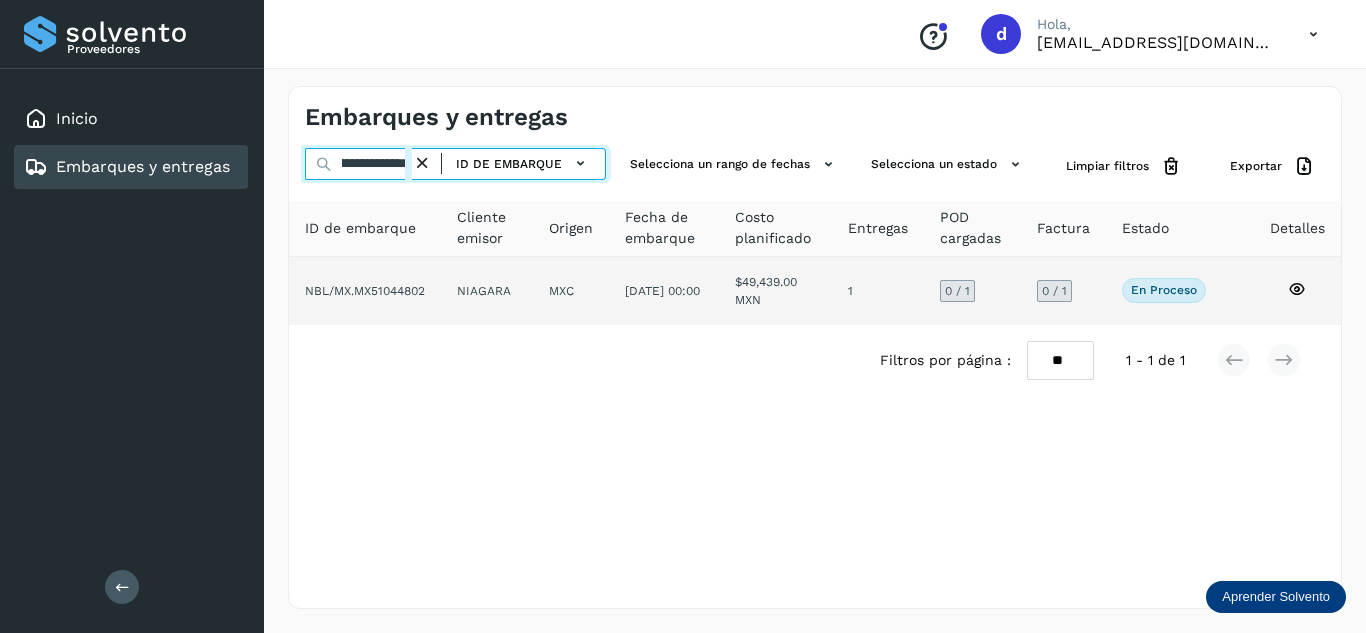 type on "**********" 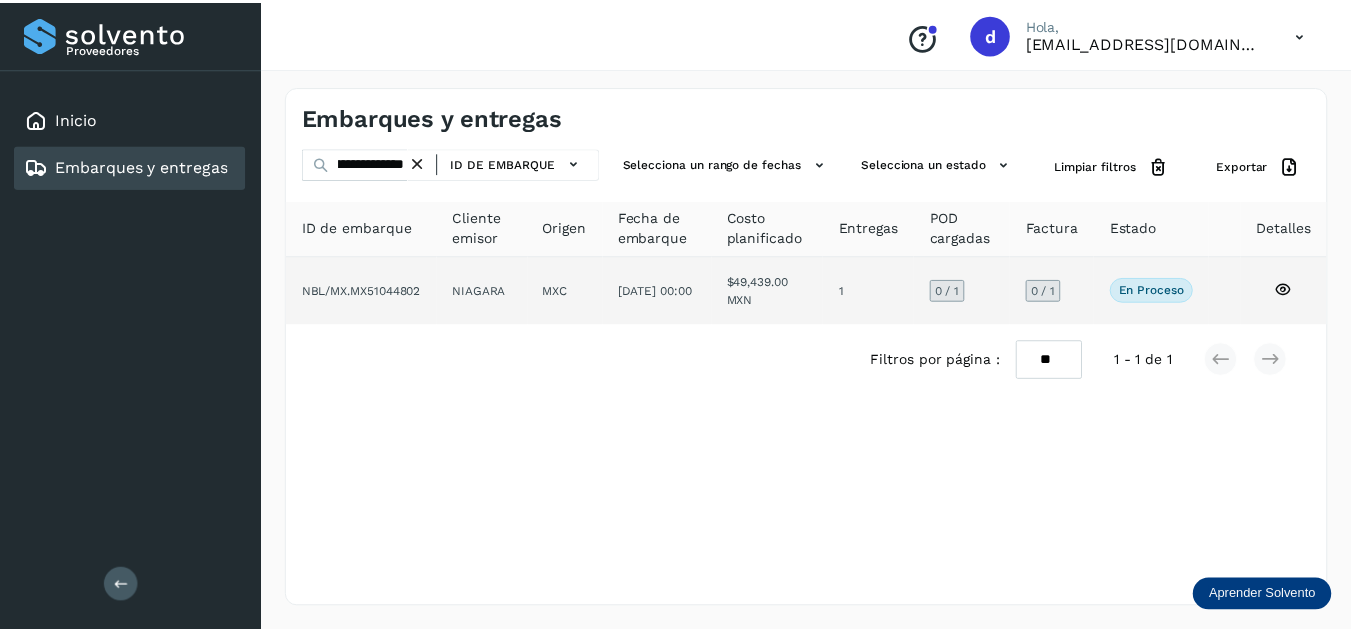 scroll, scrollTop: 0, scrollLeft: 0, axis: both 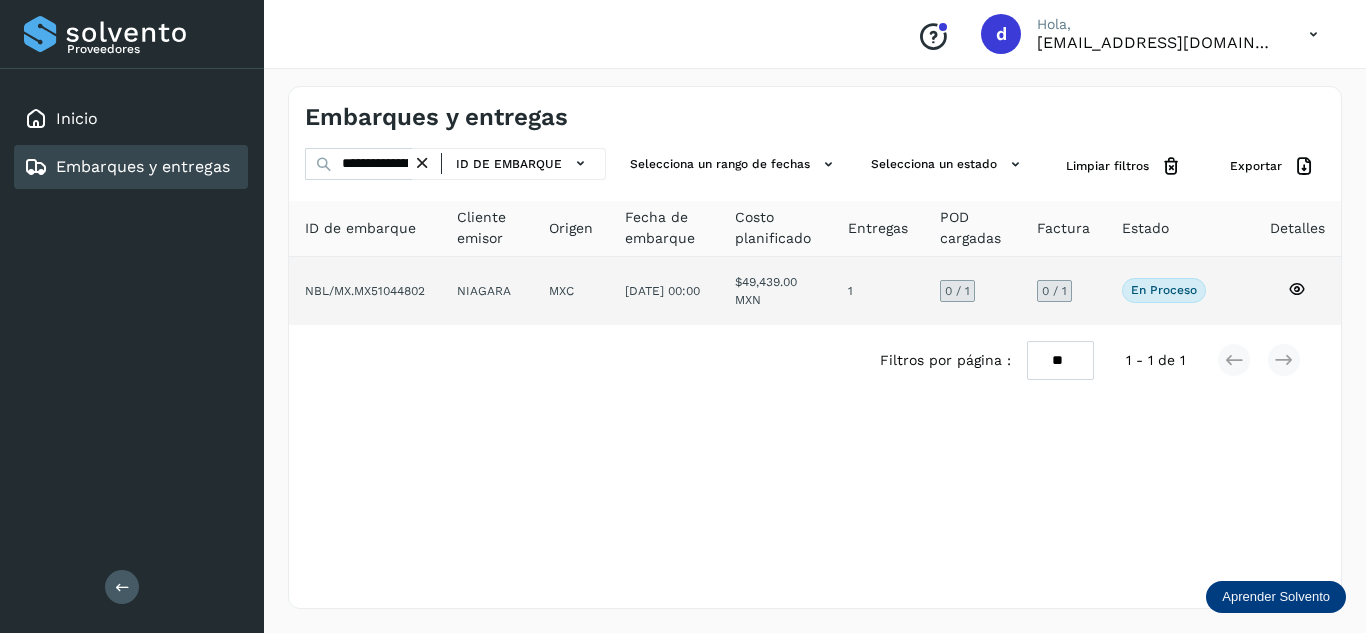 click 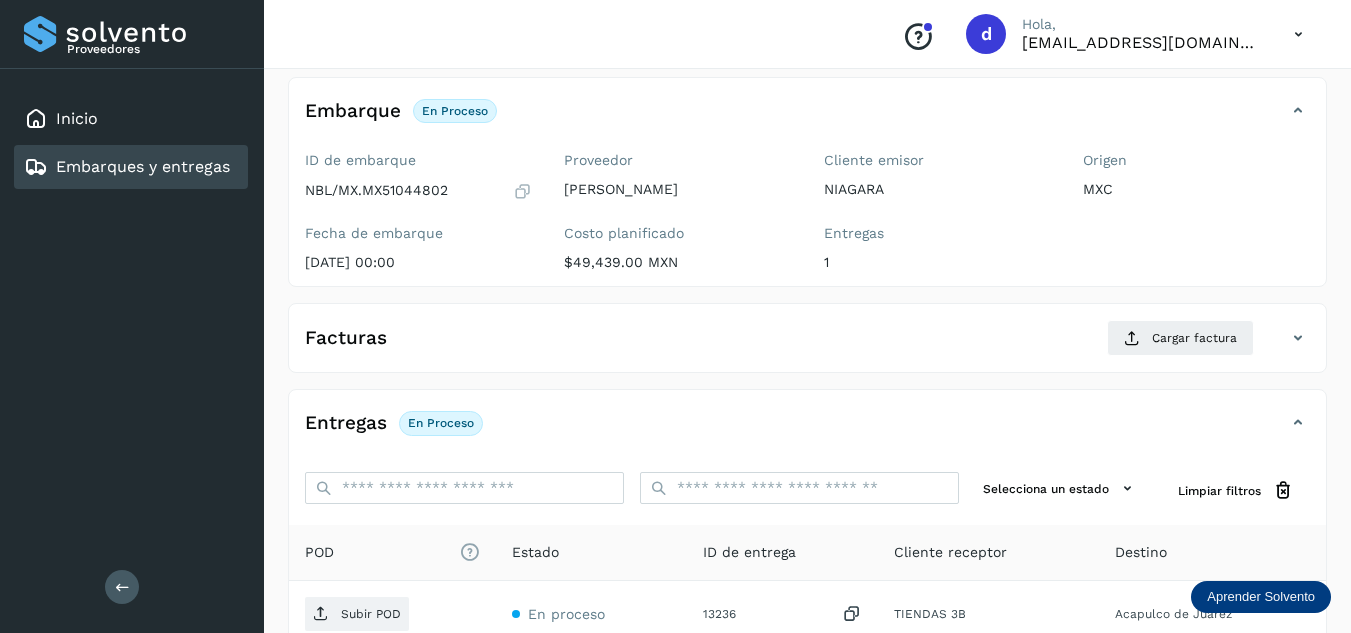 scroll, scrollTop: 300, scrollLeft: 0, axis: vertical 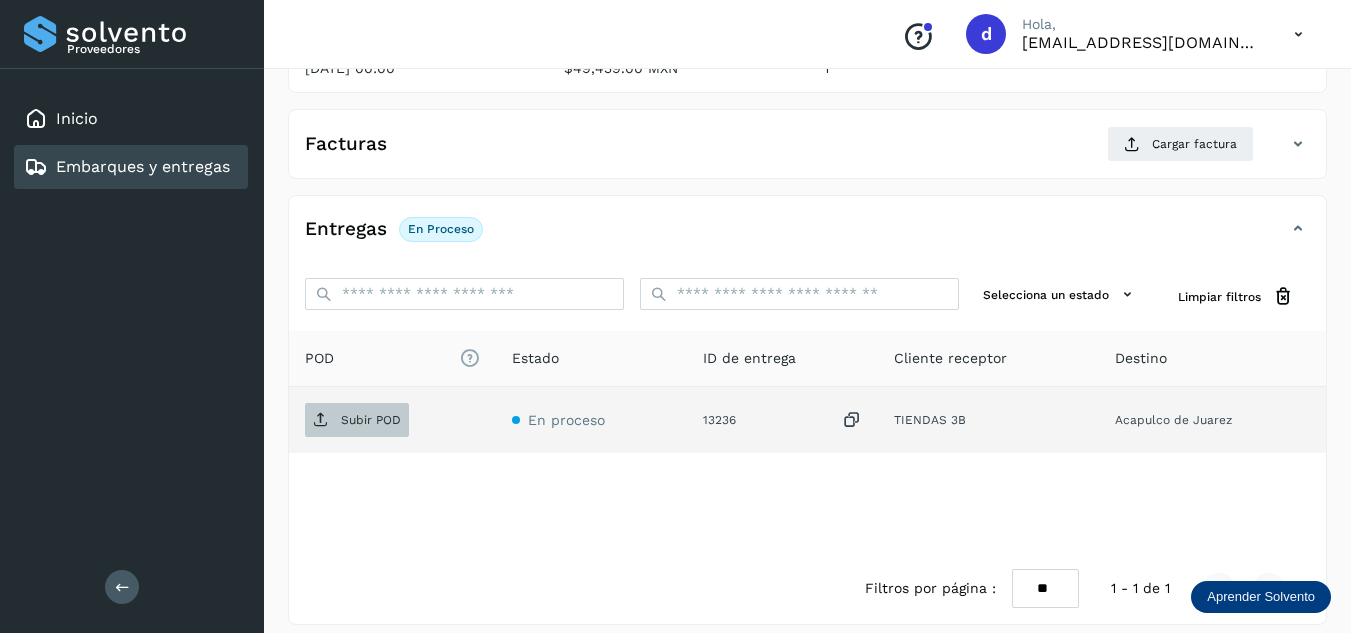 click on "Subir POD" at bounding box center (371, 420) 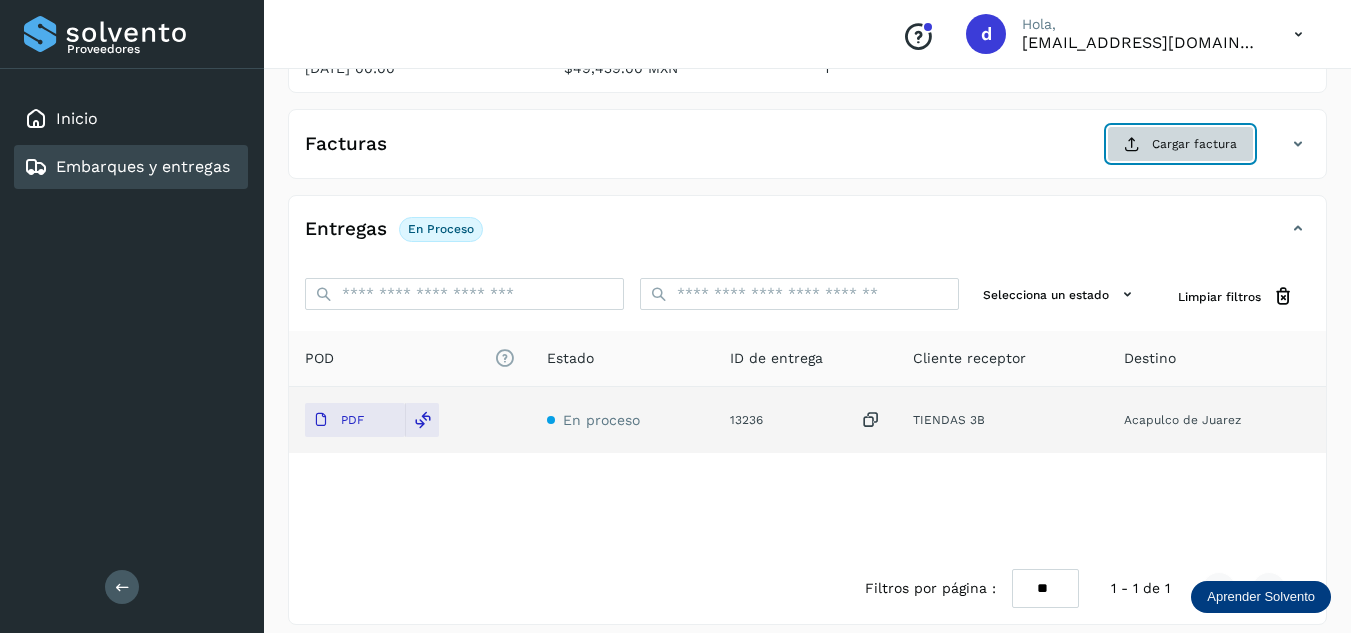 click on "Cargar factura" 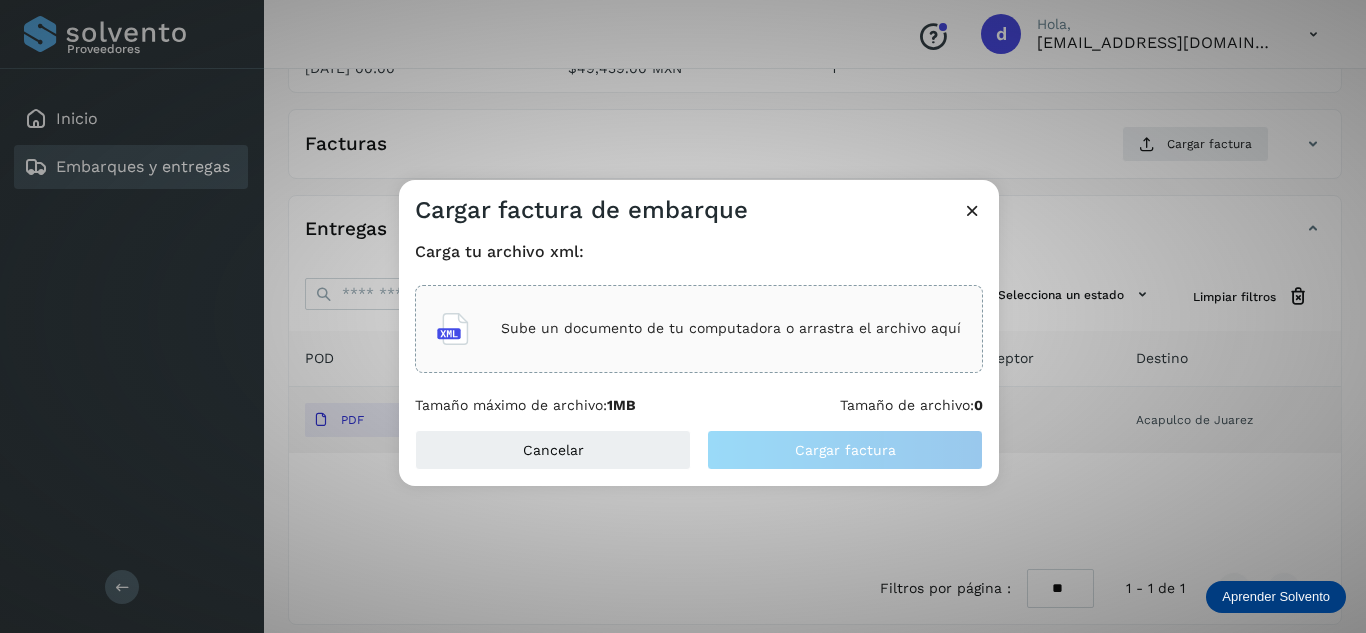 click on "Sube un documento de tu computadora o arrastra el archivo aquí" 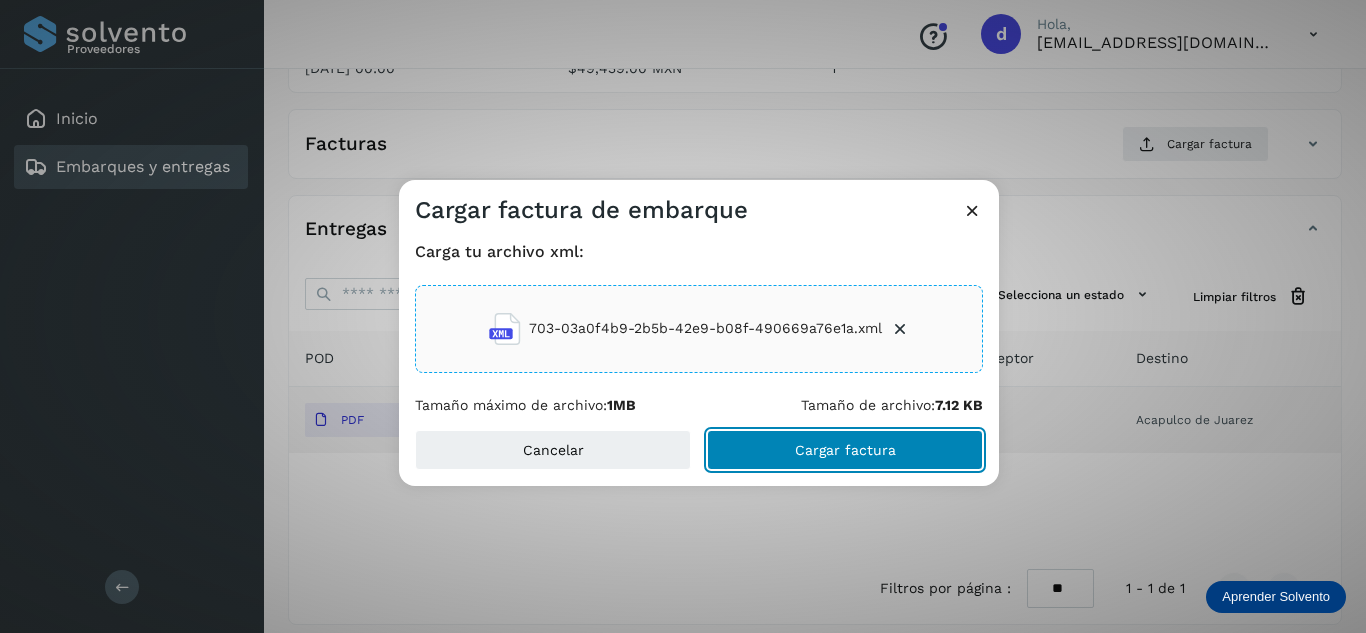 click on "Cargar factura" 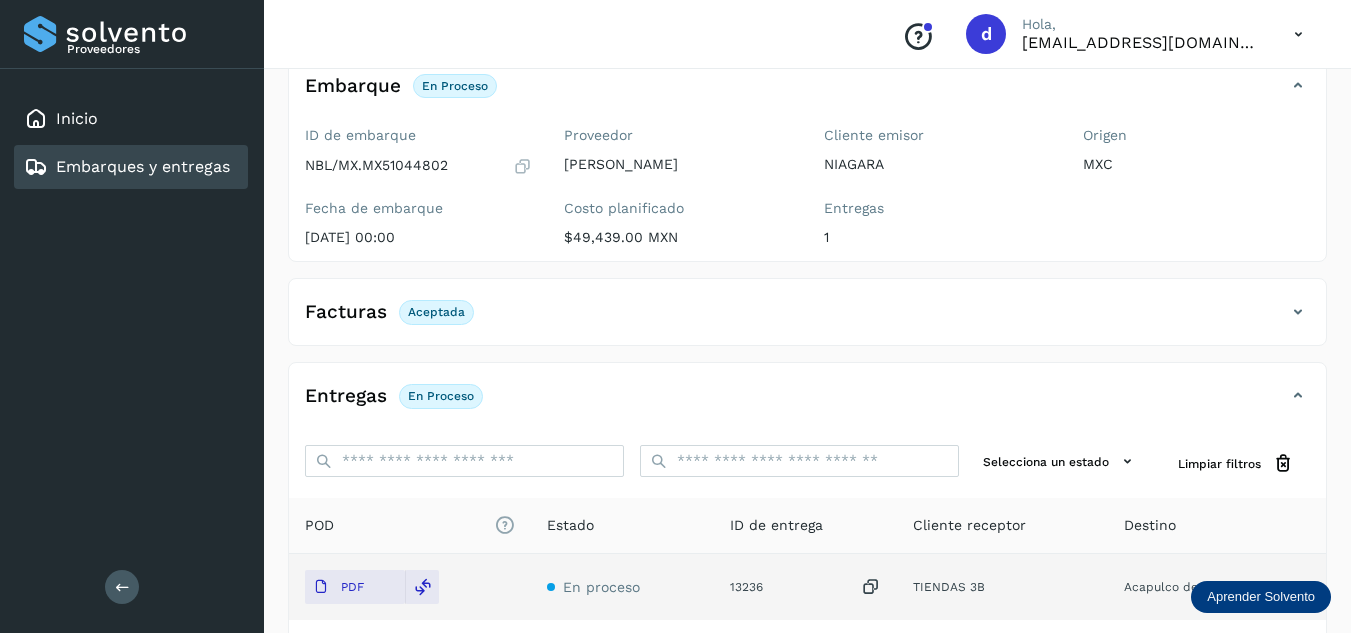 scroll, scrollTop: 0, scrollLeft: 0, axis: both 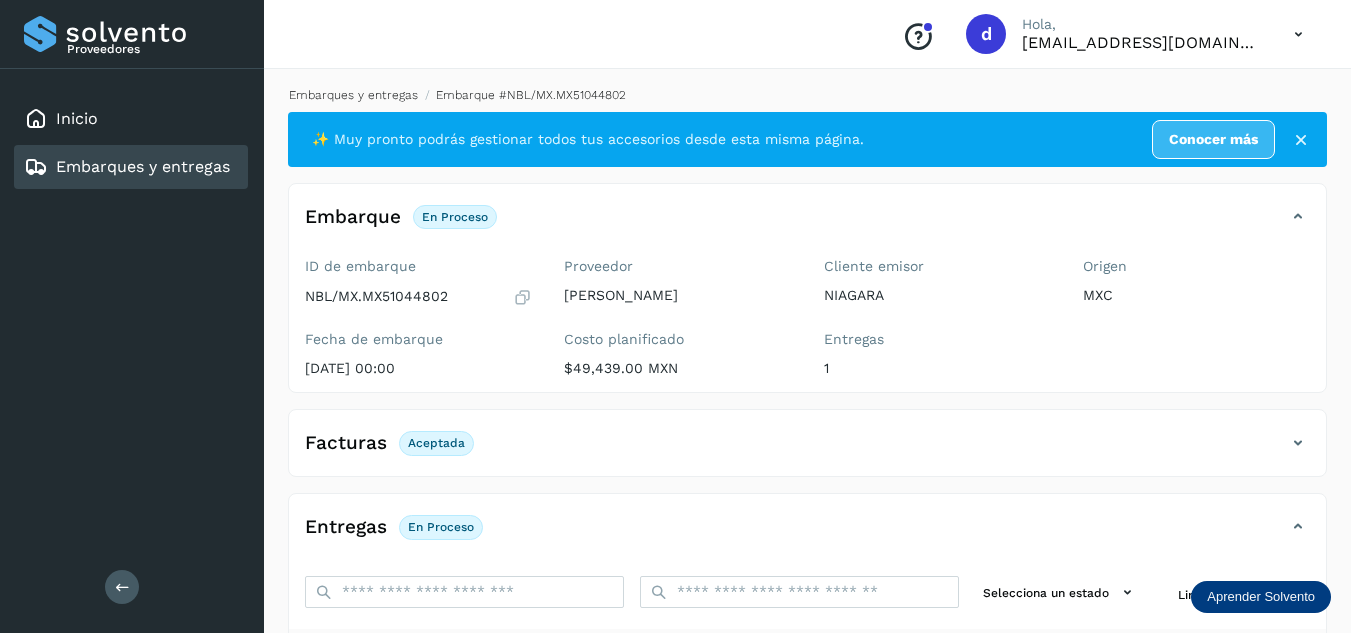 click on "Embarques y entregas" at bounding box center [353, 95] 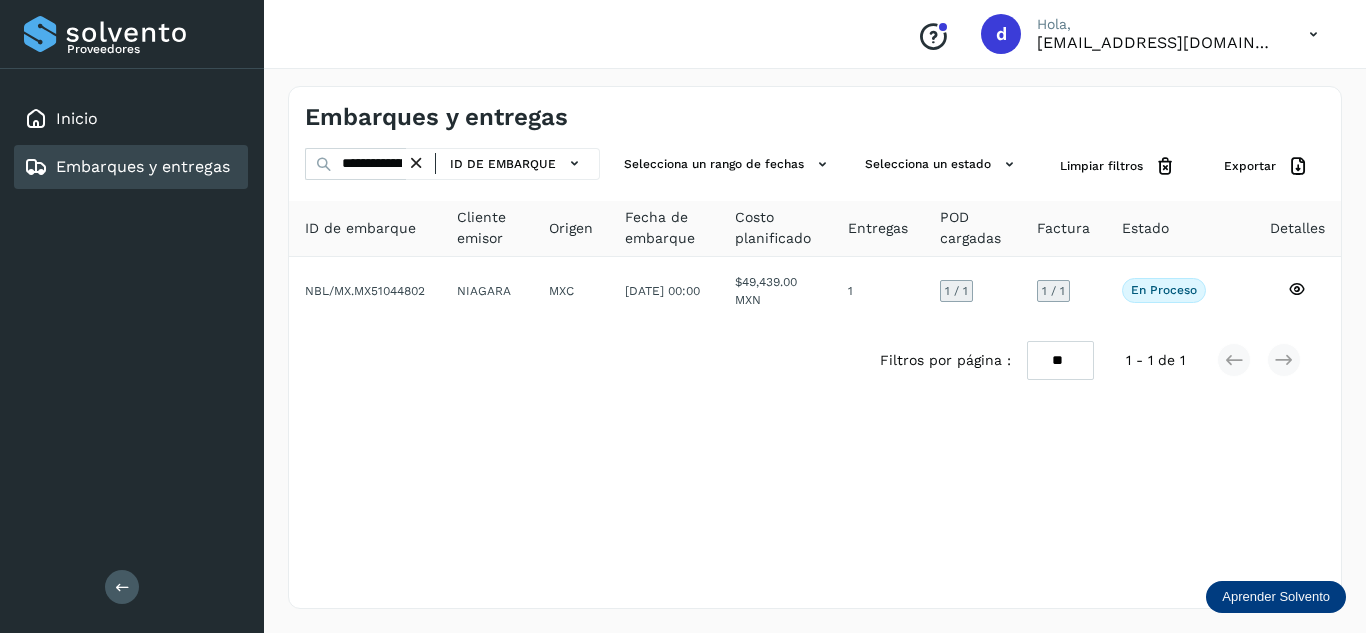 click at bounding box center (416, 163) 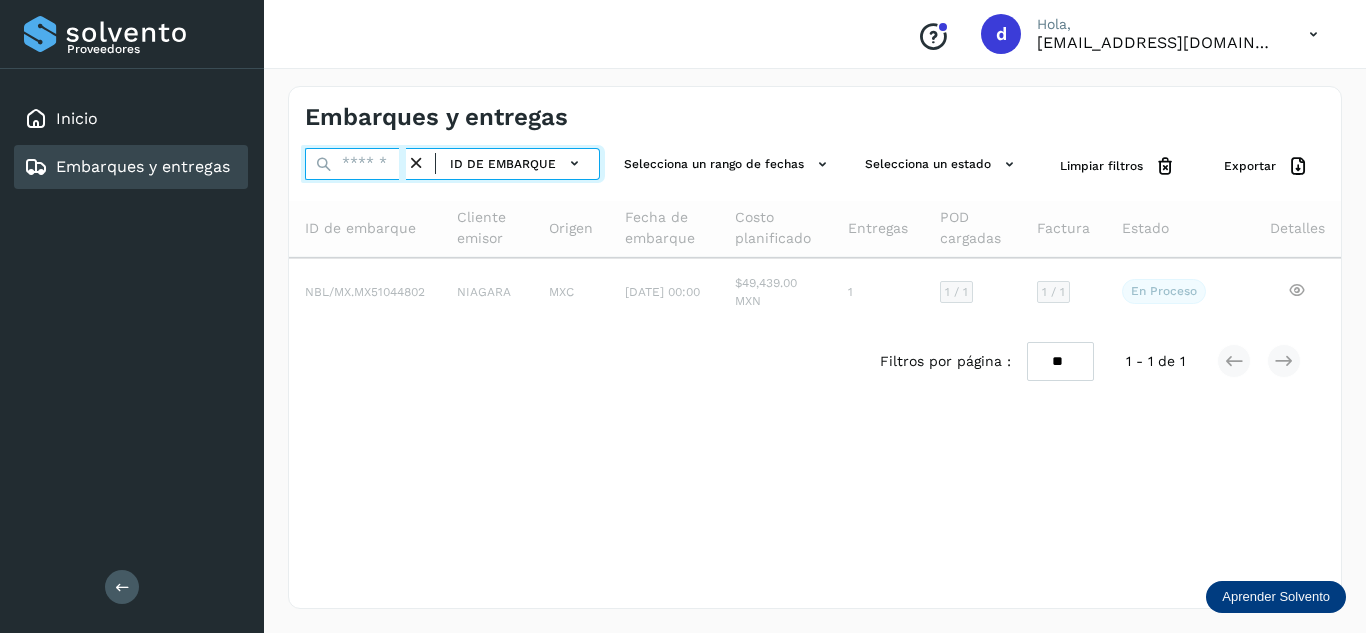 click at bounding box center (355, 164) 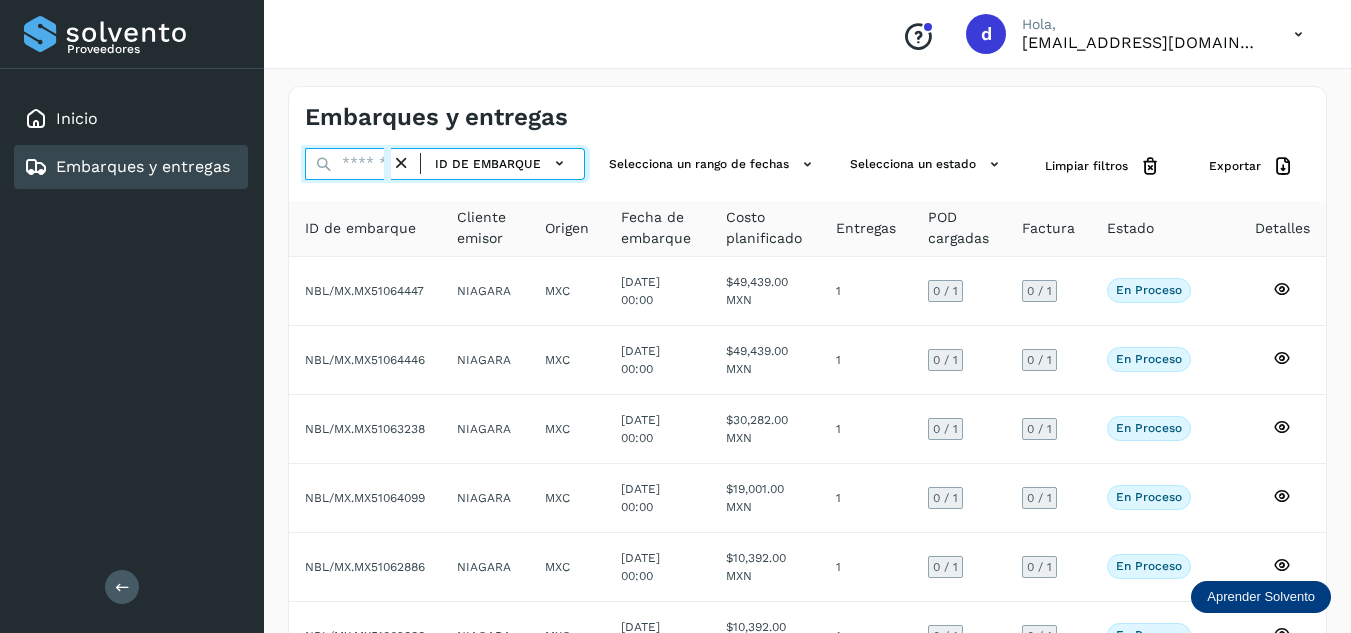 paste on "**********" 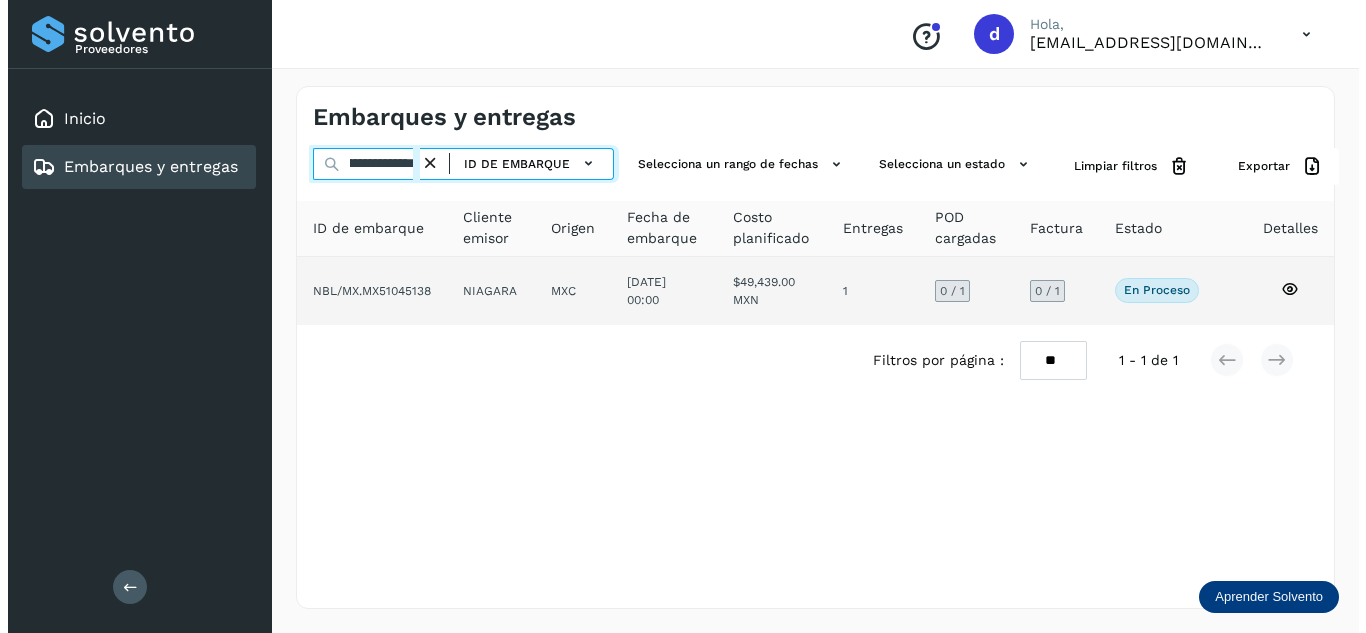 scroll, scrollTop: 0, scrollLeft: 74, axis: horizontal 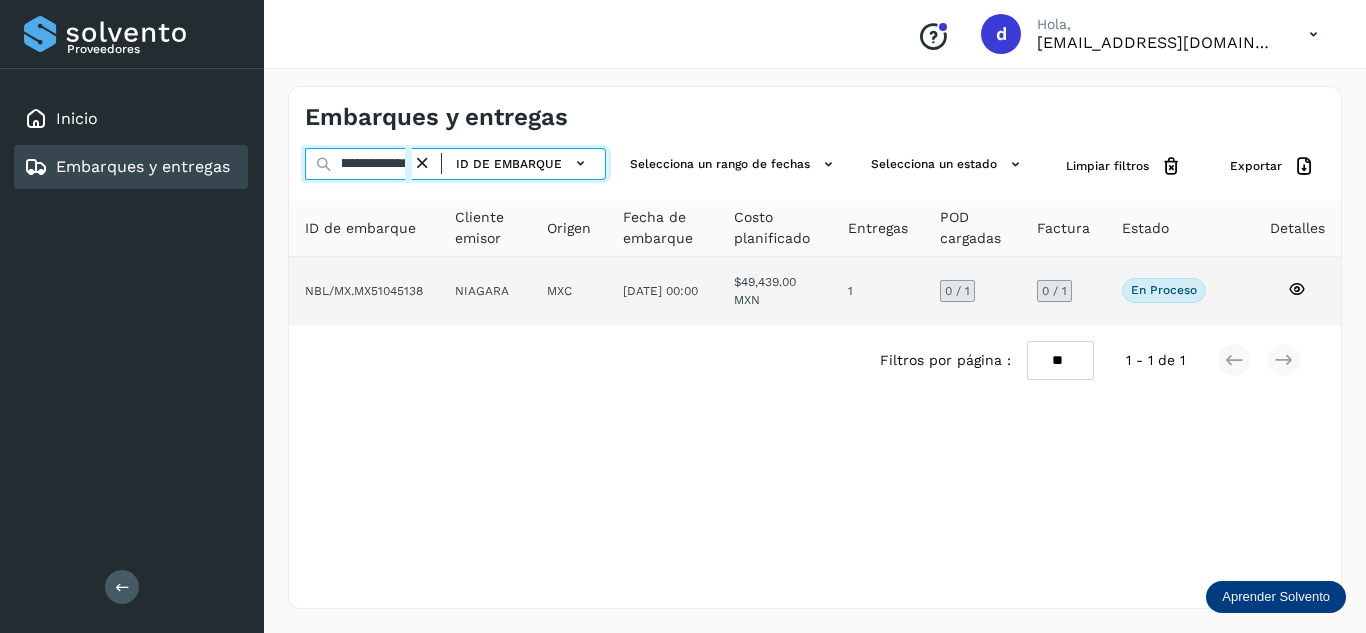 type on "**********" 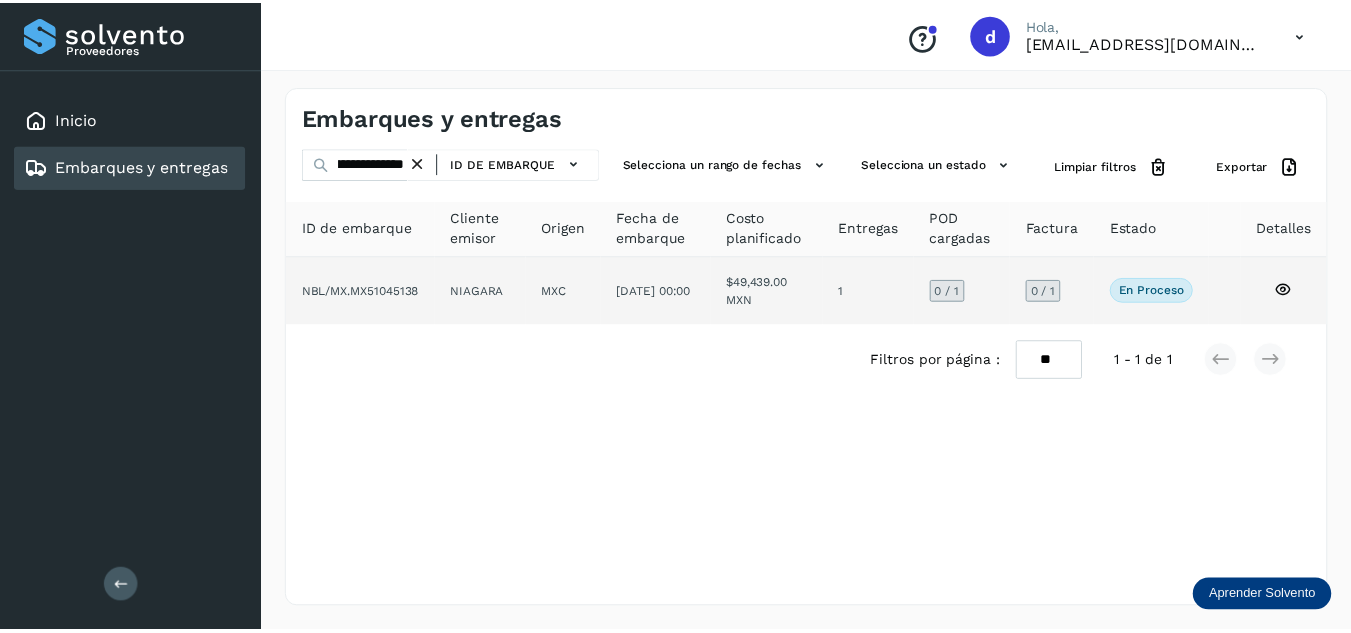 scroll, scrollTop: 0, scrollLeft: 0, axis: both 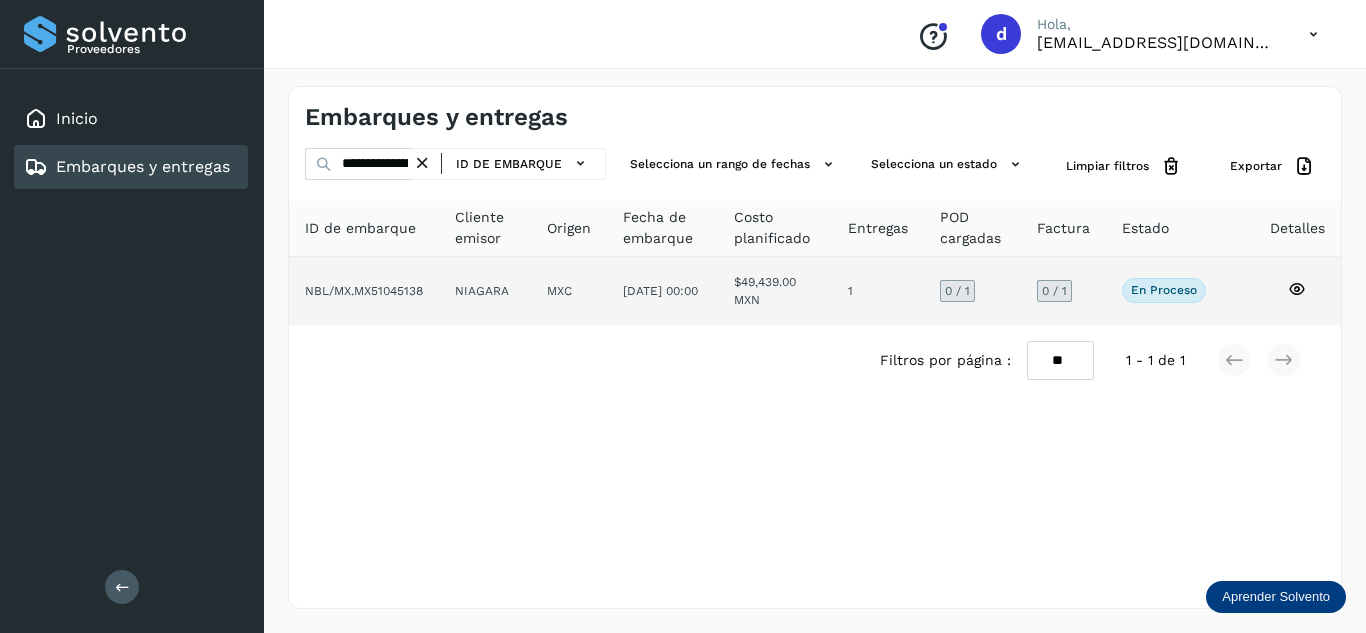 click 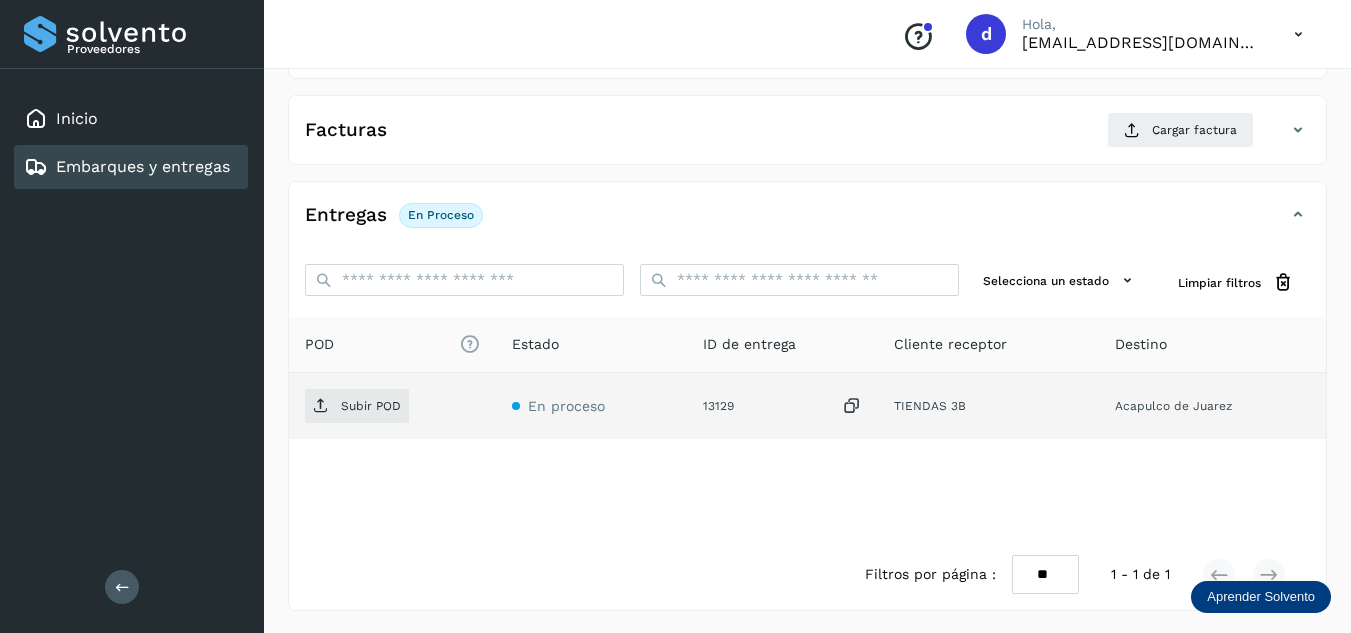 scroll, scrollTop: 316, scrollLeft: 0, axis: vertical 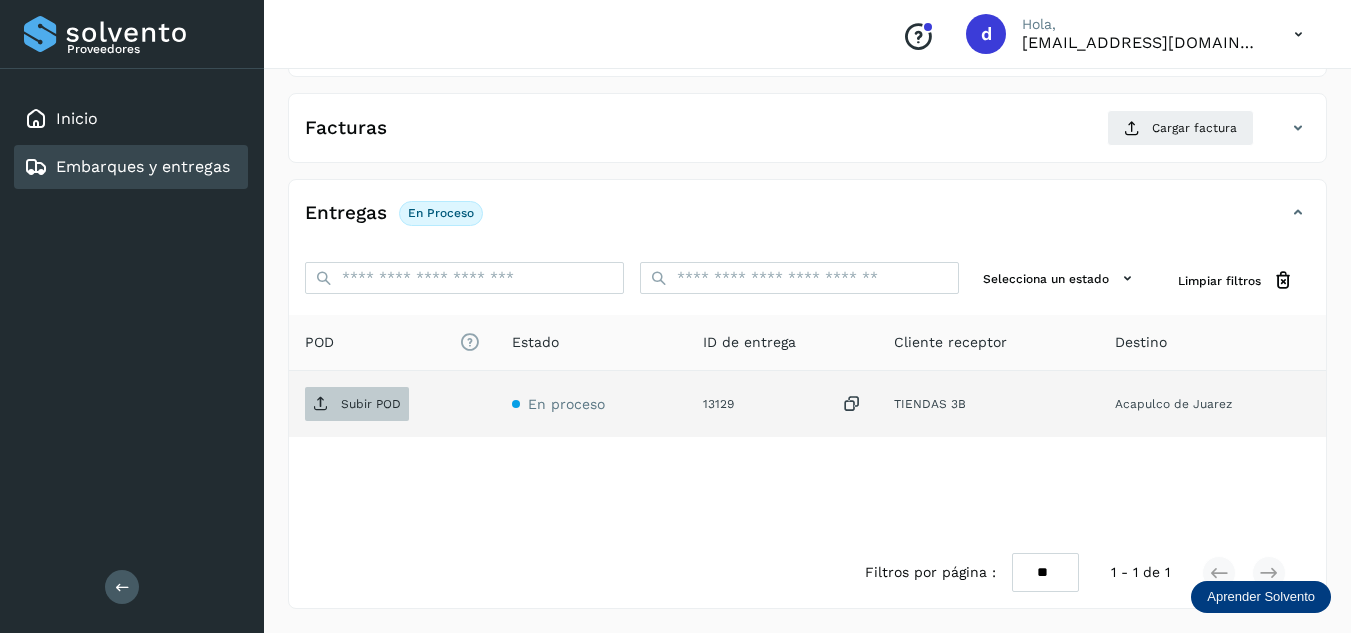 click on "Subir POD" at bounding box center [357, 404] 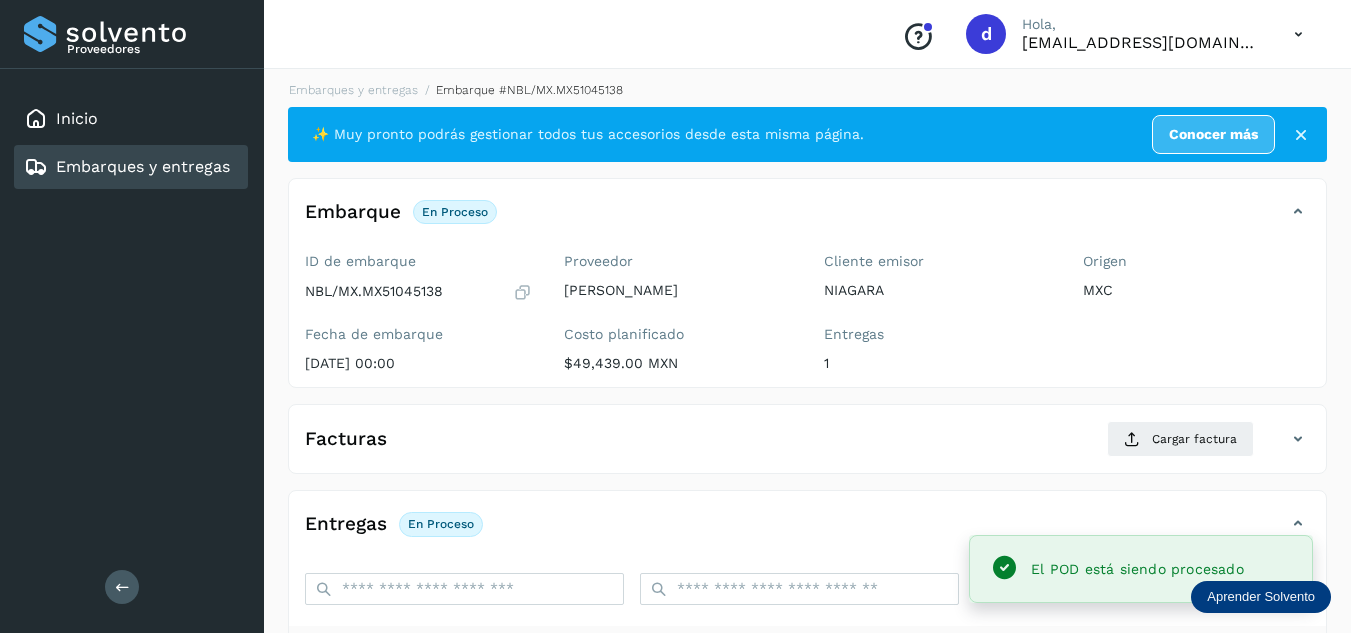 scroll, scrollTop: 0, scrollLeft: 0, axis: both 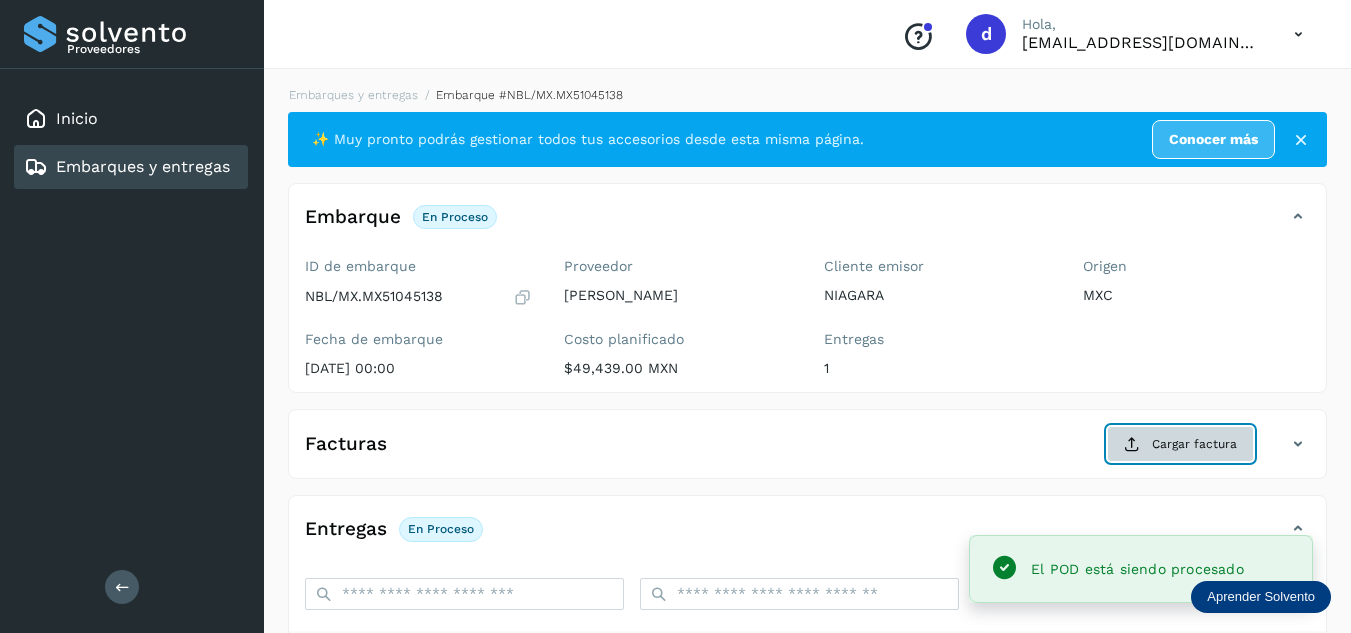 click on "Cargar factura" at bounding box center (1180, 444) 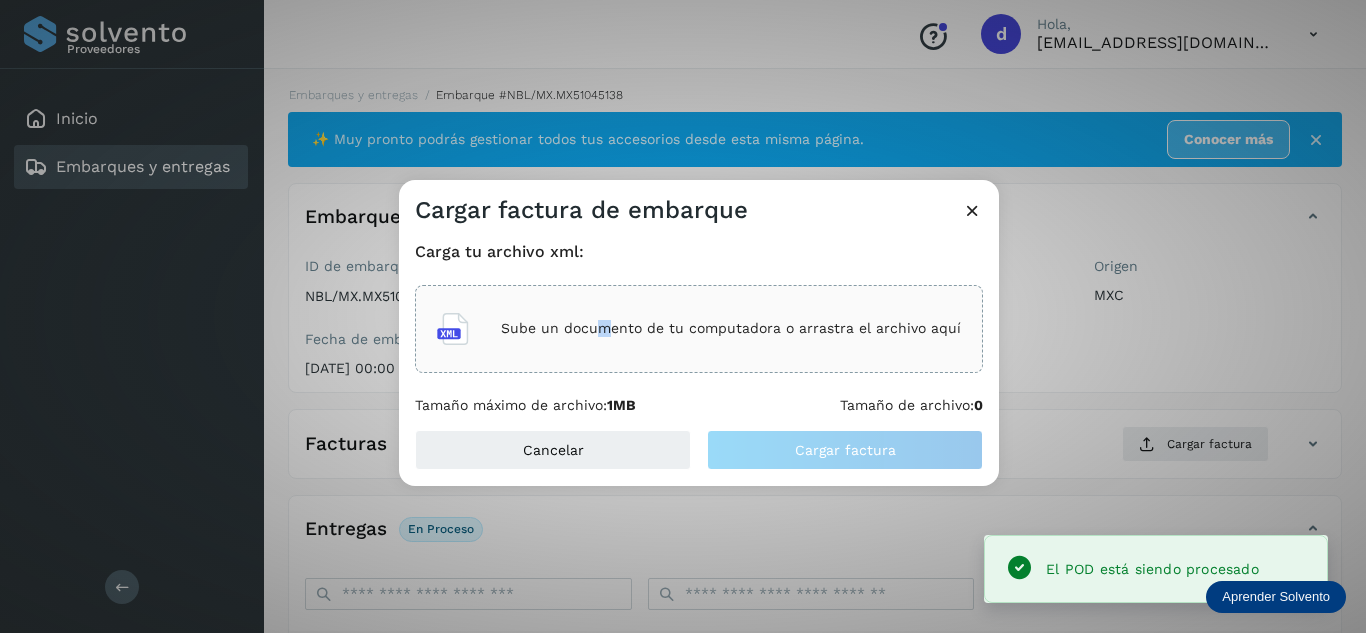 click on "Sube un documento de tu computadora o arrastra el archivo aquí" at bounding box center (731, 328) 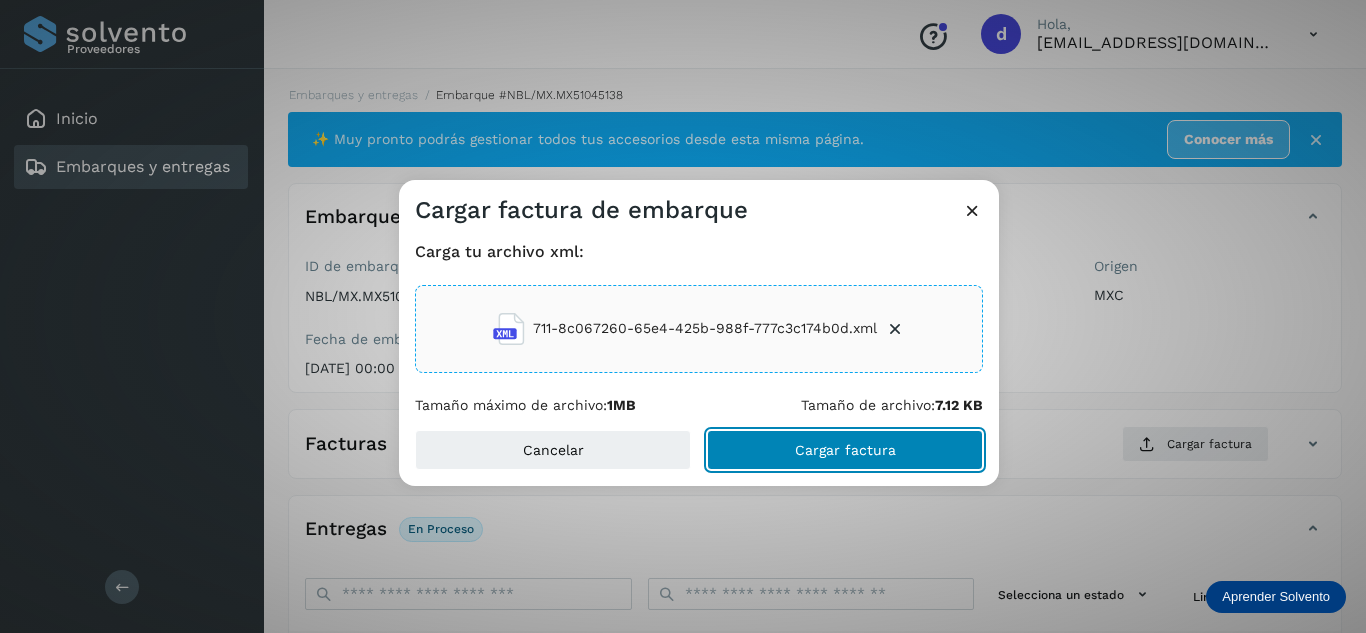 click on "Cargar factura" 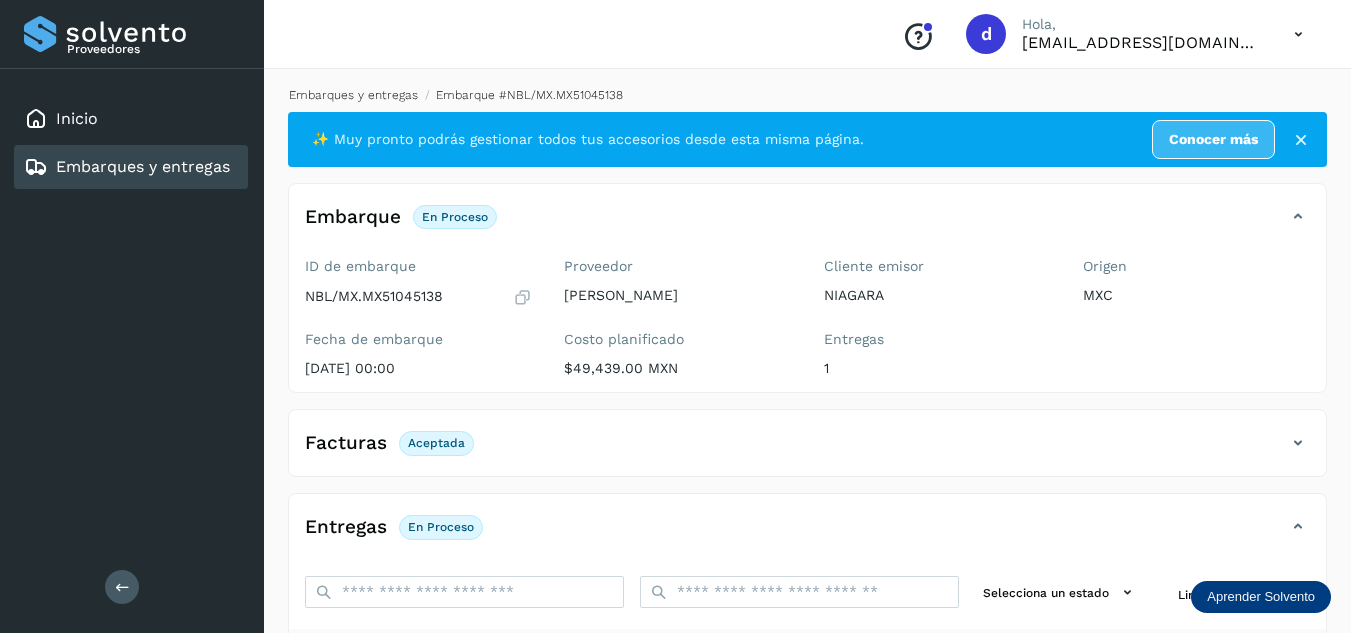 click on "Embarques y entregas" at bounding box center [353, 95] 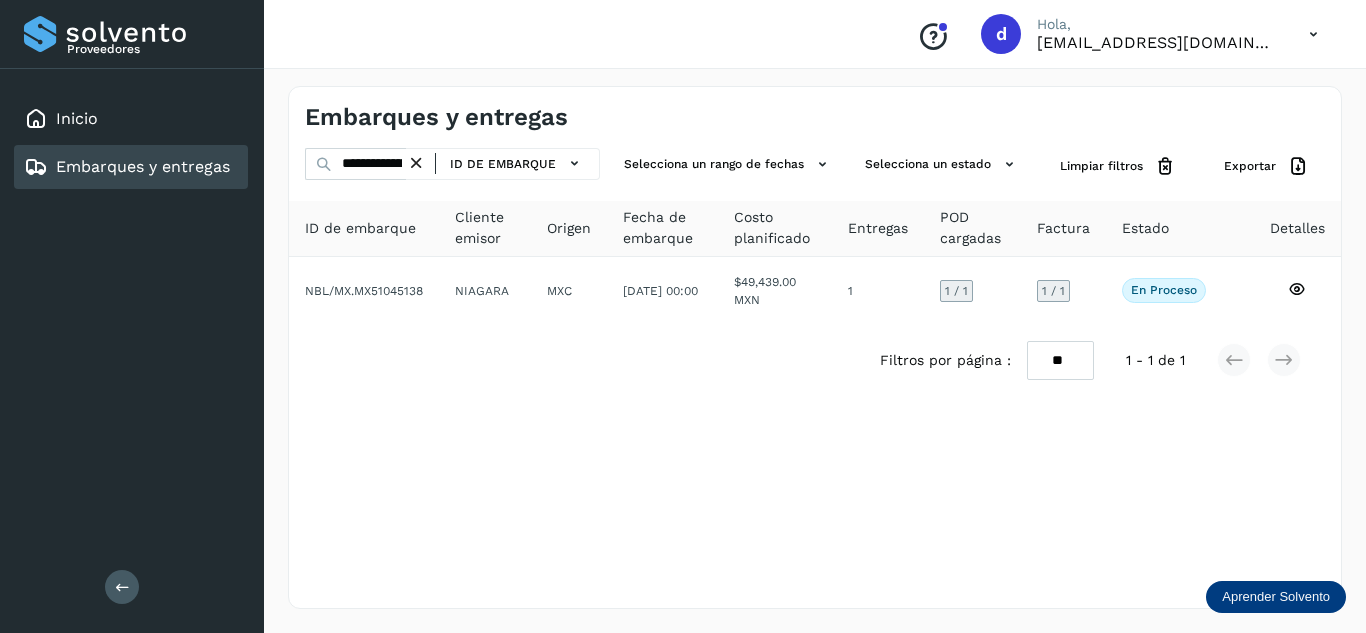 click at bounding box center [416, 163] 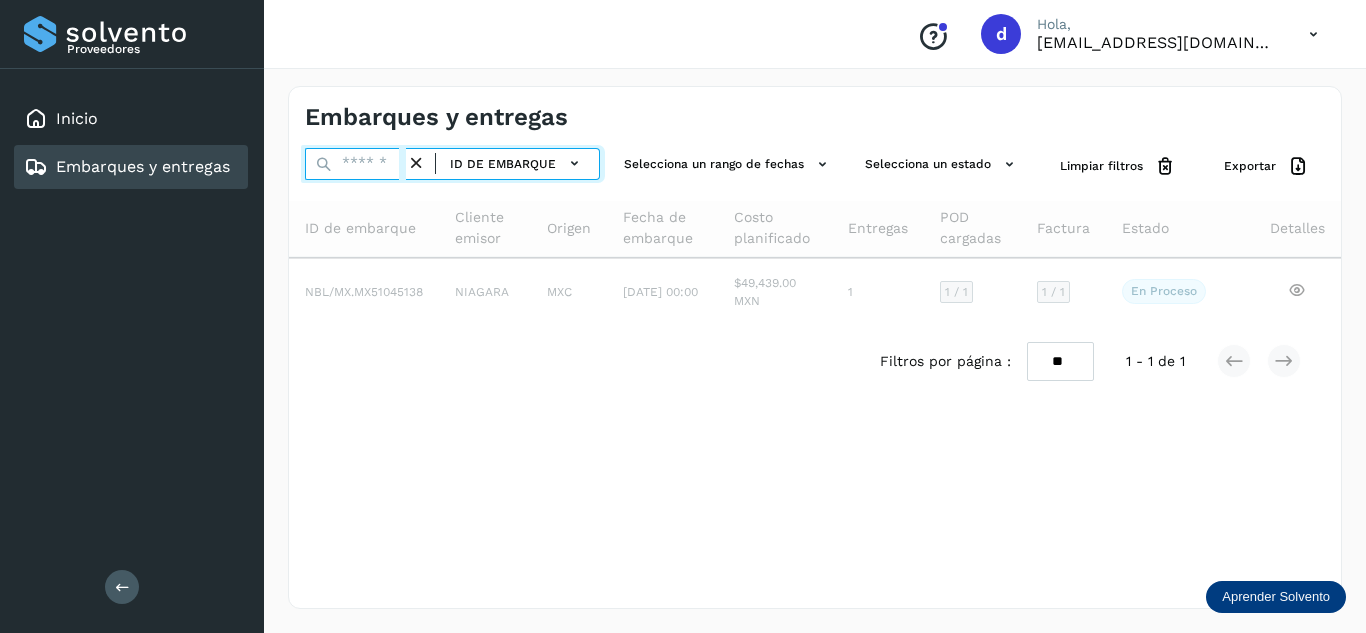 click at bounding box center (355, 164) 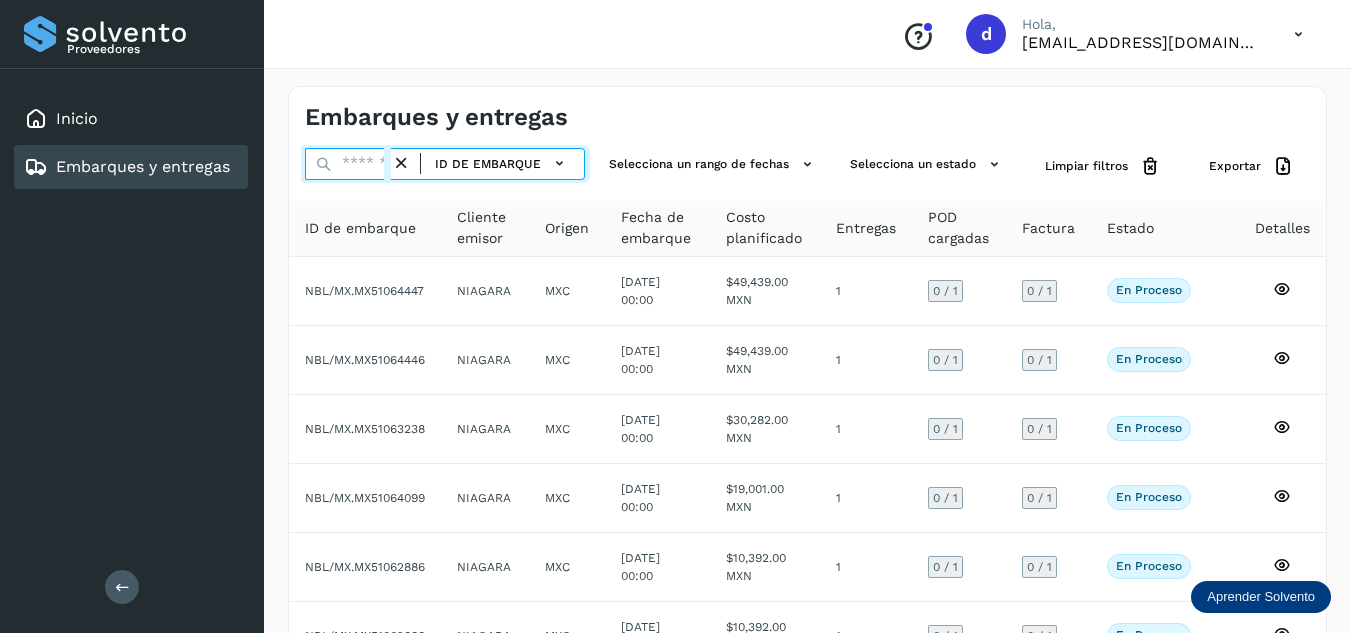paste on "**********" 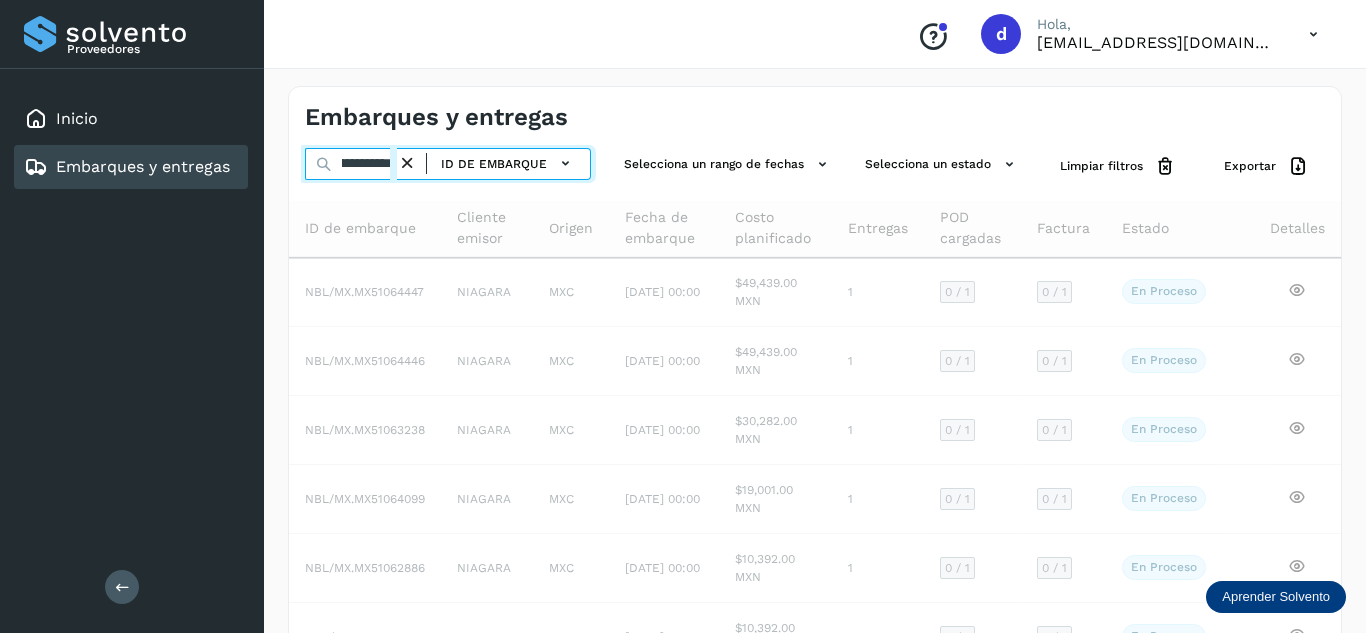 scroll, scrollTop: 0, scrollLeft: 70, axis: horizontal 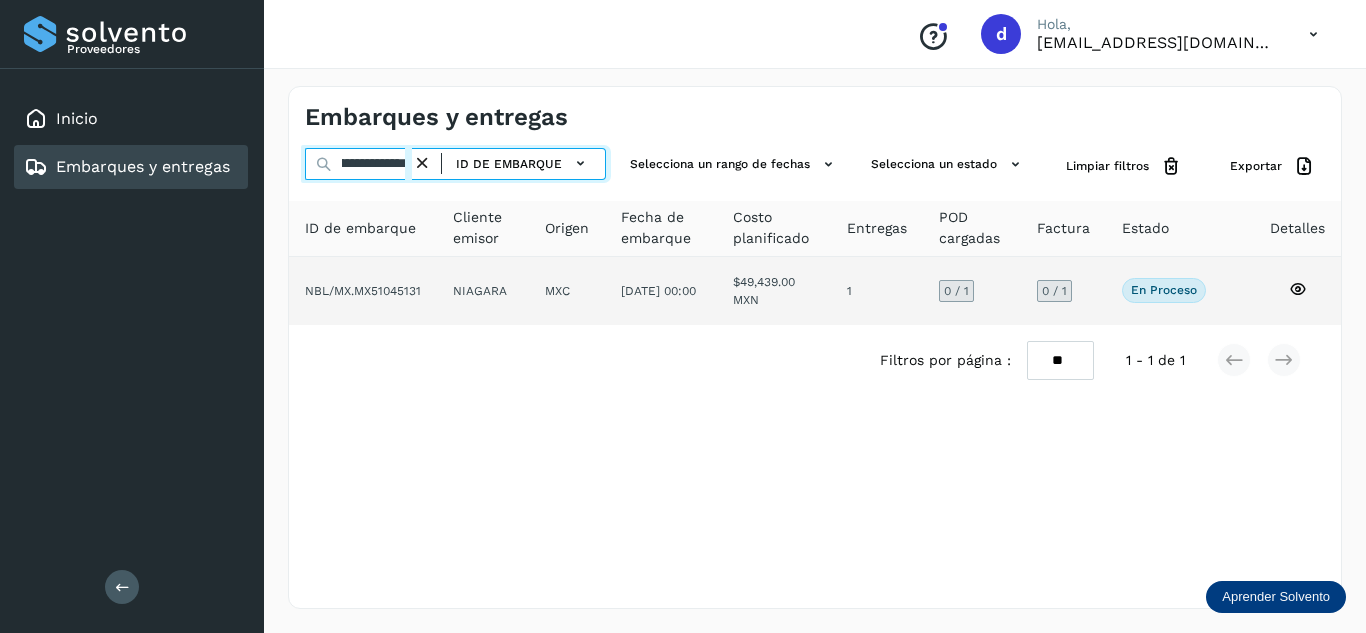type on "**********" 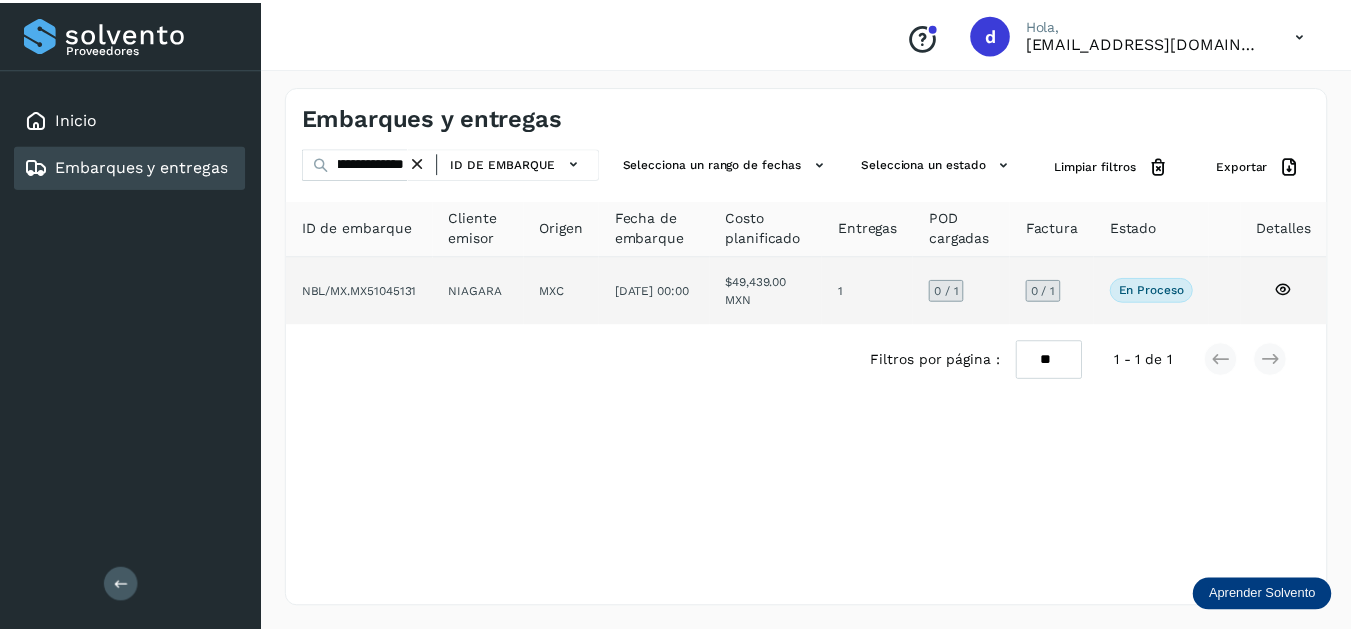 scroll, scrollTop: 0, scrollLeft: 0, axis: both 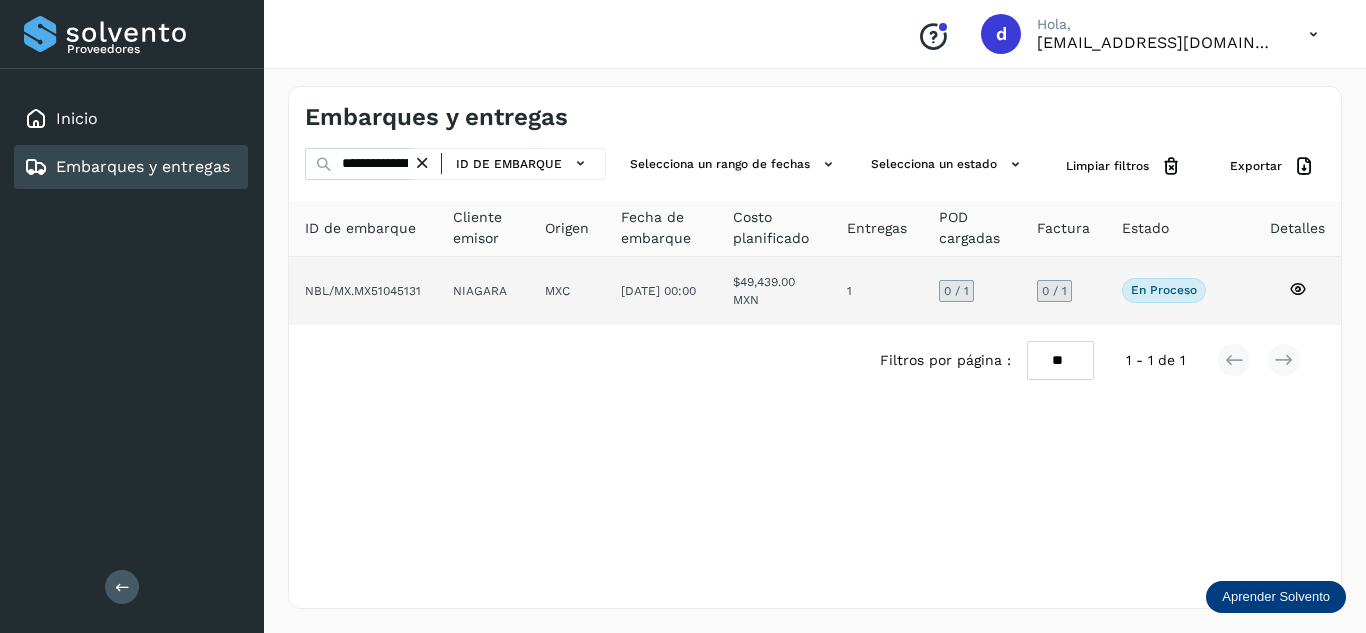 click 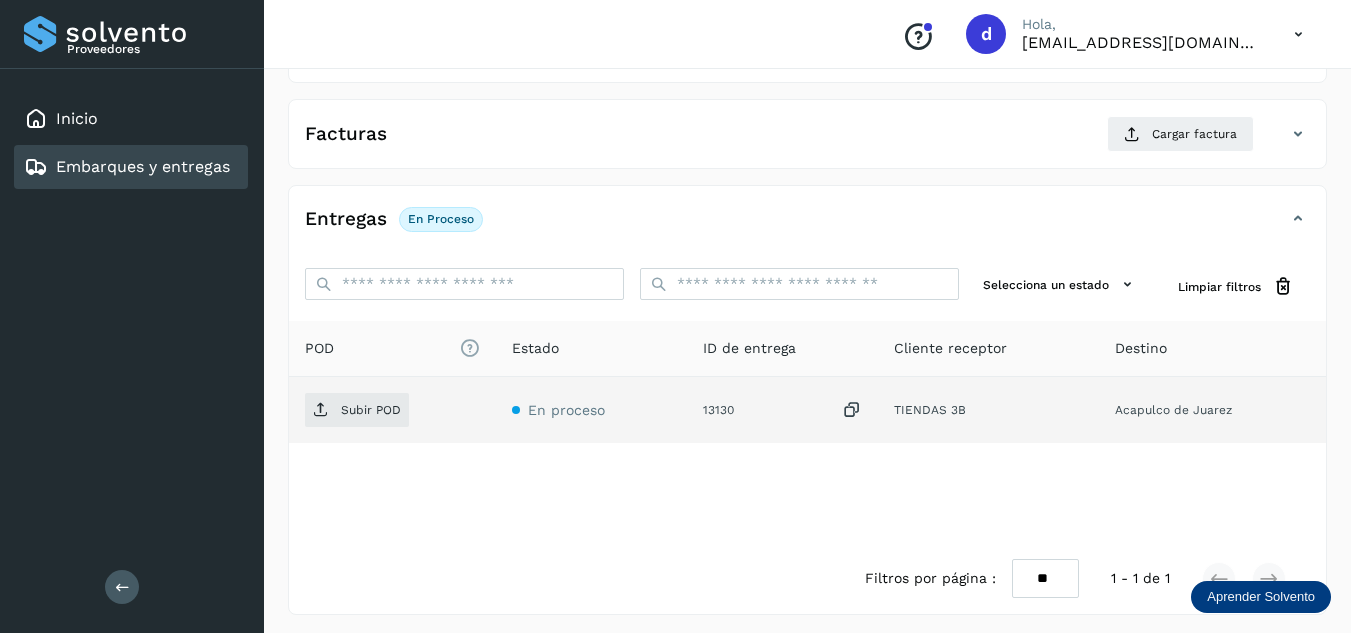 scroll, scrollTop: 316, scrollLeft: 0, axis: vertical 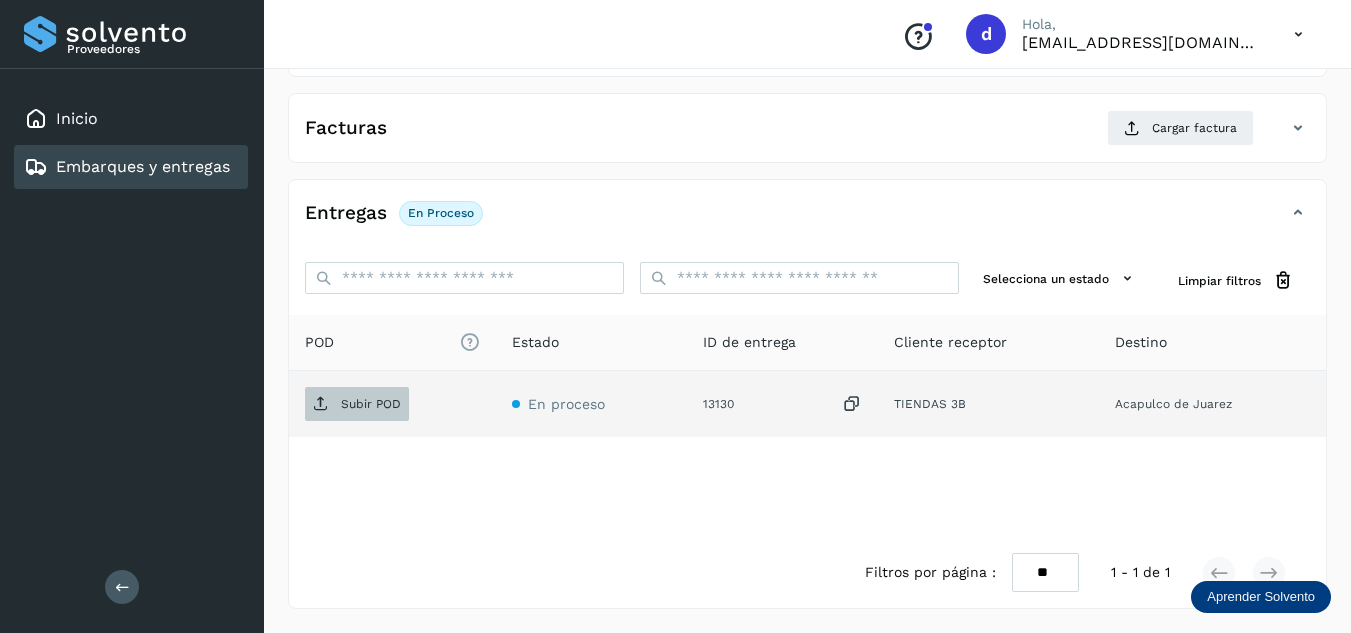 click on "Subir POD" at bounding box center (371, 404) 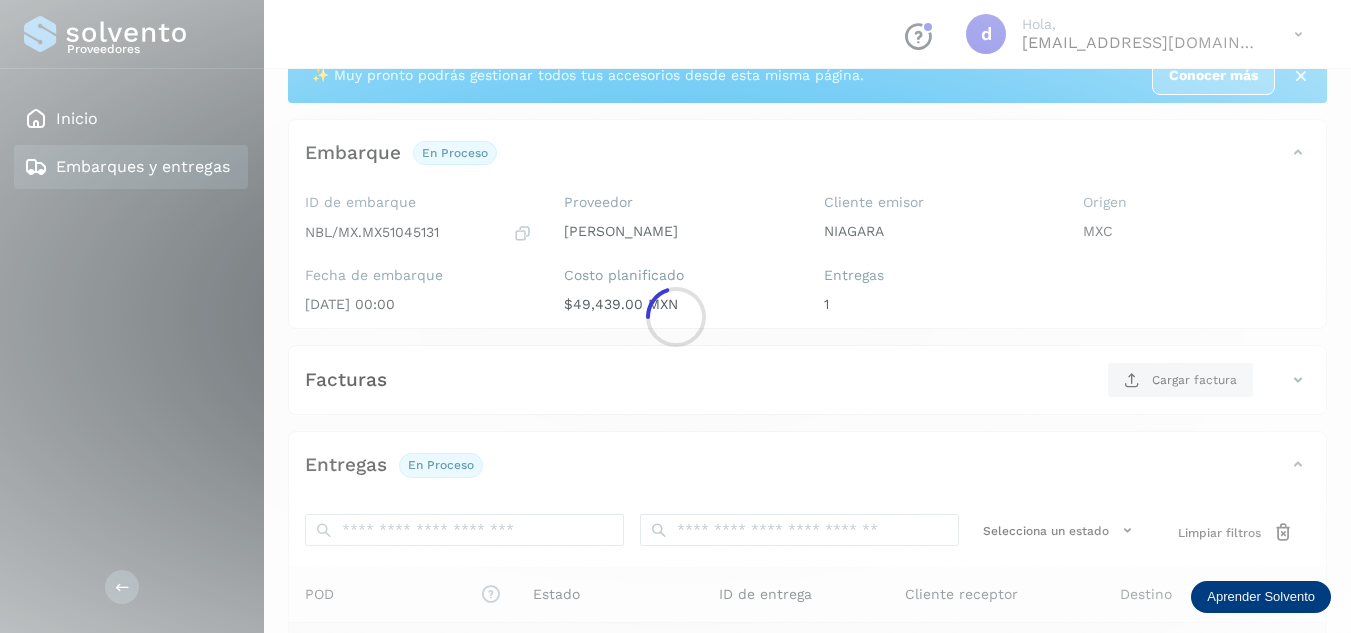 scroll, scrollTop: 16, scrollLeft: 0, axis: vertical 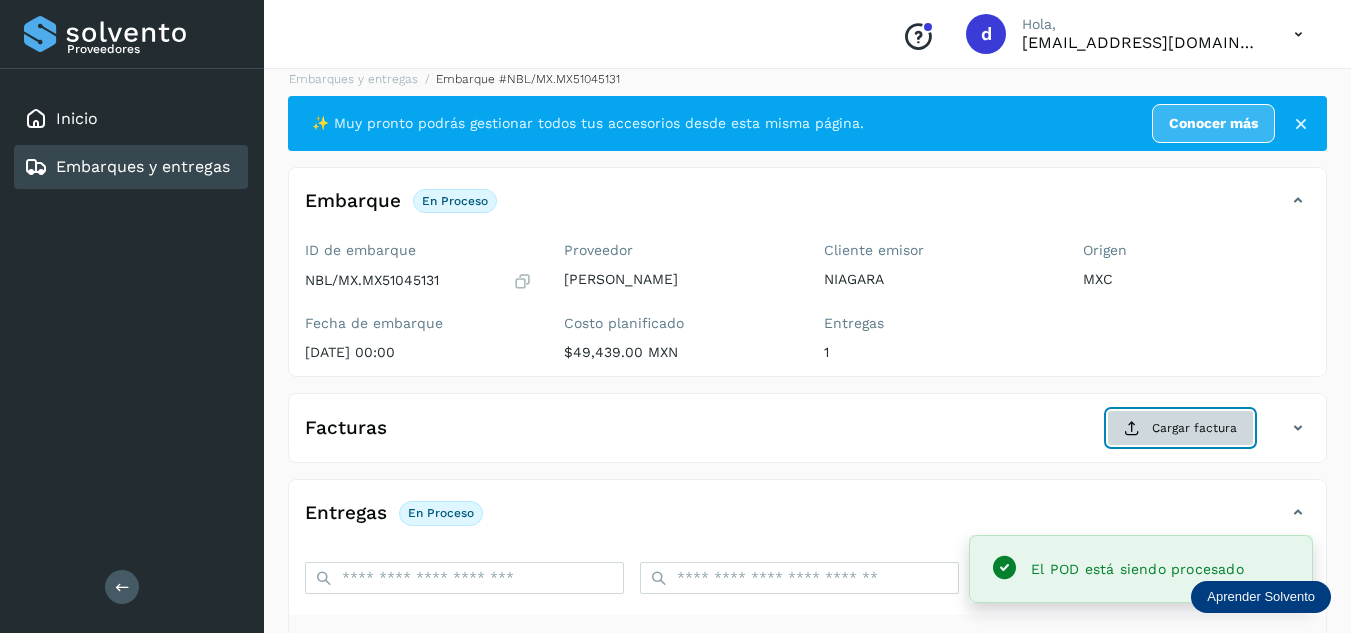 click on "Cargar factura" 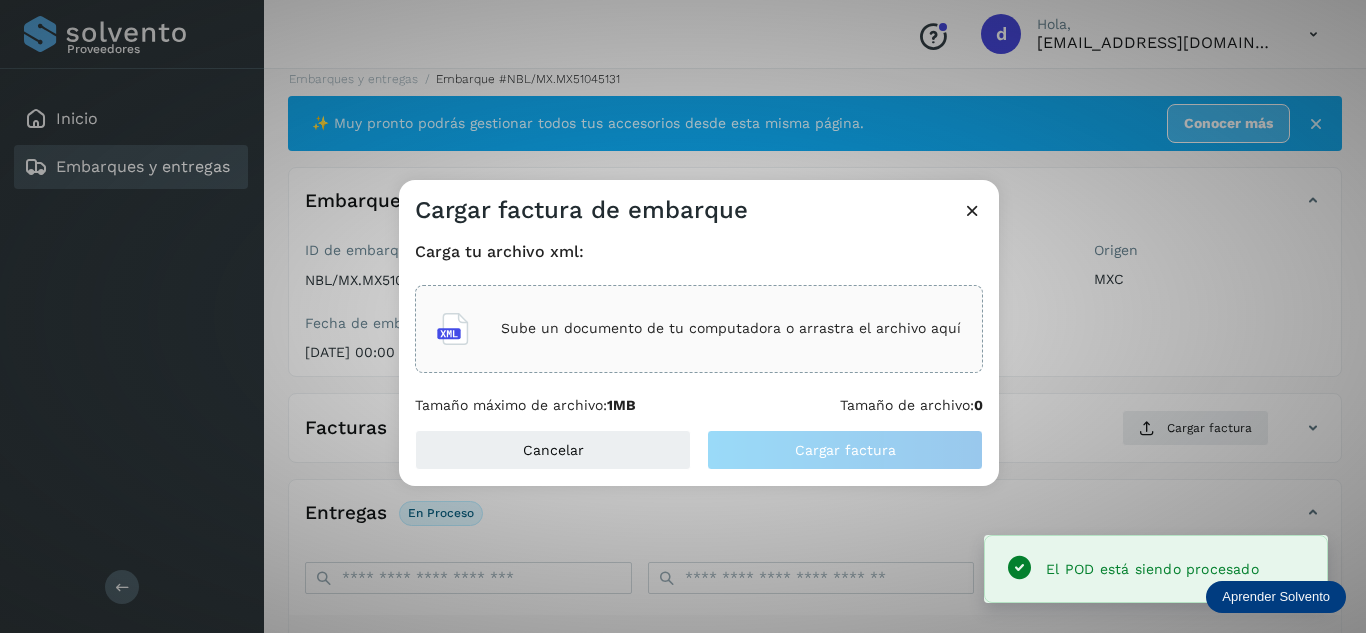 click on "Sube un documento de tu computadora o arrastra el archivo aquí" 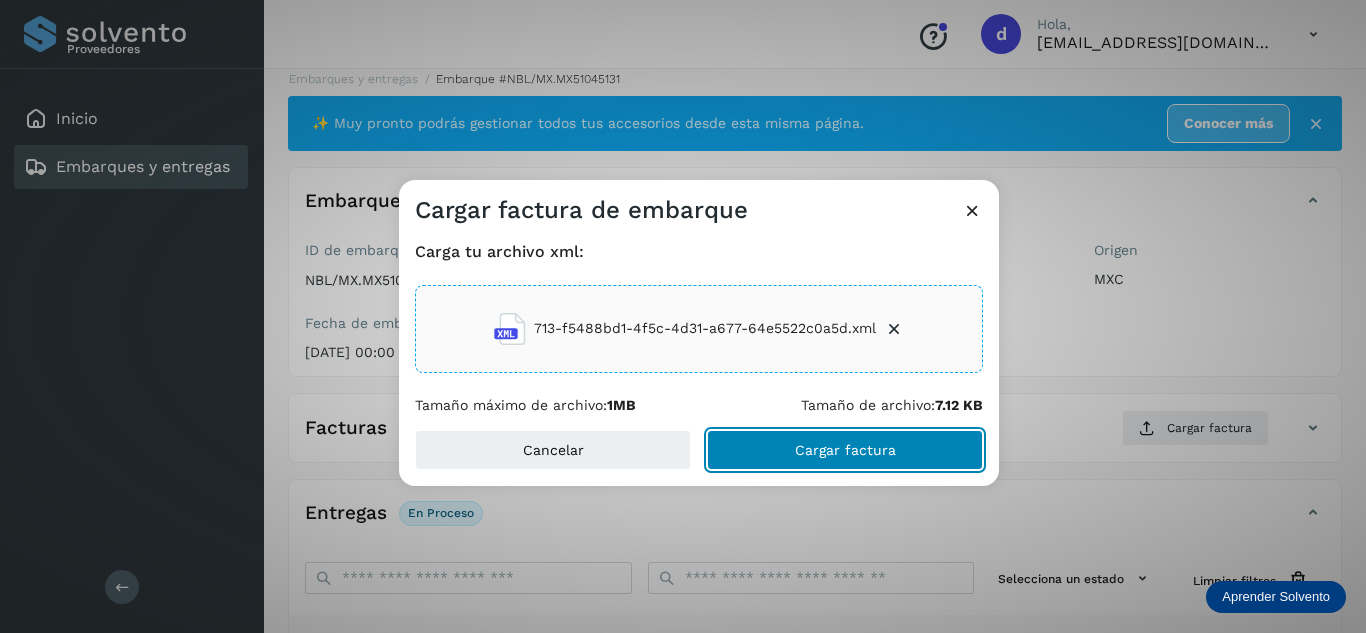 click on "Cargar factura" 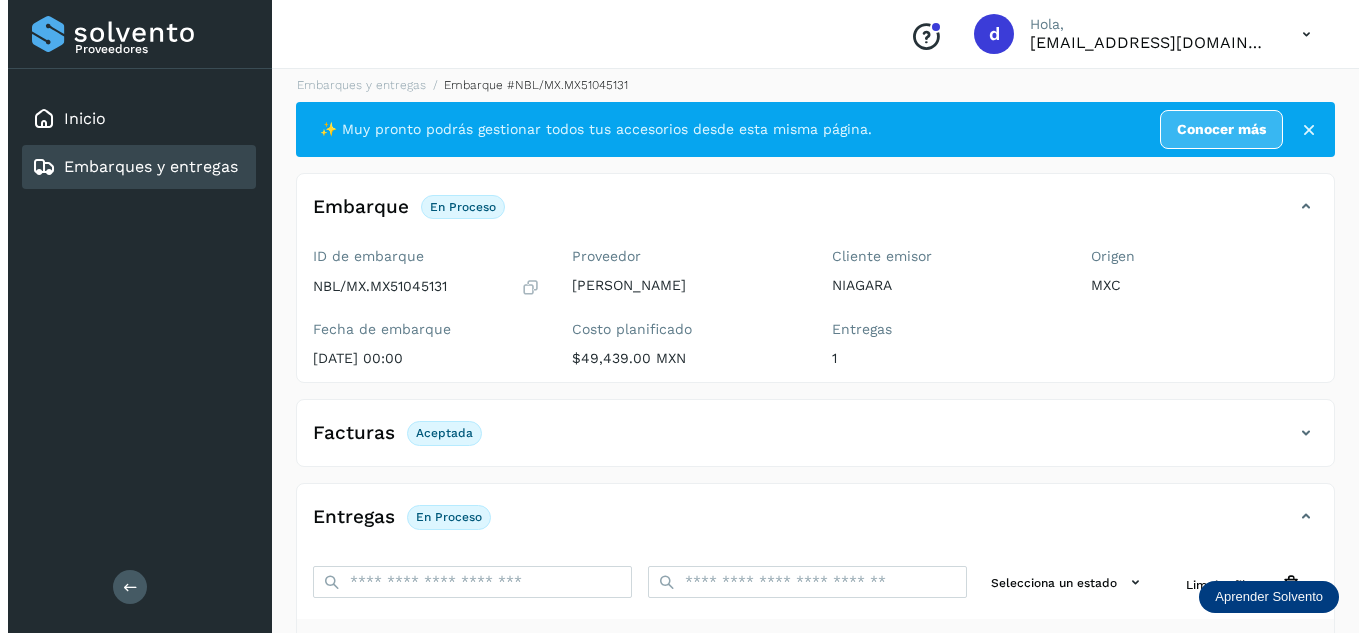 scroll, scrollTop: 0, scrollLeft: 0, axis: both 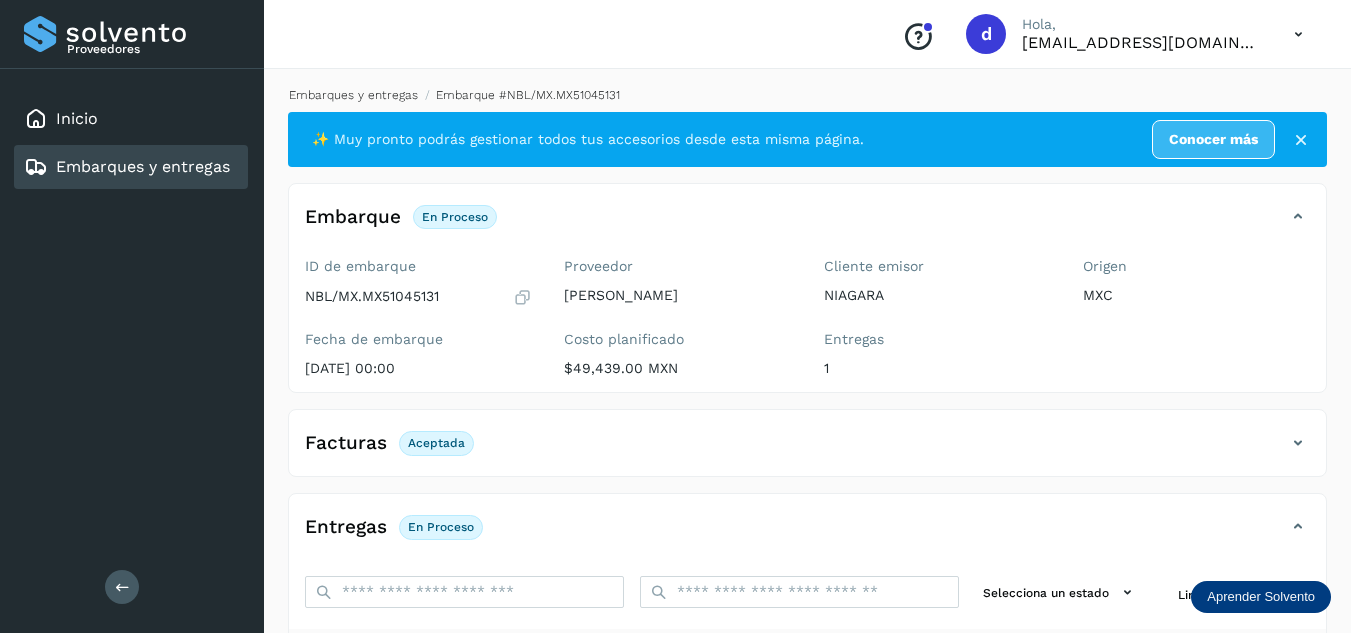 click on "Embarques y entregas" at bounding box center [353, 95] 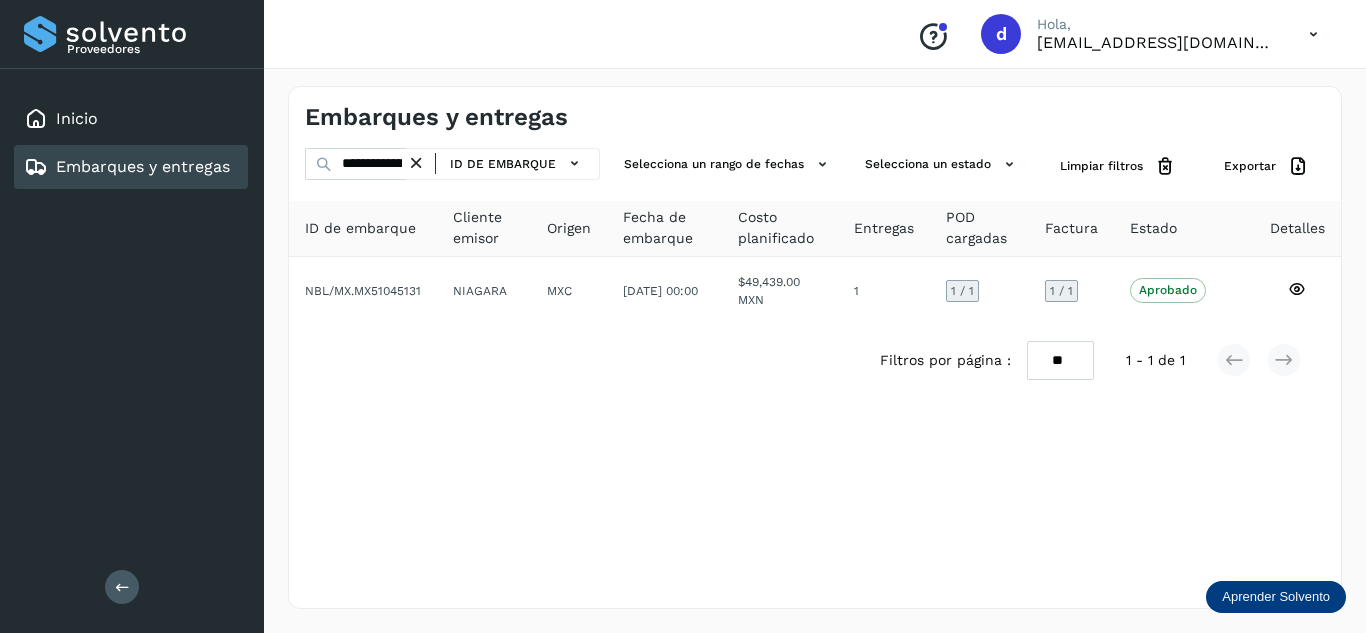 click at bounding box center (416, 163) 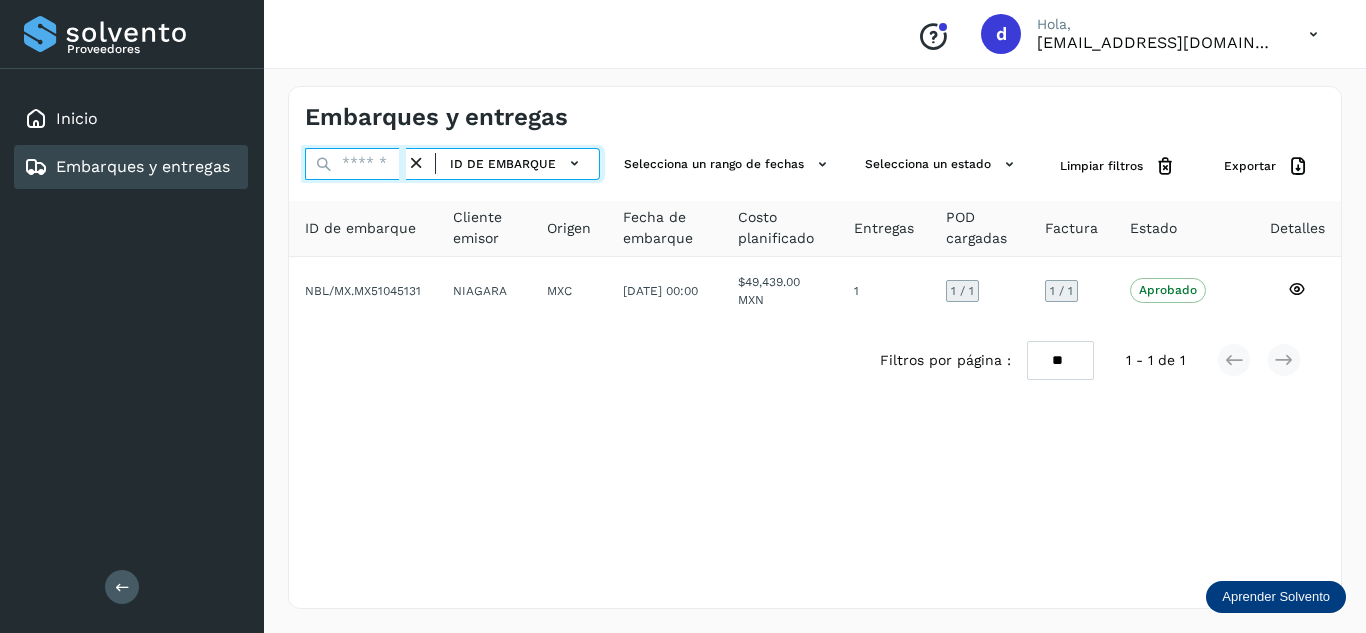 click at bounding box center [355, 164] 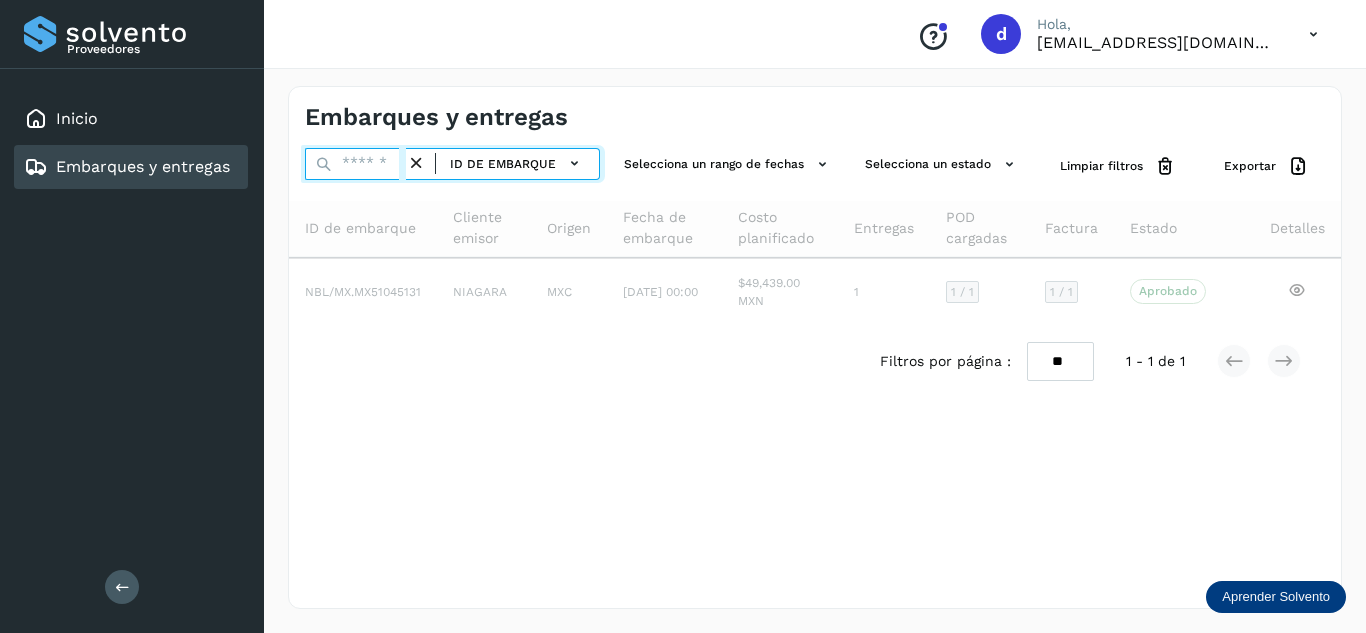 paste on "**********" 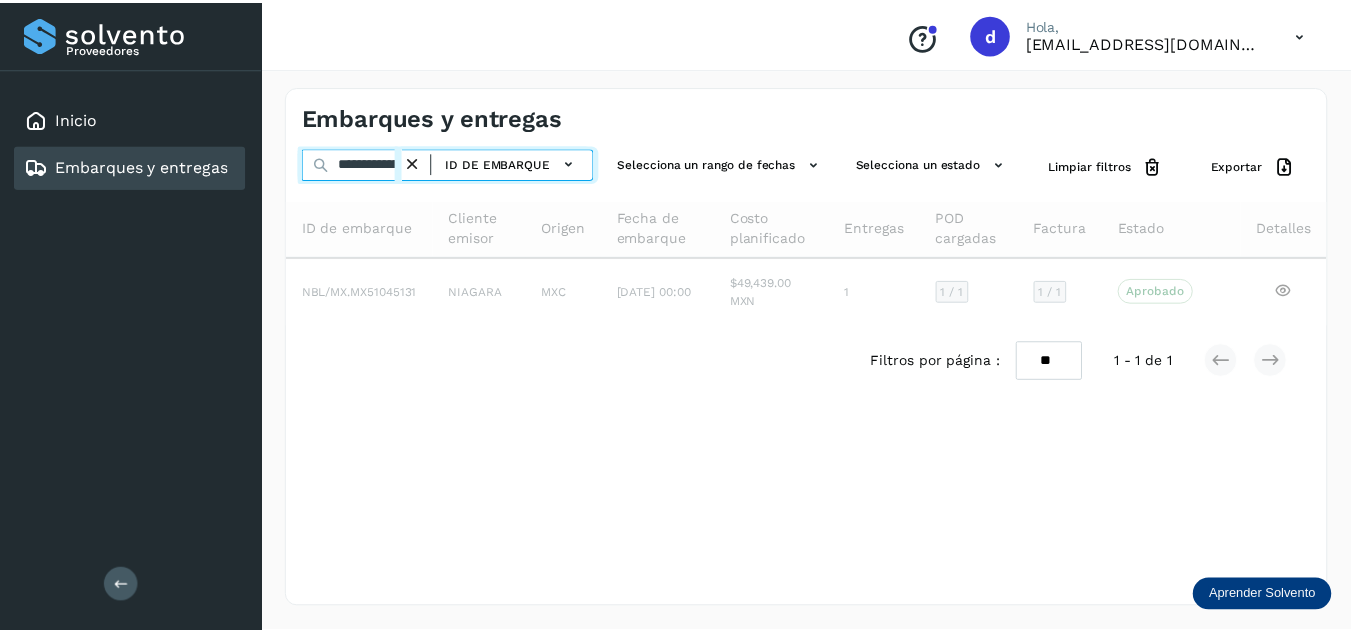 scroll, scrollTop: 0, scrollLeft: 74, axis: horizontal 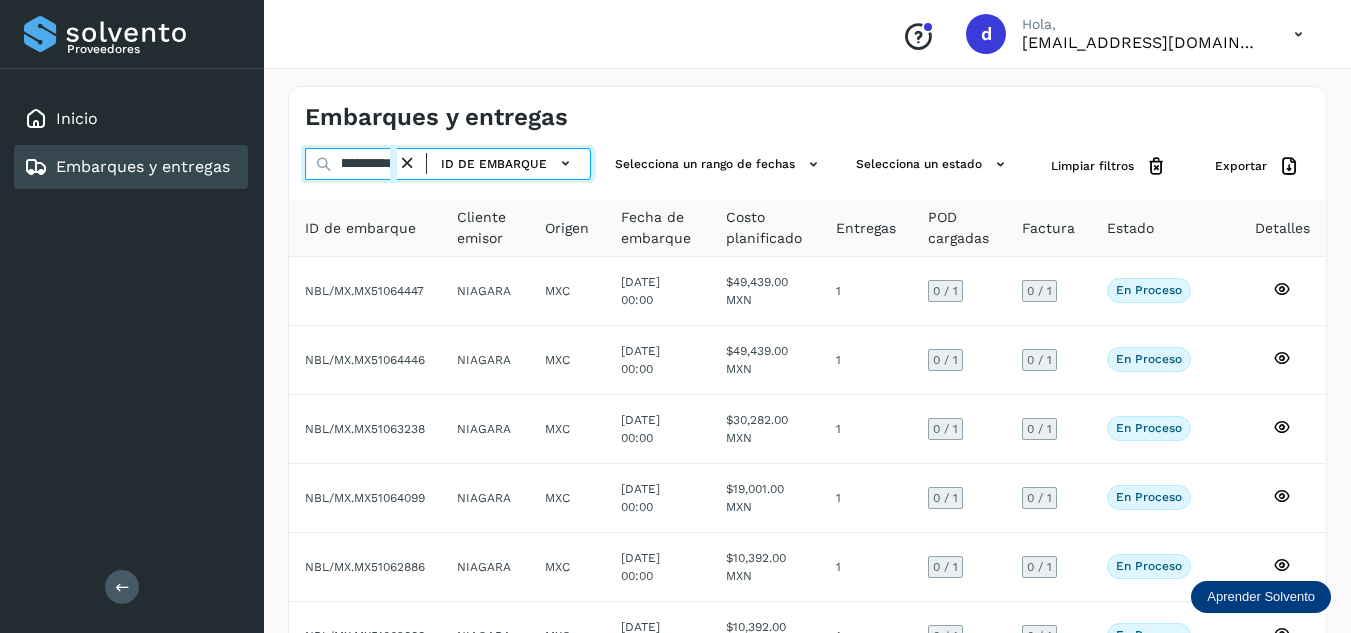 type on "**********" 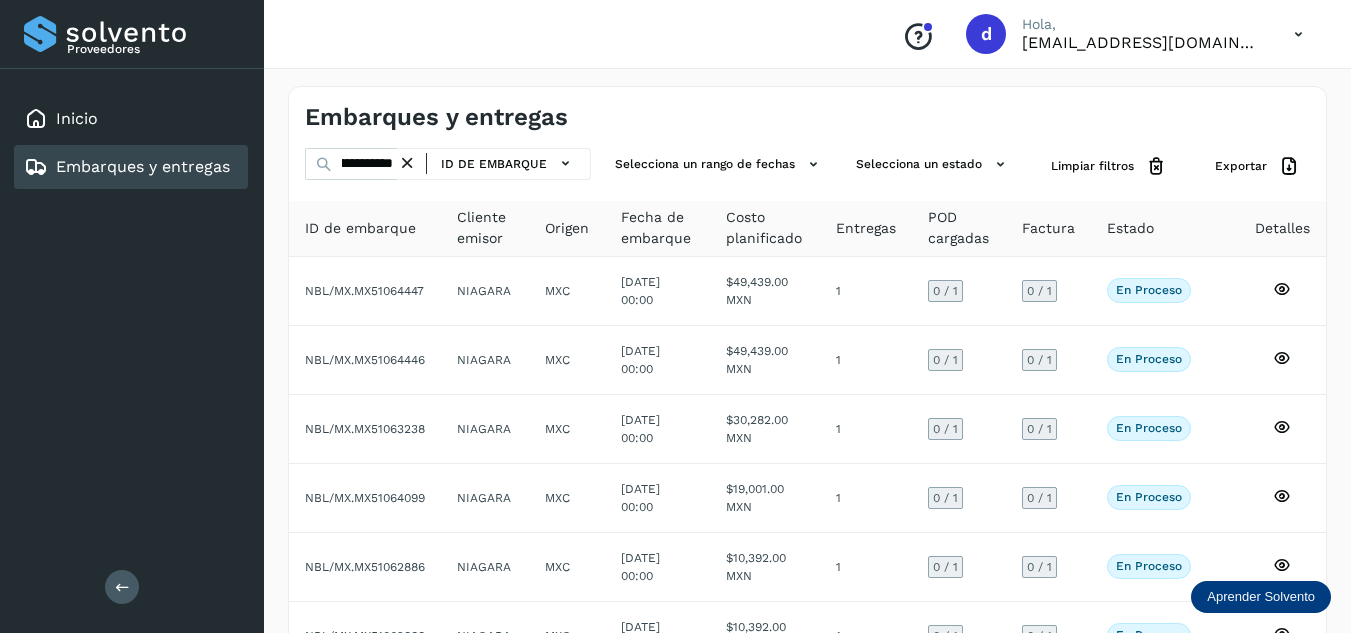 scroll, scrollTop: 0, scrollLeft: 0, axis: both 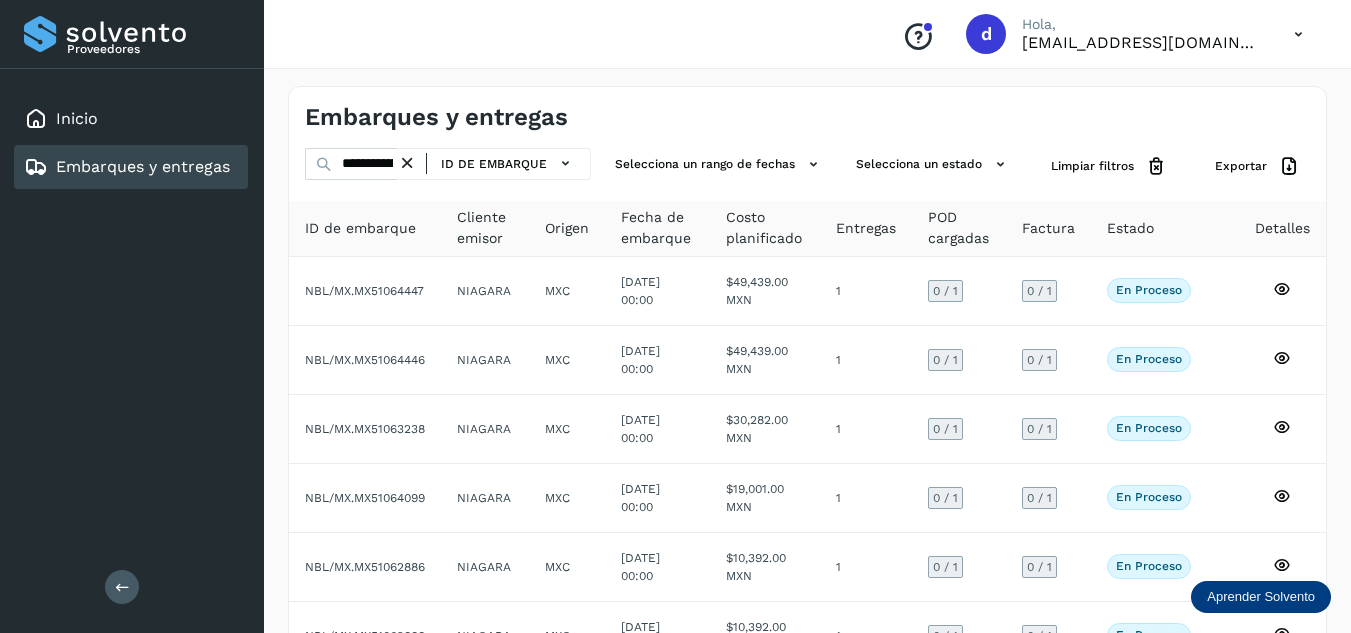 click at bounding box center [407, 163] 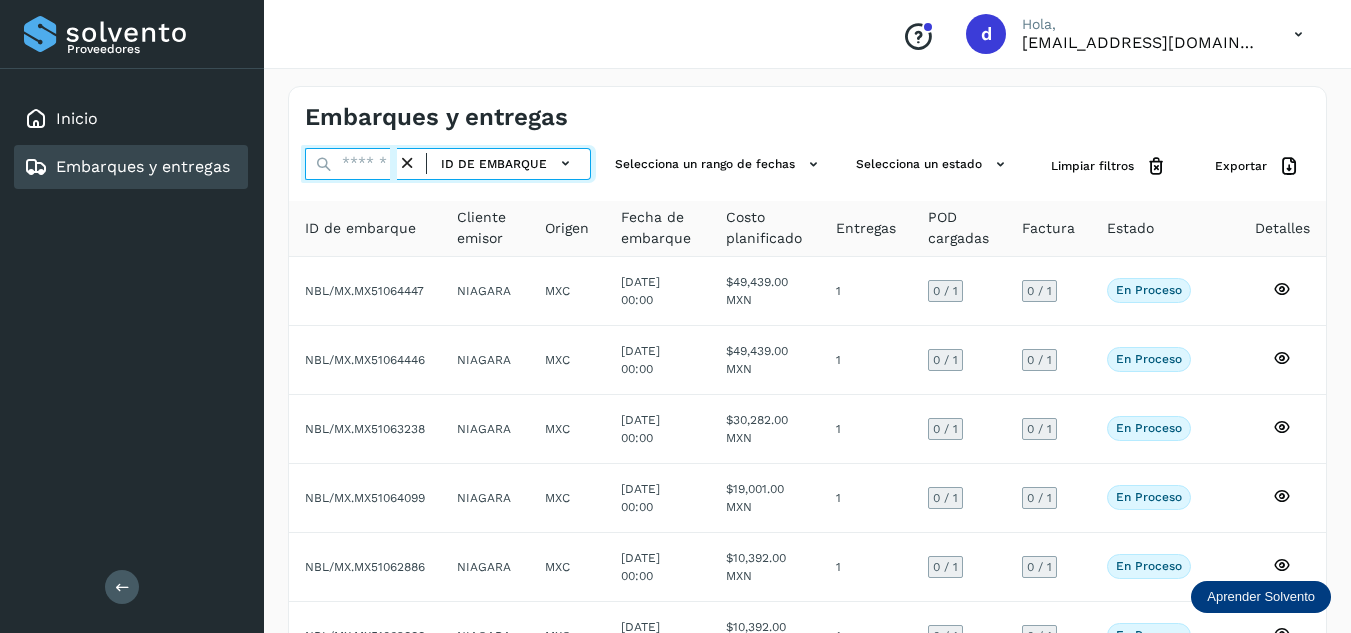 click at bounding box center (351, 164) 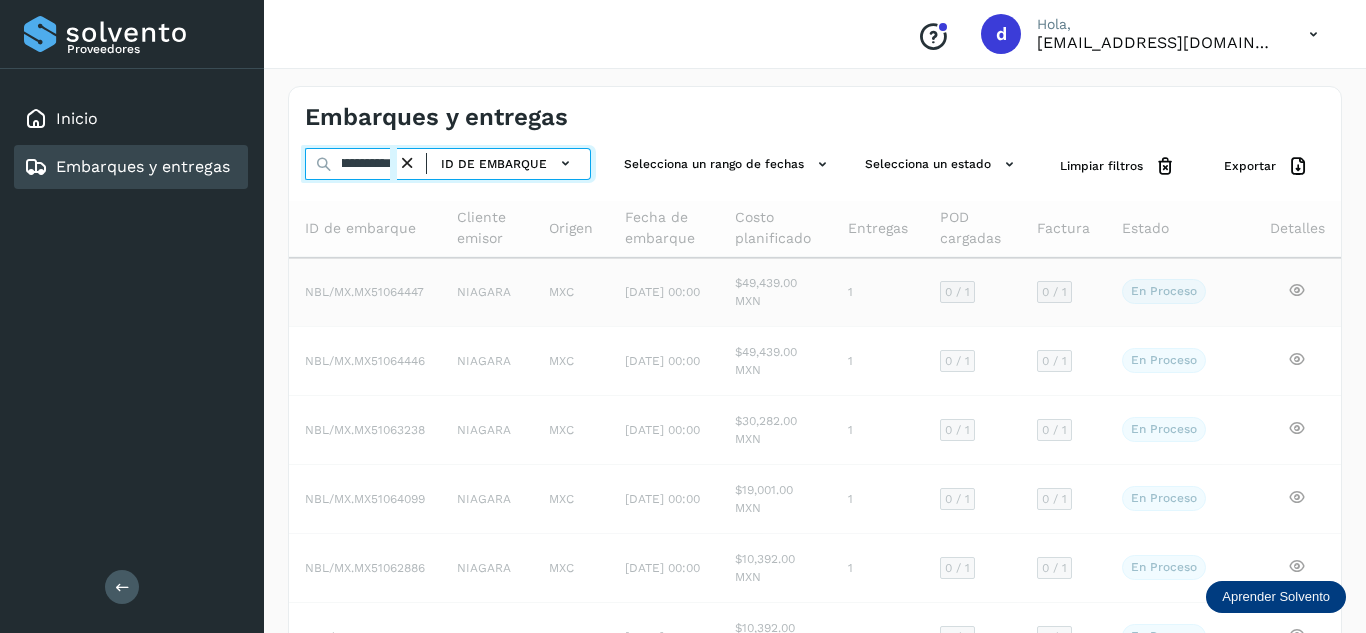 scroll, scrollTop: 0, scrollLeft: 74, axis: horizontal 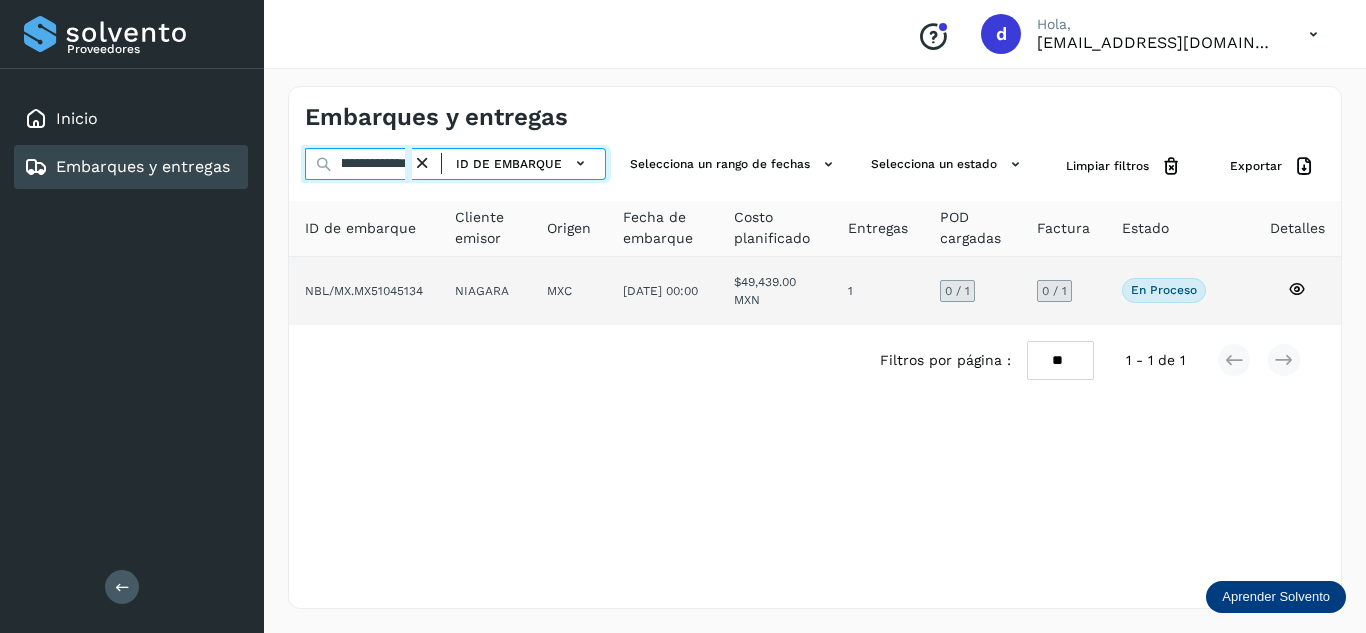 type on "**********" 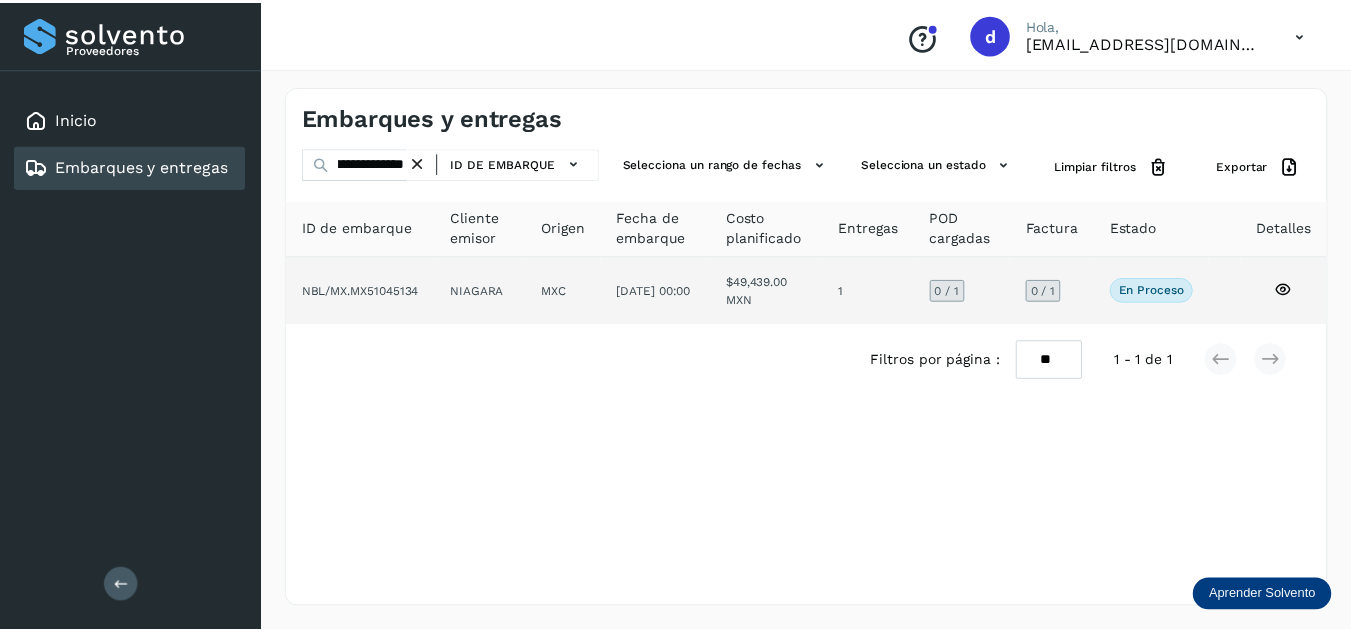 scroll, scrollTop: 0, scrollLeft: 0, axis: both 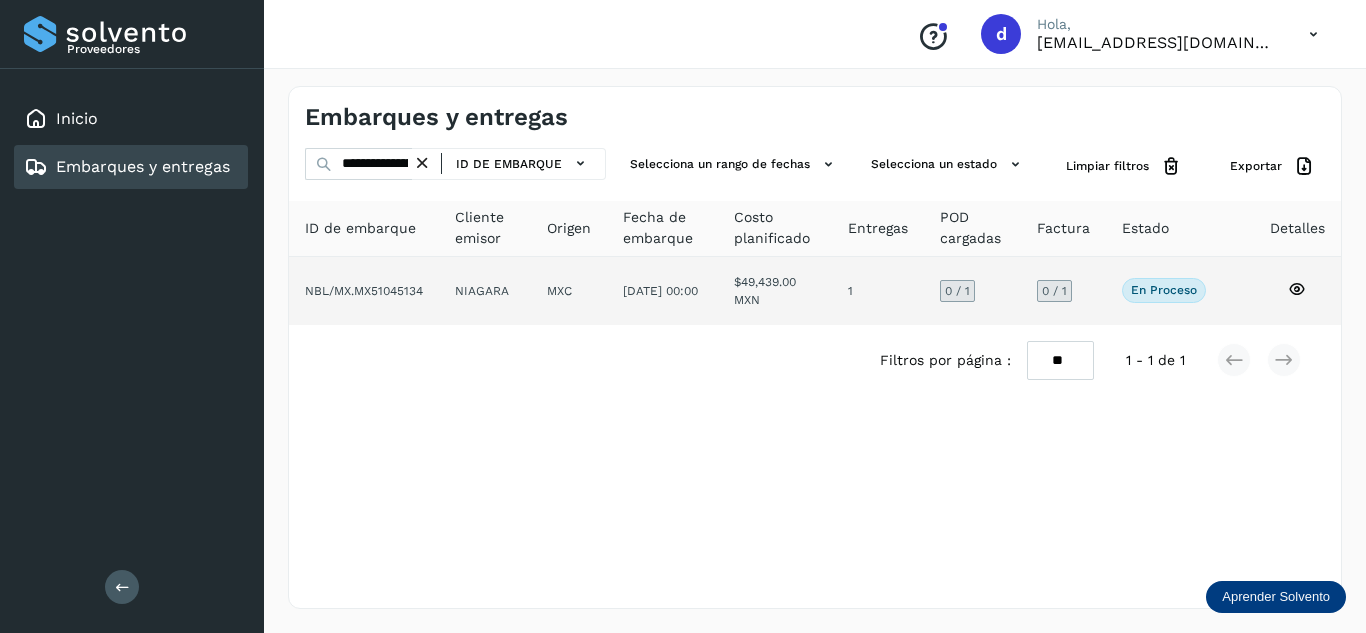 click 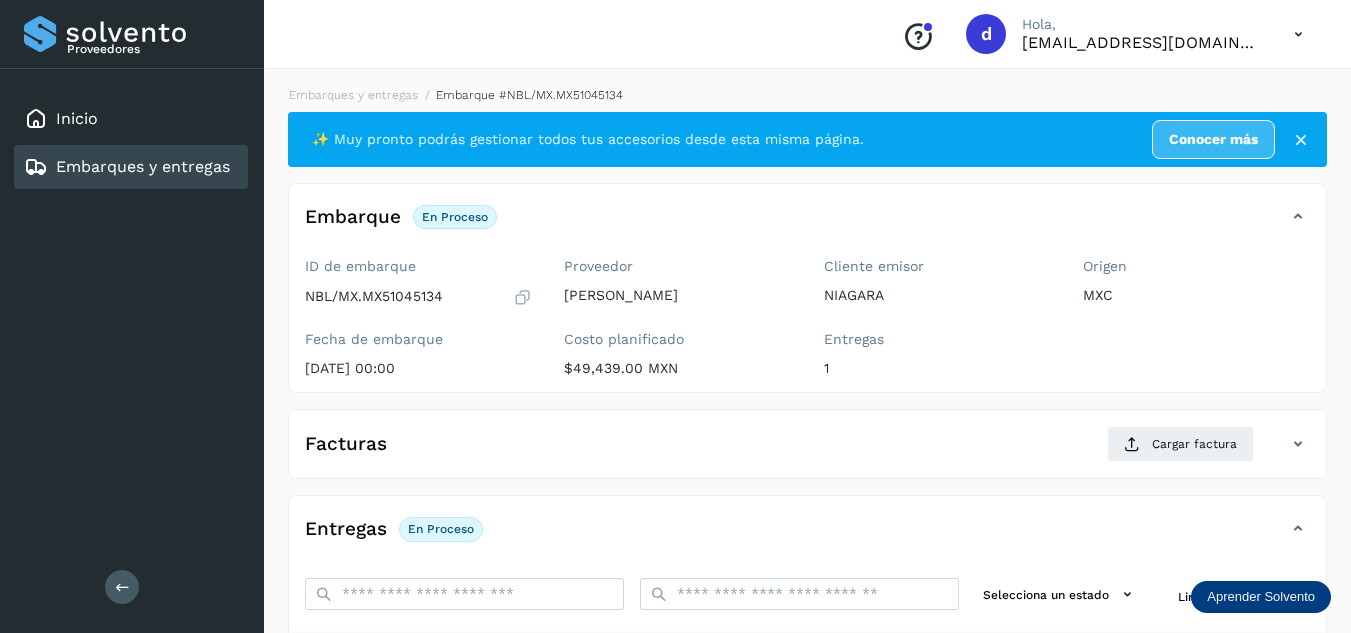 scroll, scrollTop: 300, scrollLeft: 0, axis: vertical 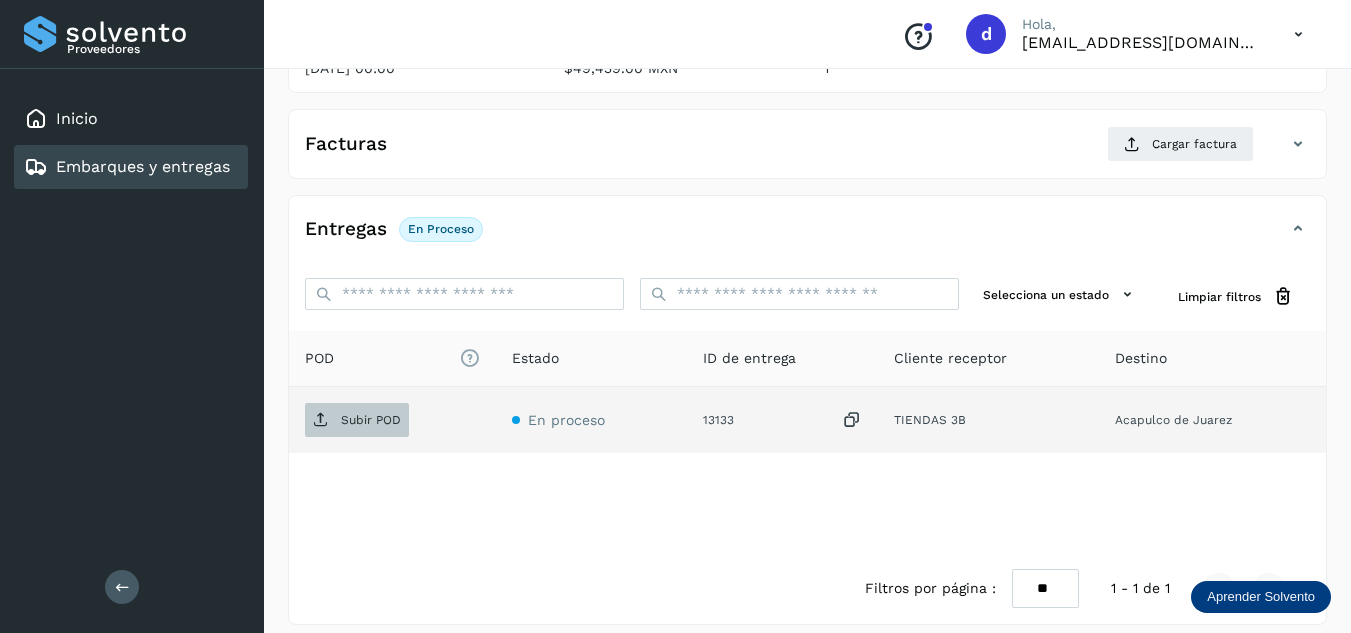 click on "Subir POD" at bounding box center (357, 420) 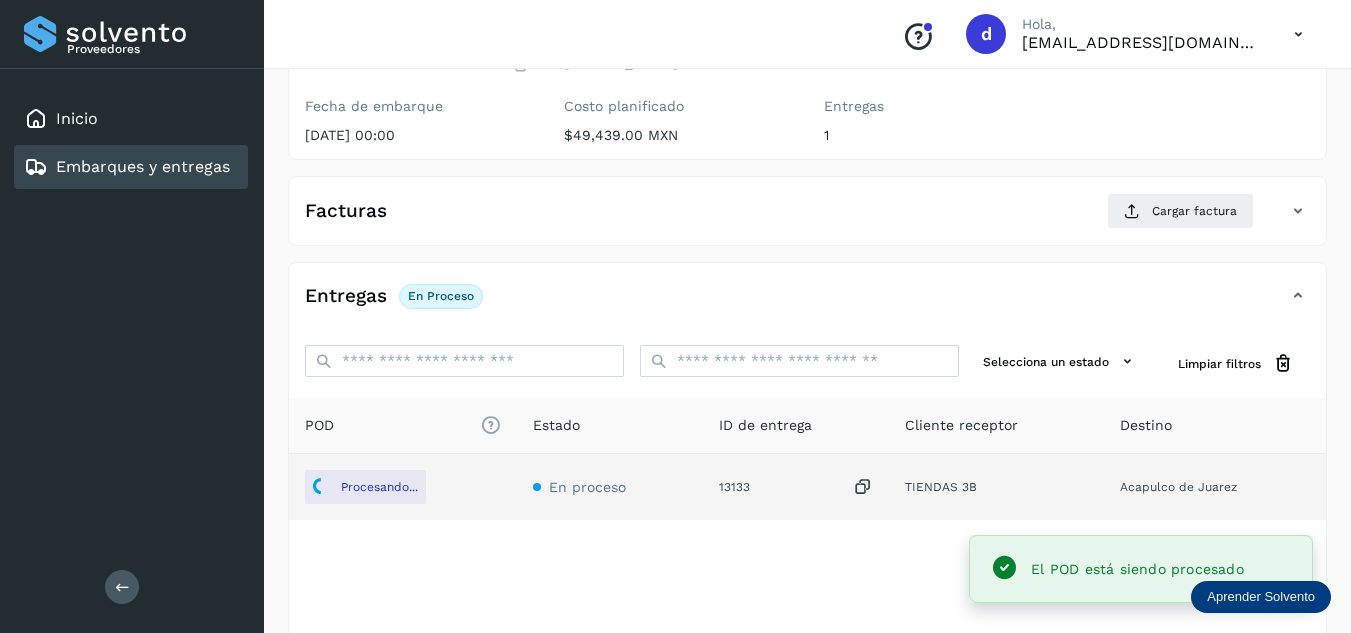 scroll, scrollTop: 100, scrollLeft: 0, axis: vertical 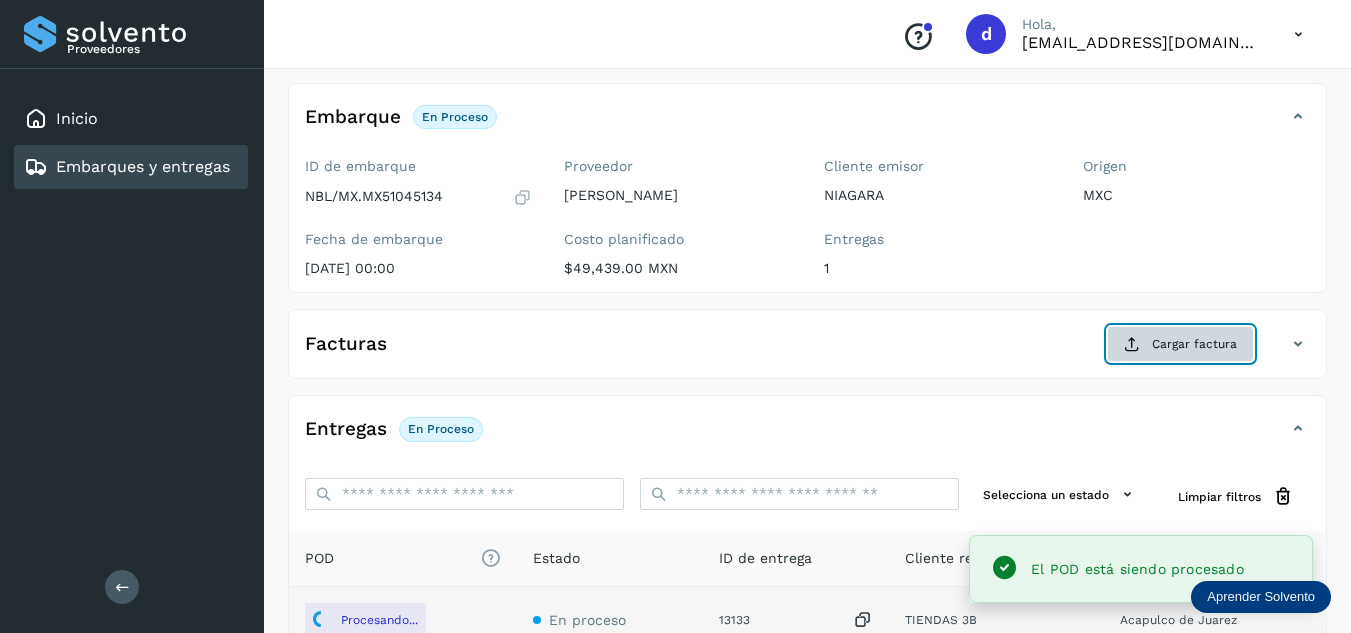 click on "Cargar factura" 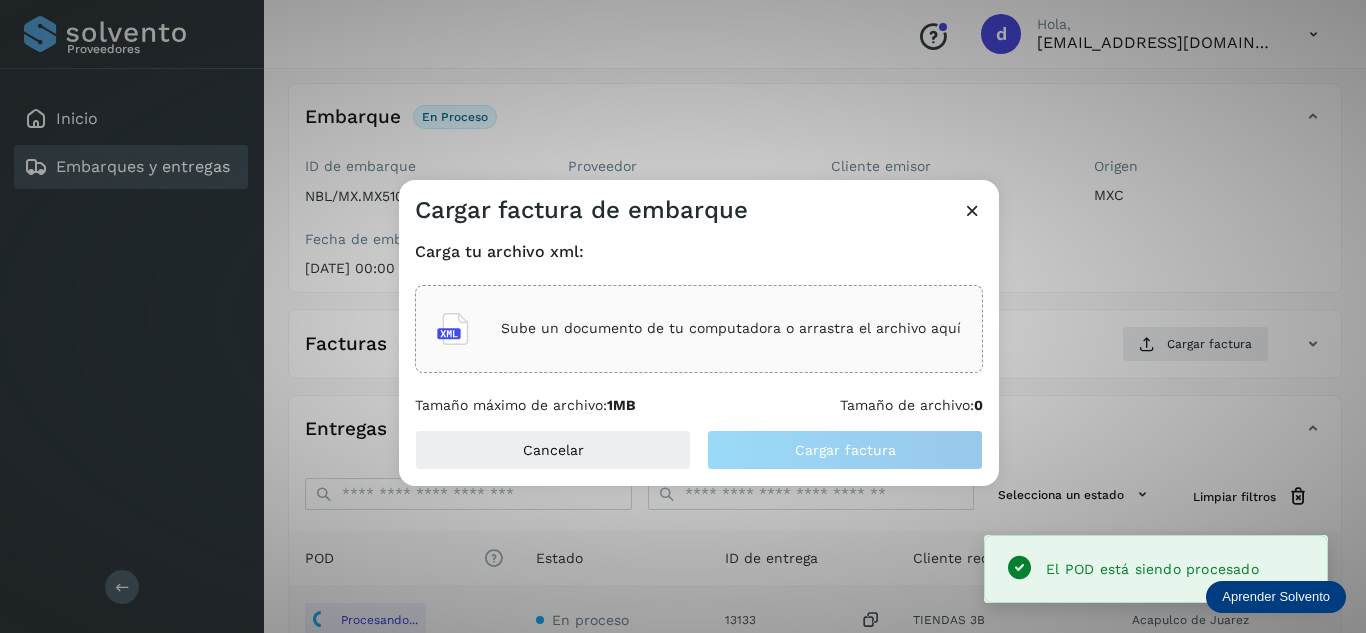 click on "Sube un documento de tu computadora o arrastra el archivo aquí" at bounding box center (731, 328) 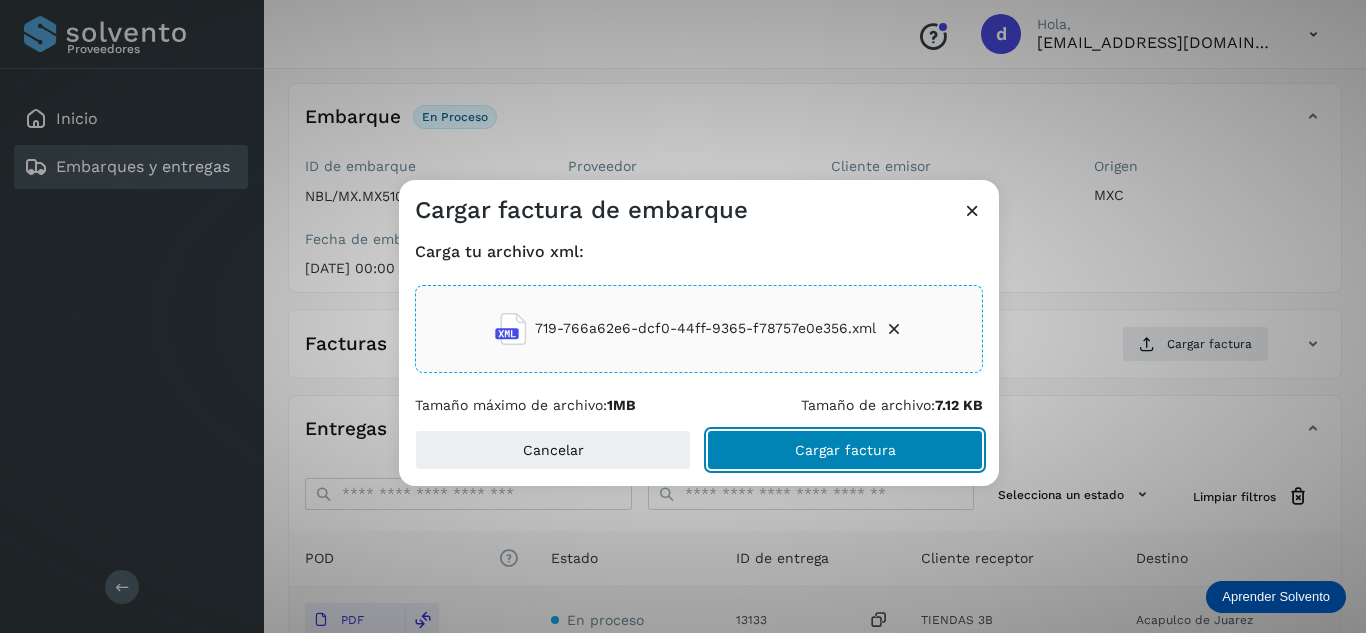 click on "Cargar factura" 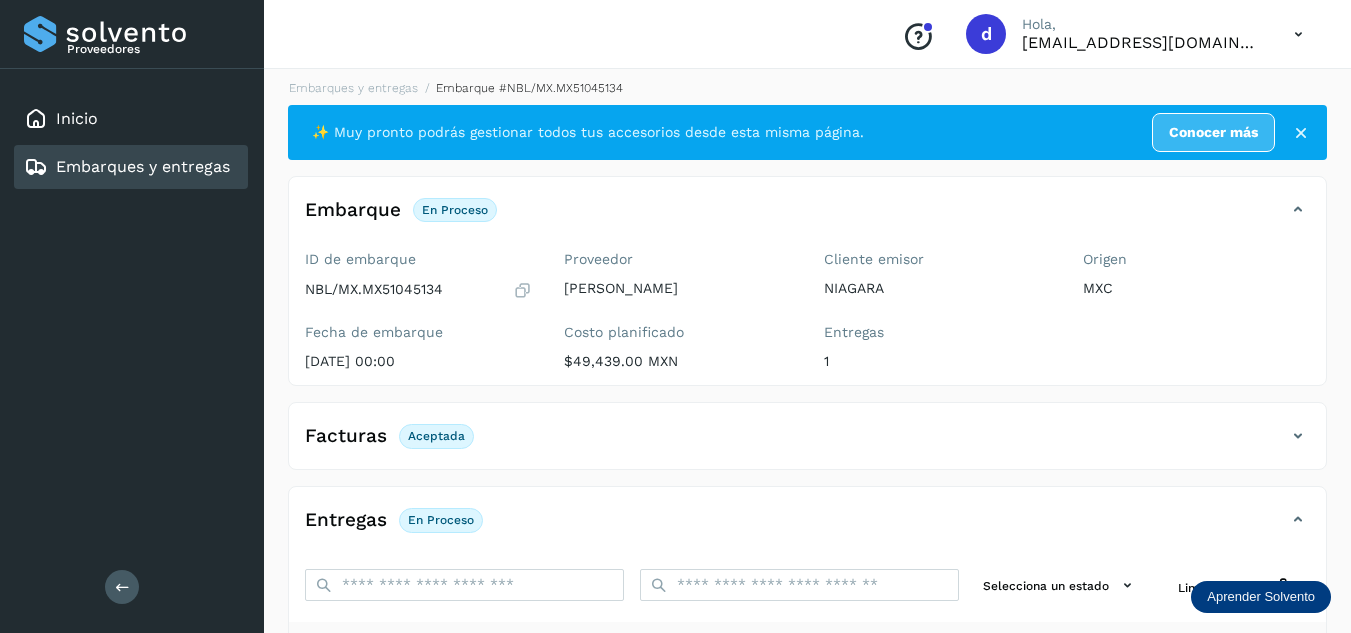scroll, scrollTop: 0, scrollLeft: 0, axis: both 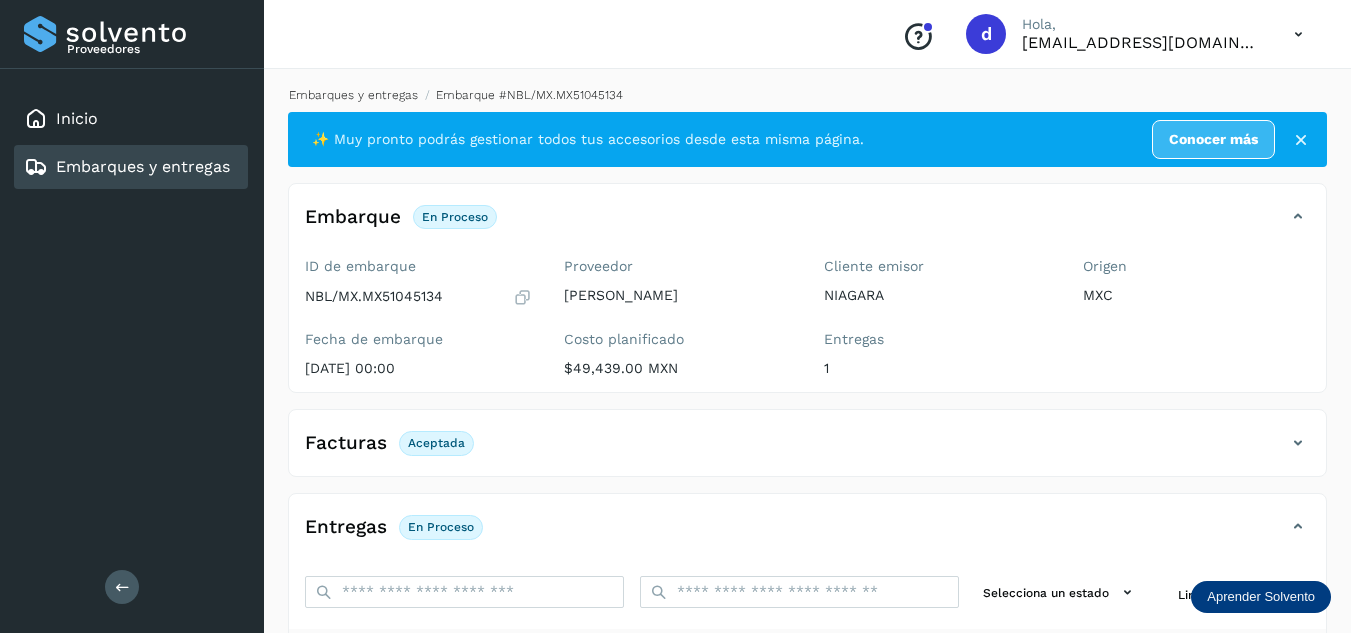 click on "Embarques y entregas" at bounding box center [353, 95] 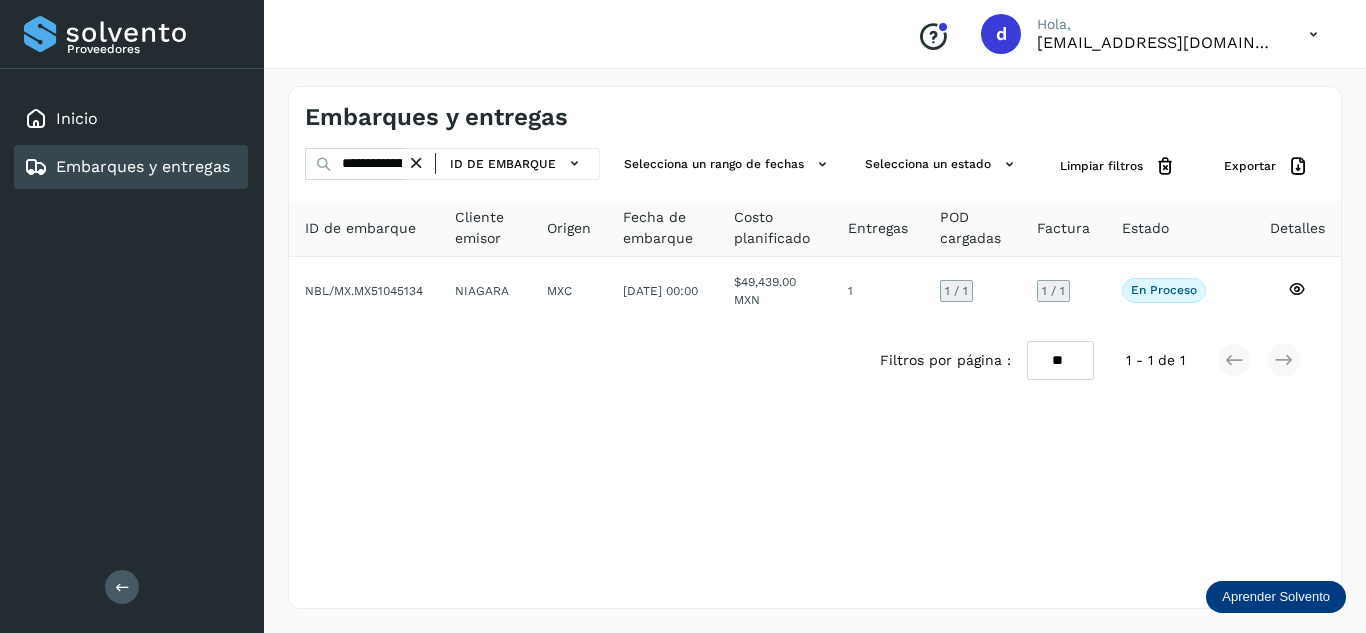 click at bounding box center (416, 163) 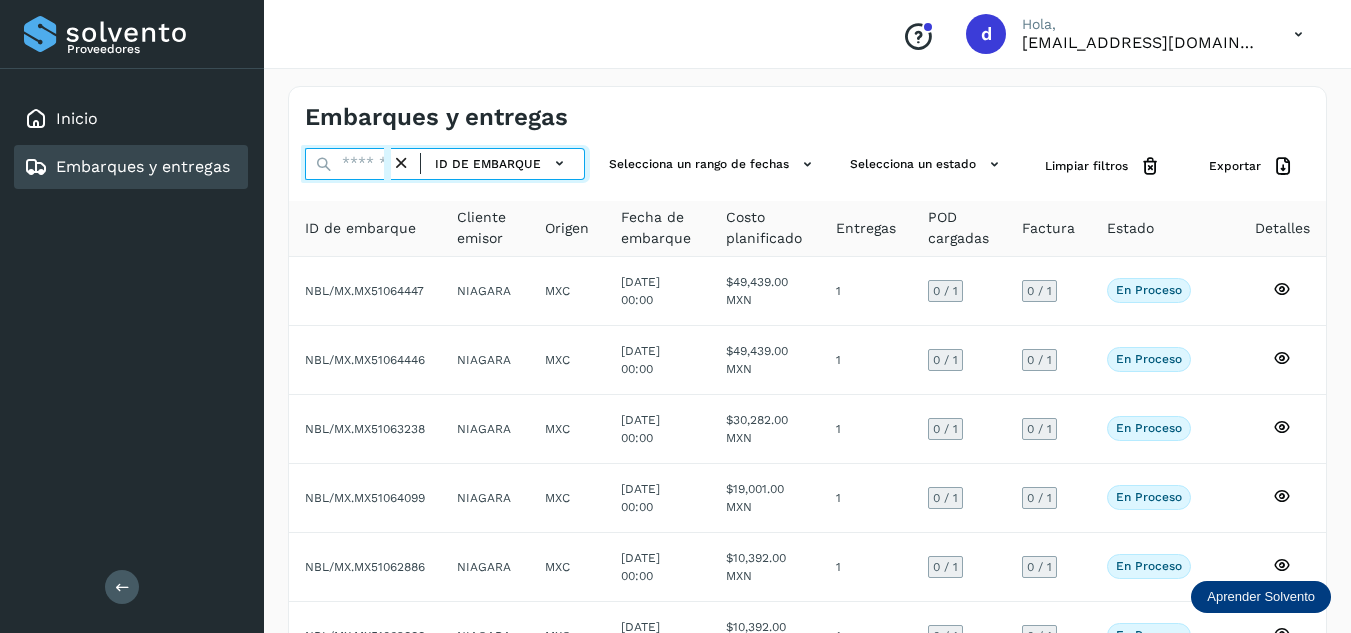 click at bounding box center (348, 164) 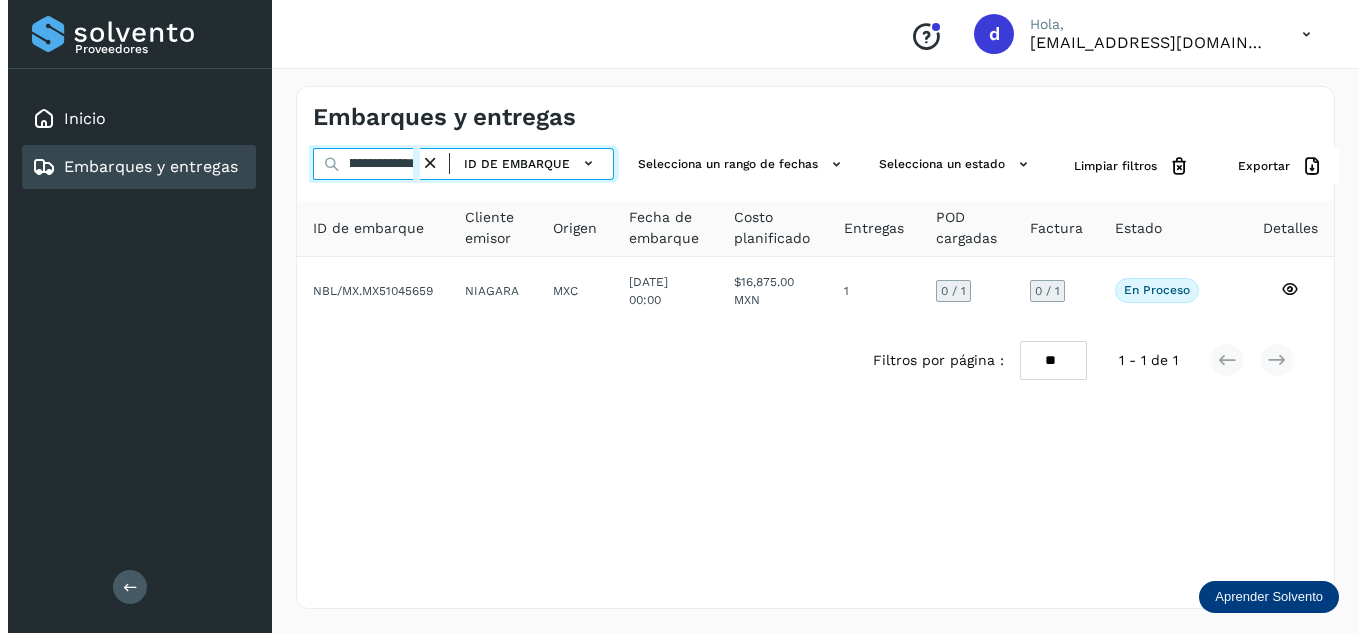 scroll, scrollTop: 0, scrollLeft: 77, axis: horizontal 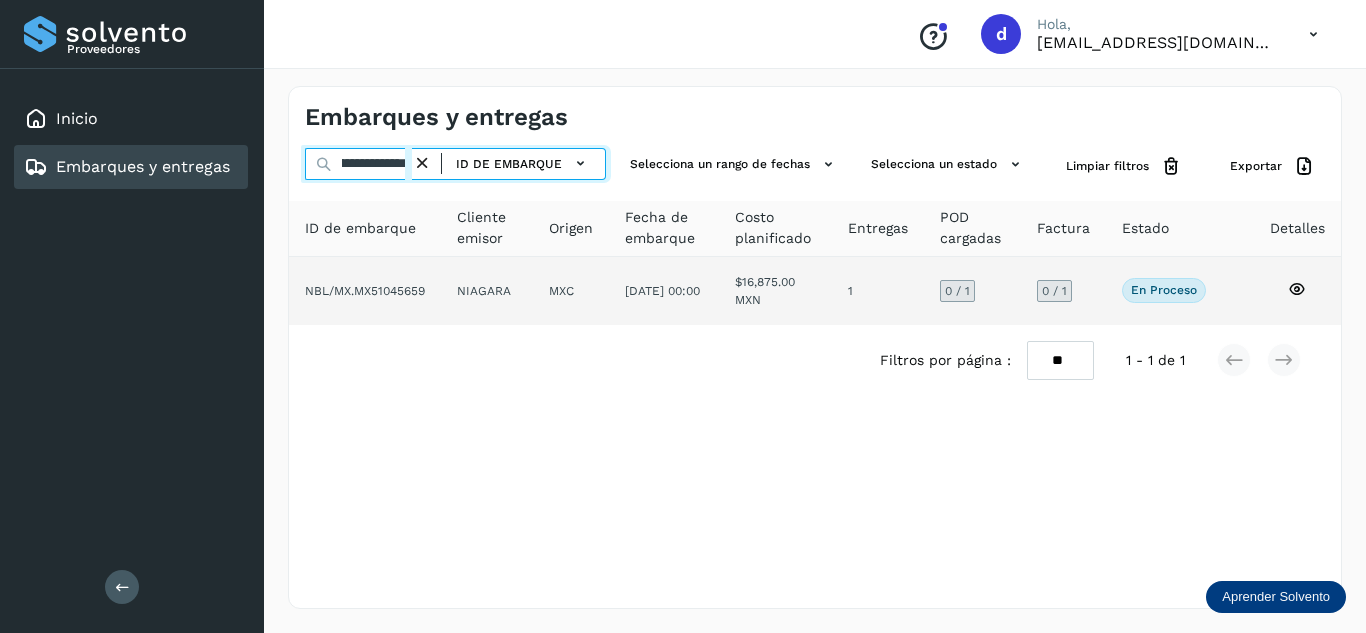 type on "**********" 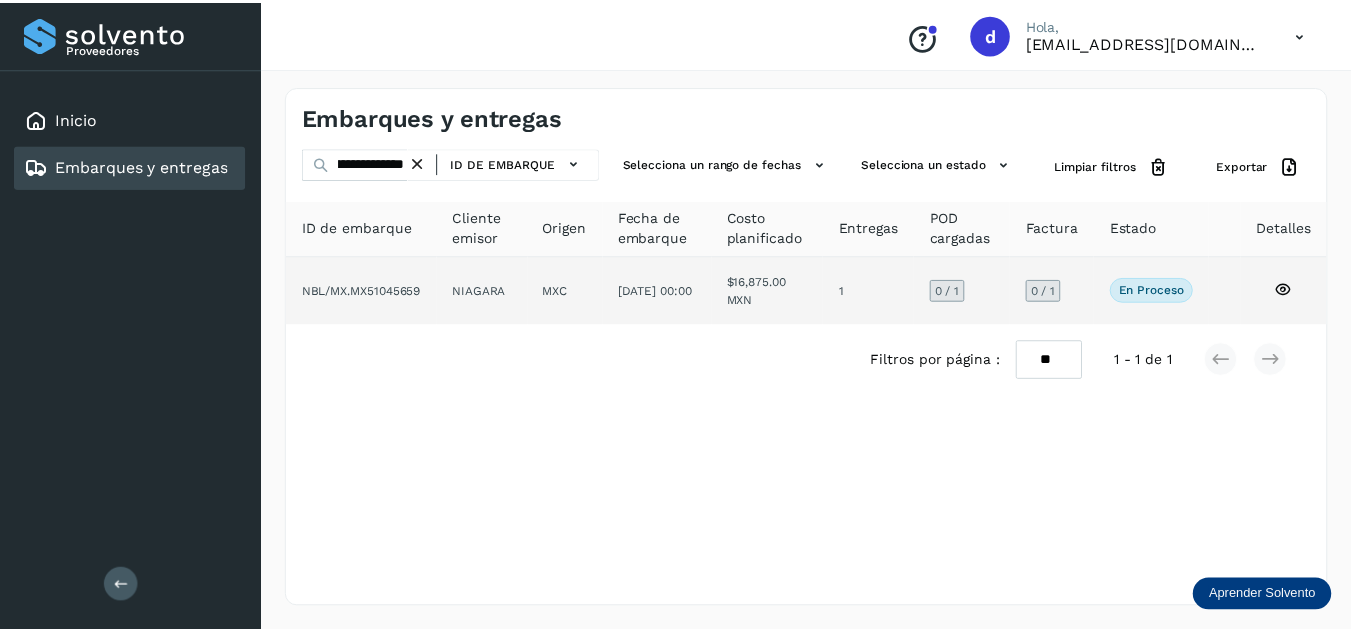 scroll, scrollTop: 0, scrollLeft: 0, axis: both 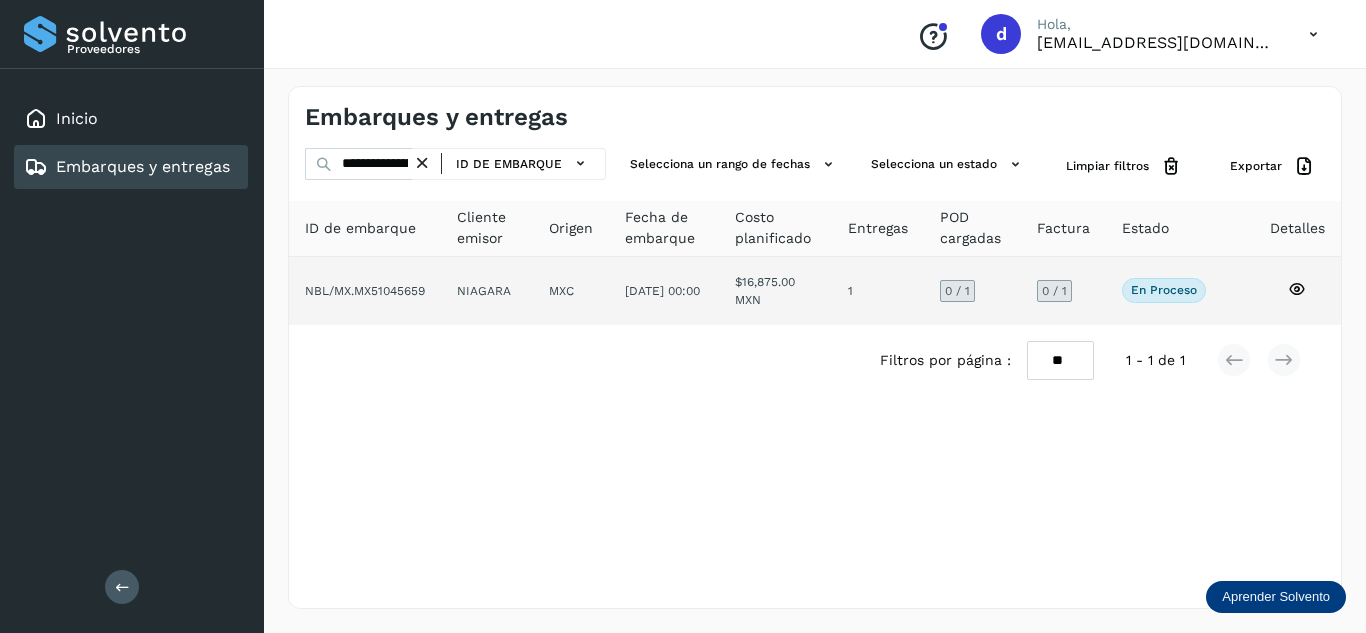 click 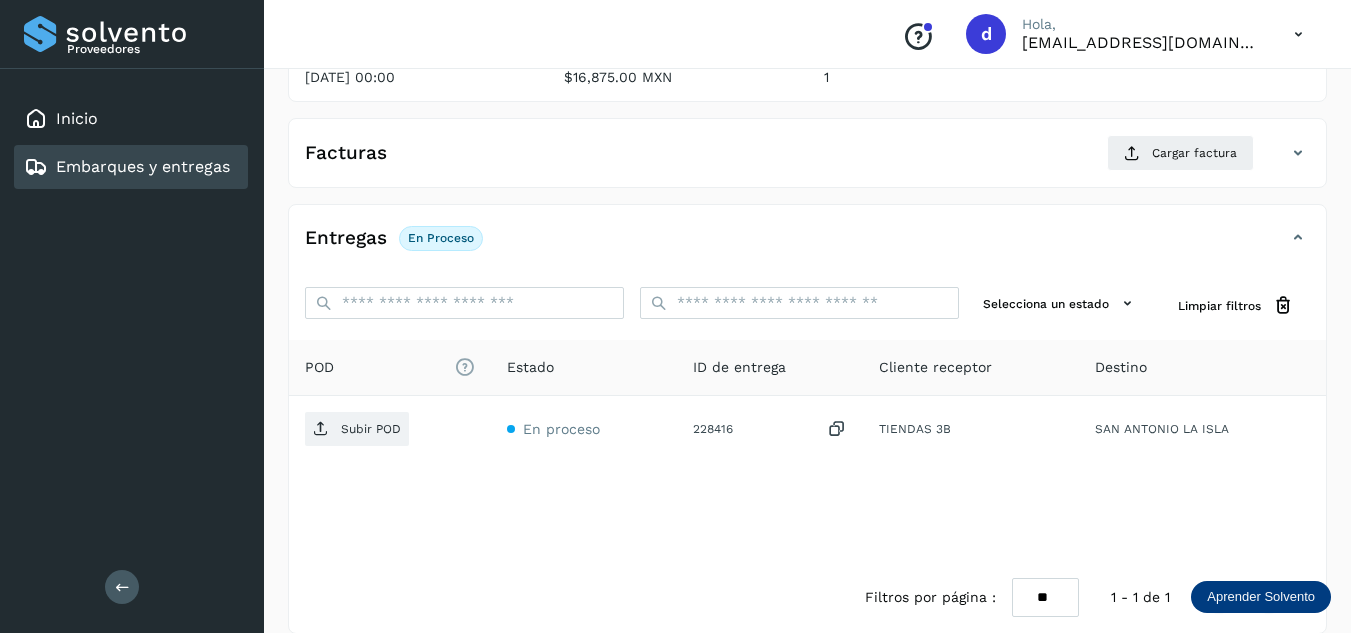 scroll, scrollTop: 300, scrollLeft: 0, axis: vertical 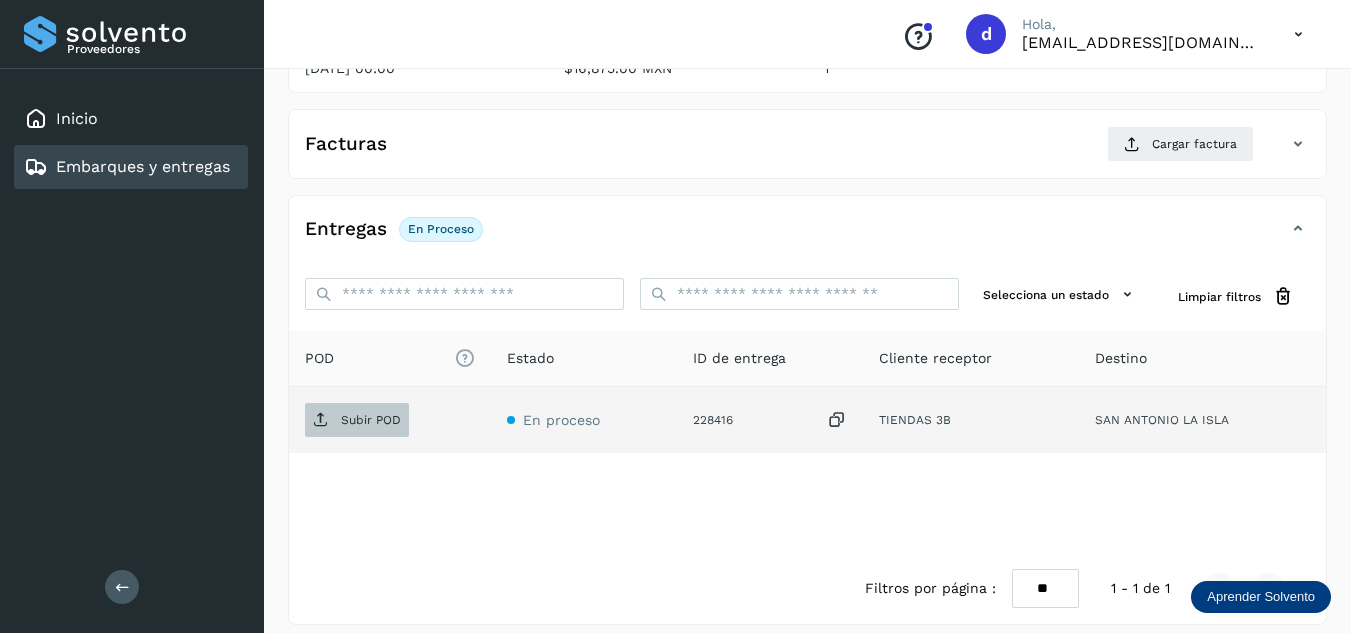 click at bounding box center (321, 420) 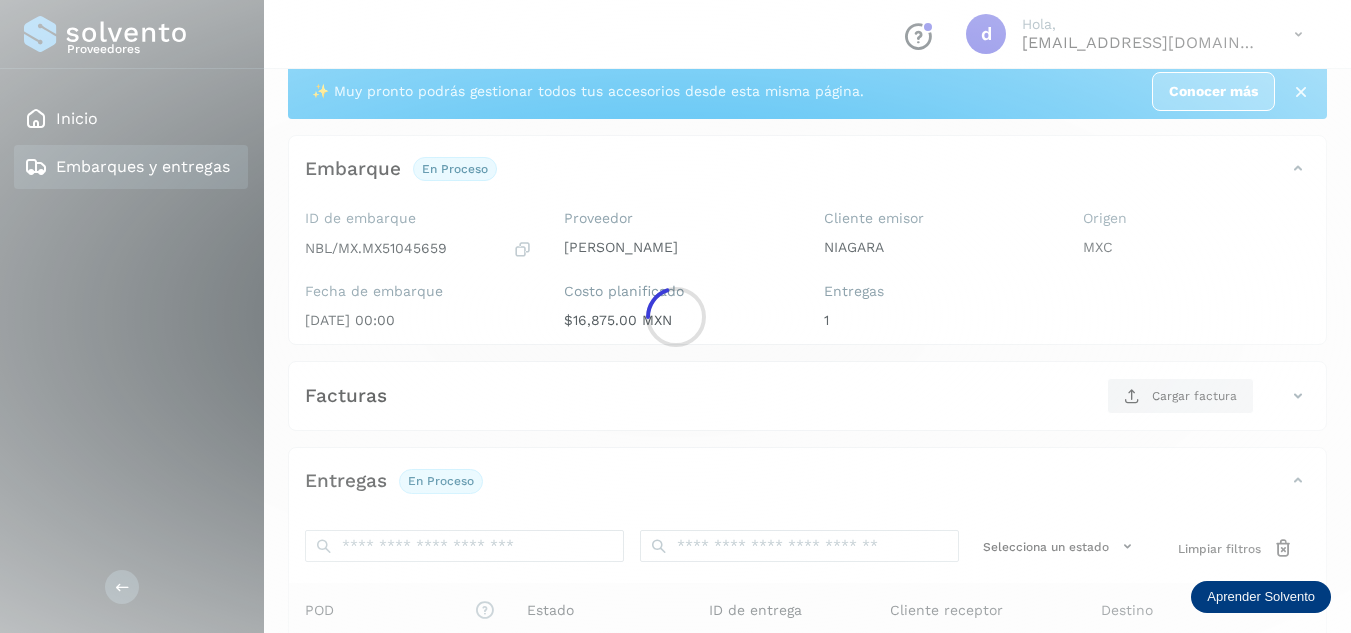 scroll, scrollTop: 0, scrollLeft: 0, axis: both 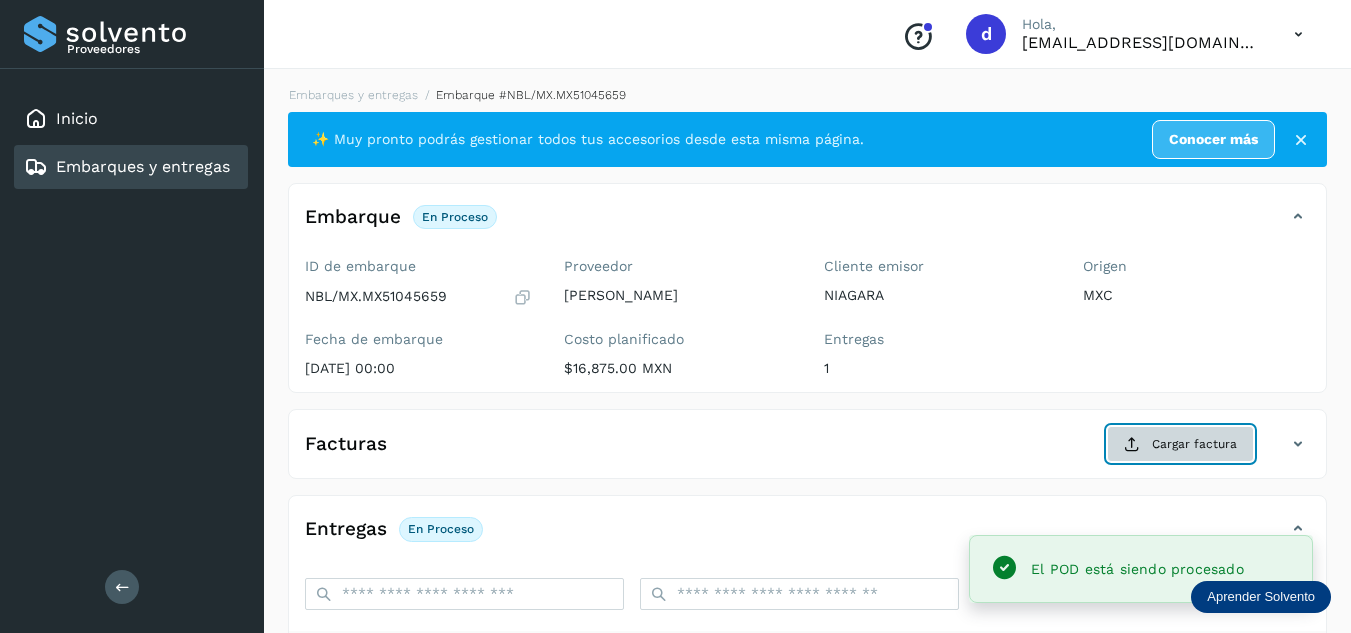 click on "Cargar factura" 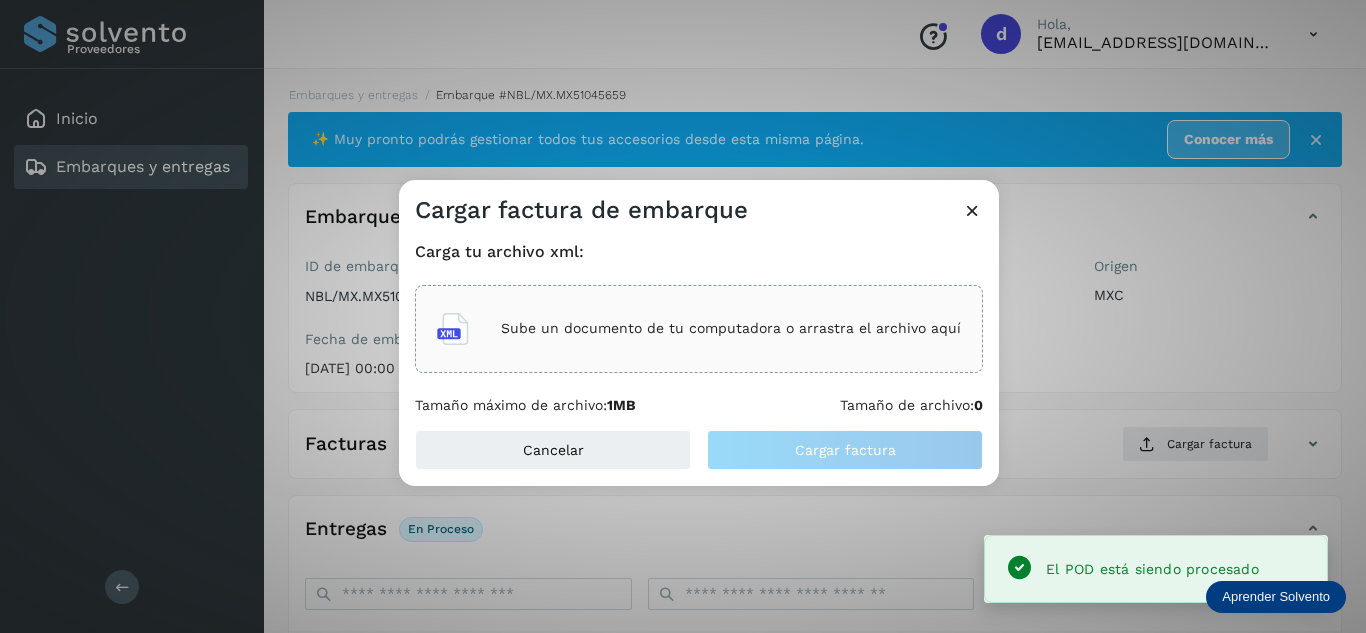 click on "Sube un documento de tu computadora o arrastra el archivo aquí" 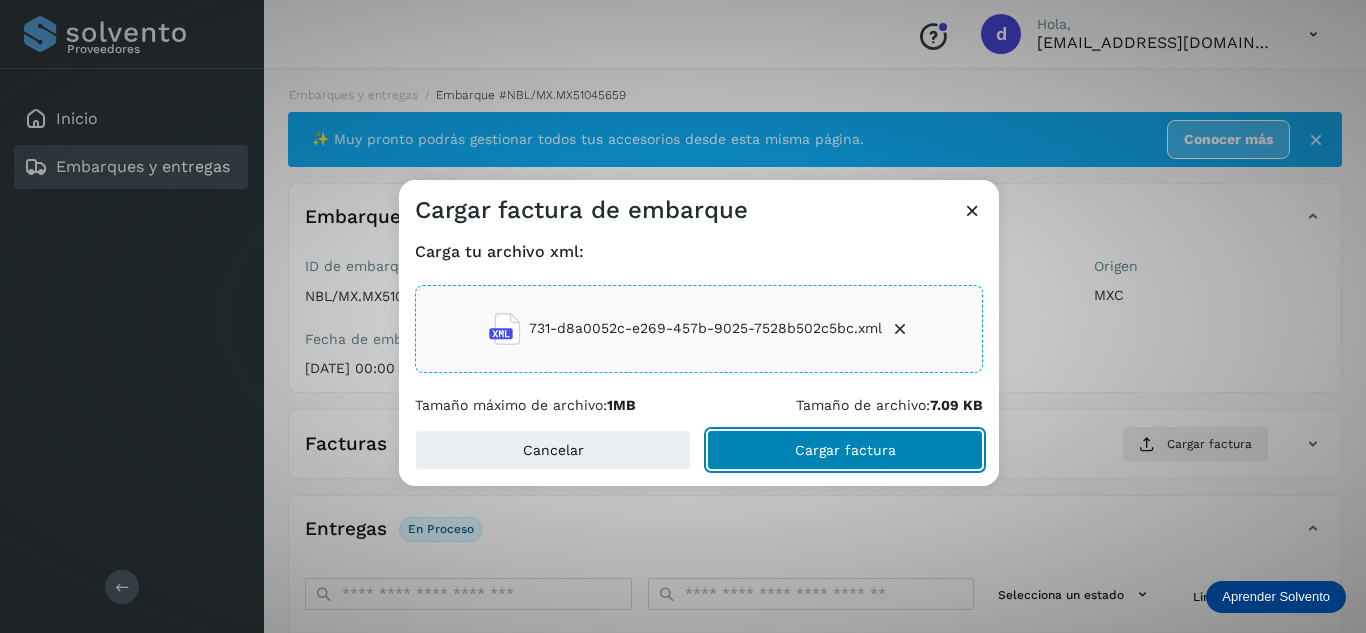 click on "Cargar factura" 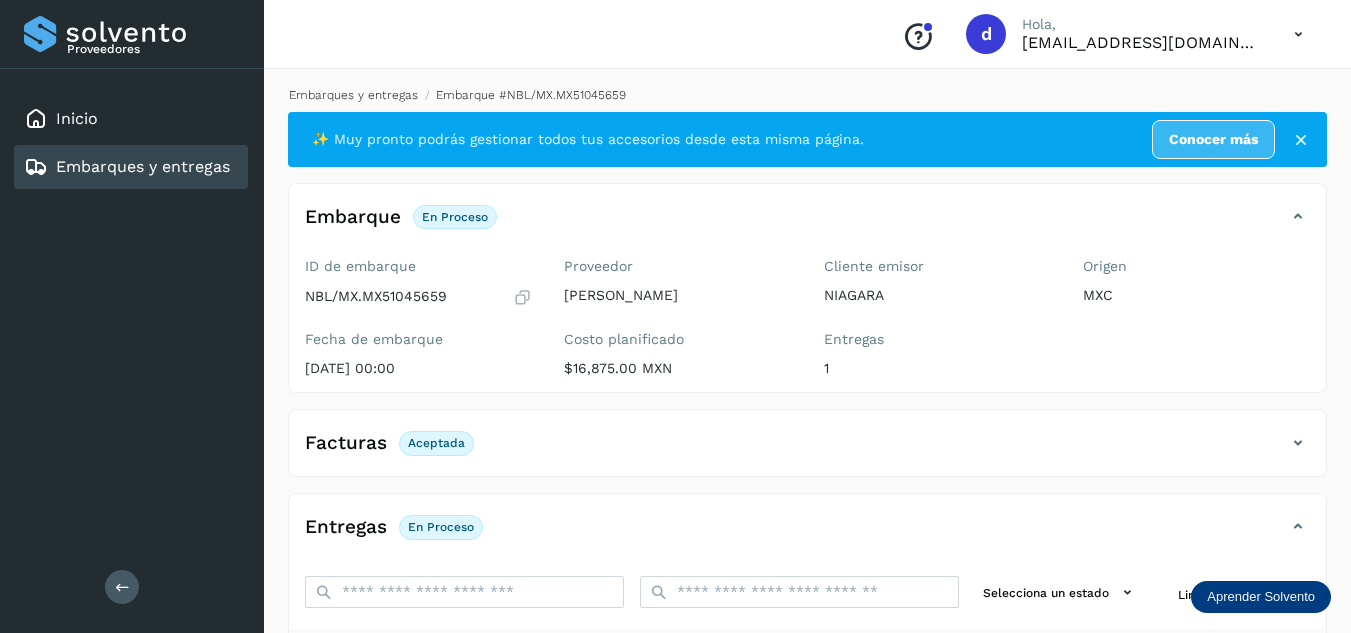 click on "Embarques y entregas" at bounding box center (353, 95) 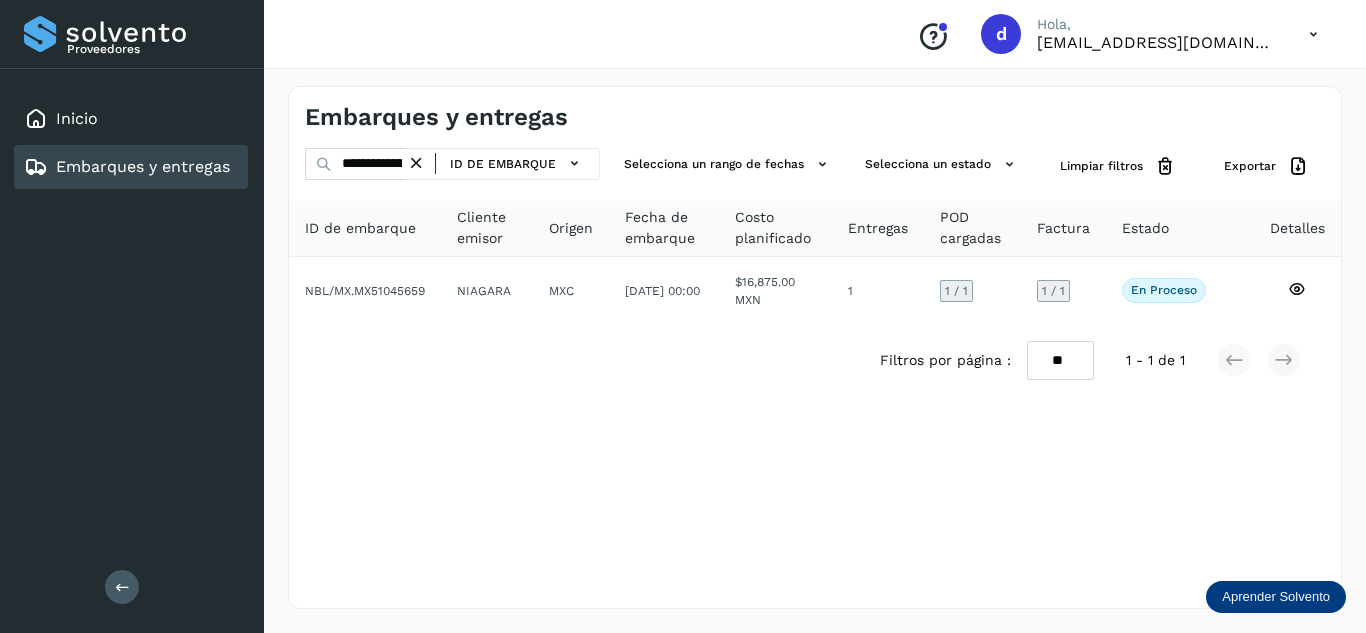click at bounding box center [416, 163] 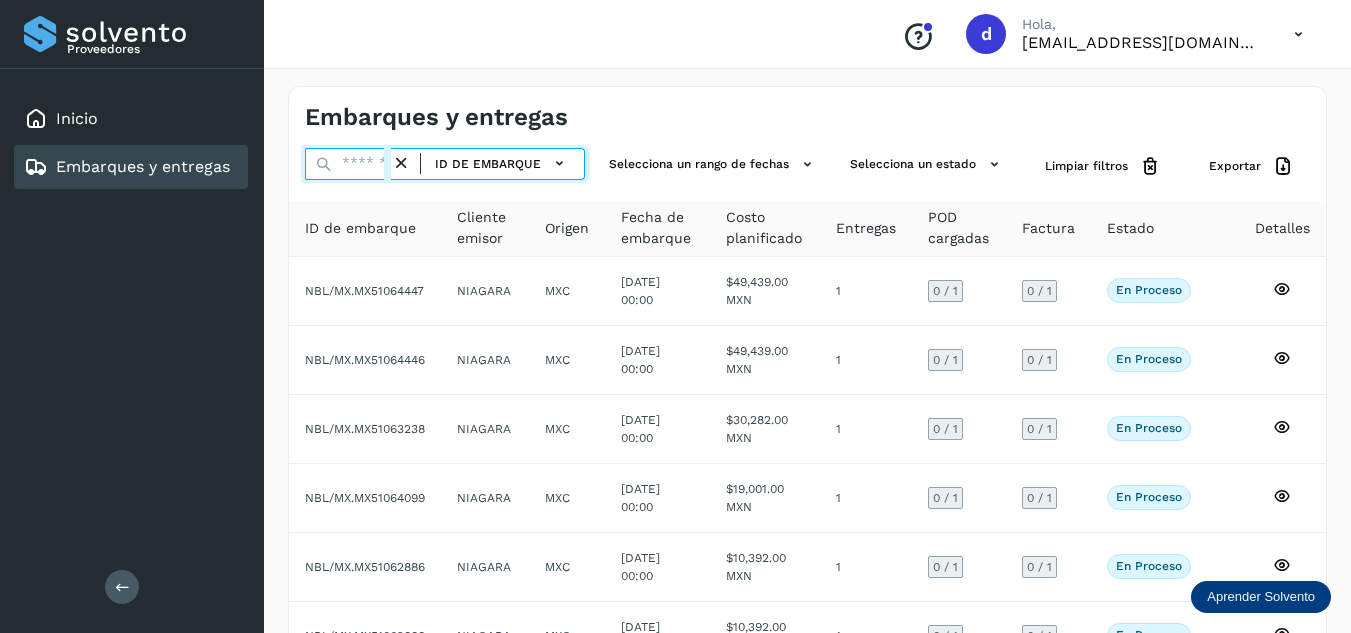 click at bounding box center [348, 164] 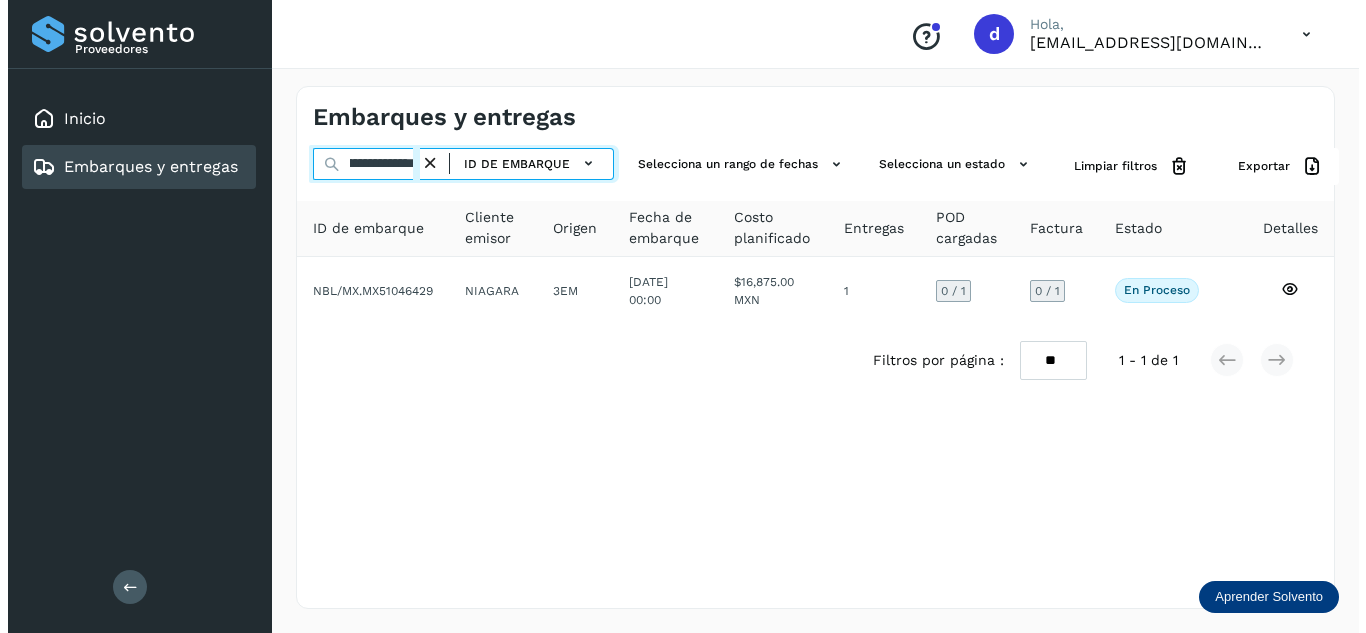 scroll, scrollTop: 0, scrollLeft: 77, axis: horizontal 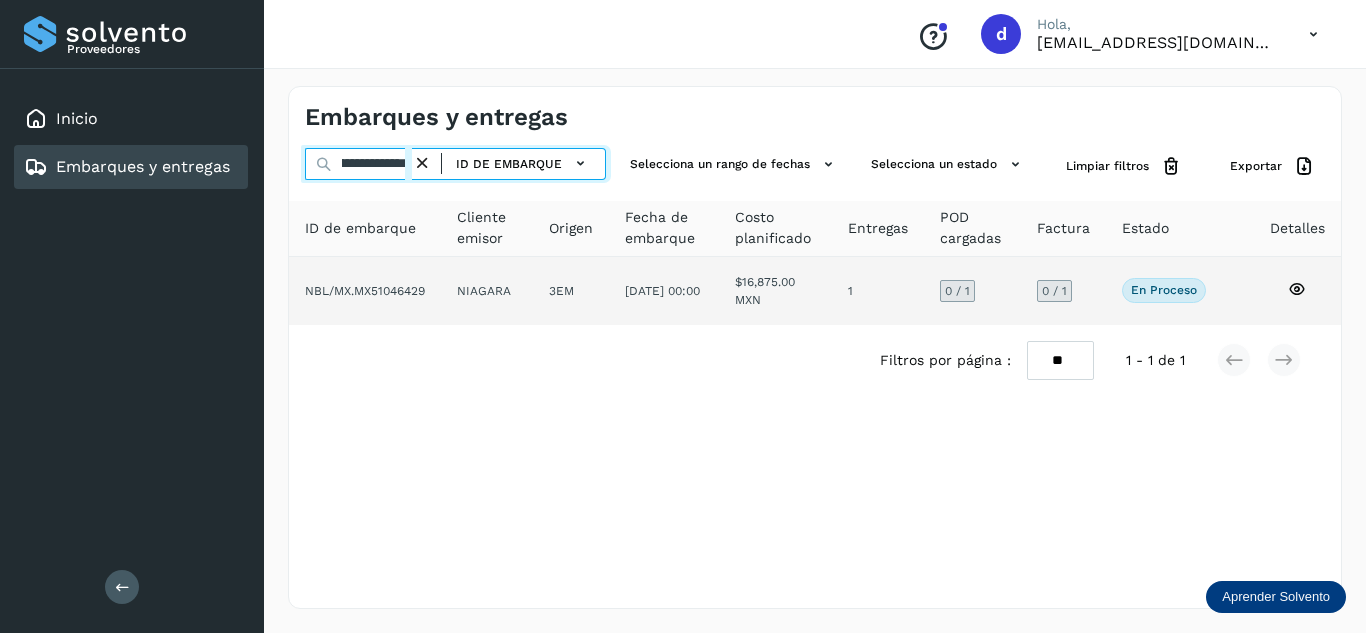 type on "**********" 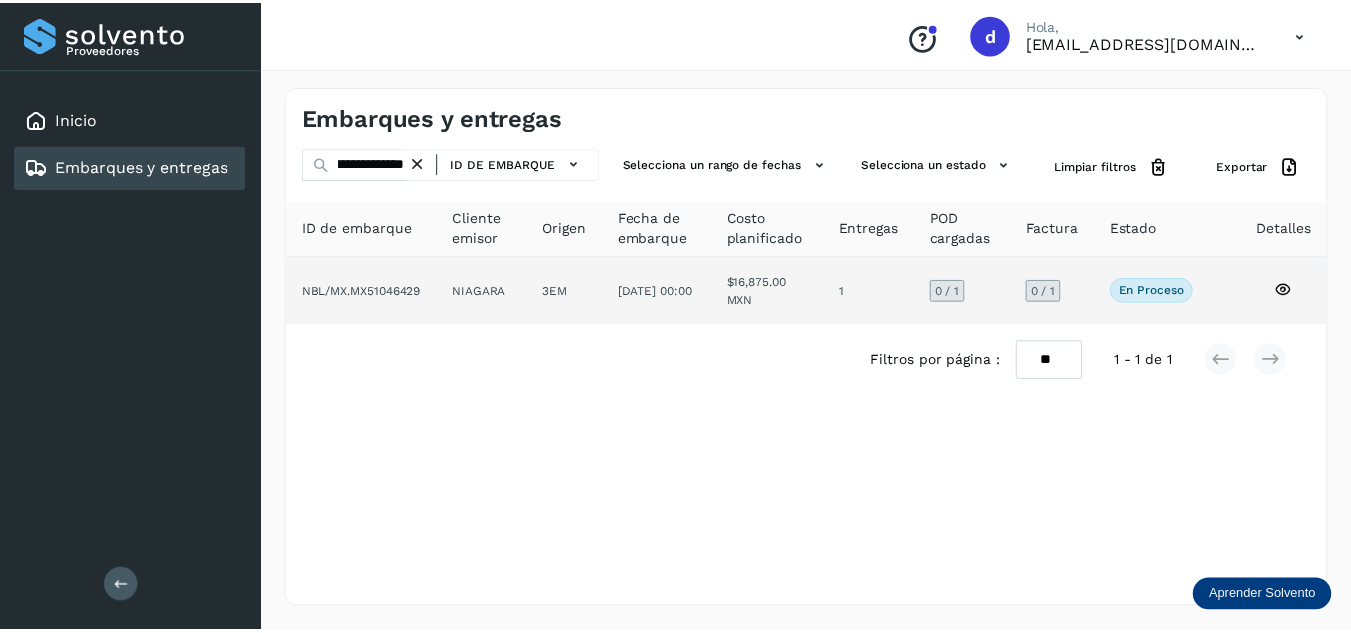 scroll, scrollTop: 0, scrollLeft: 0, axis: both 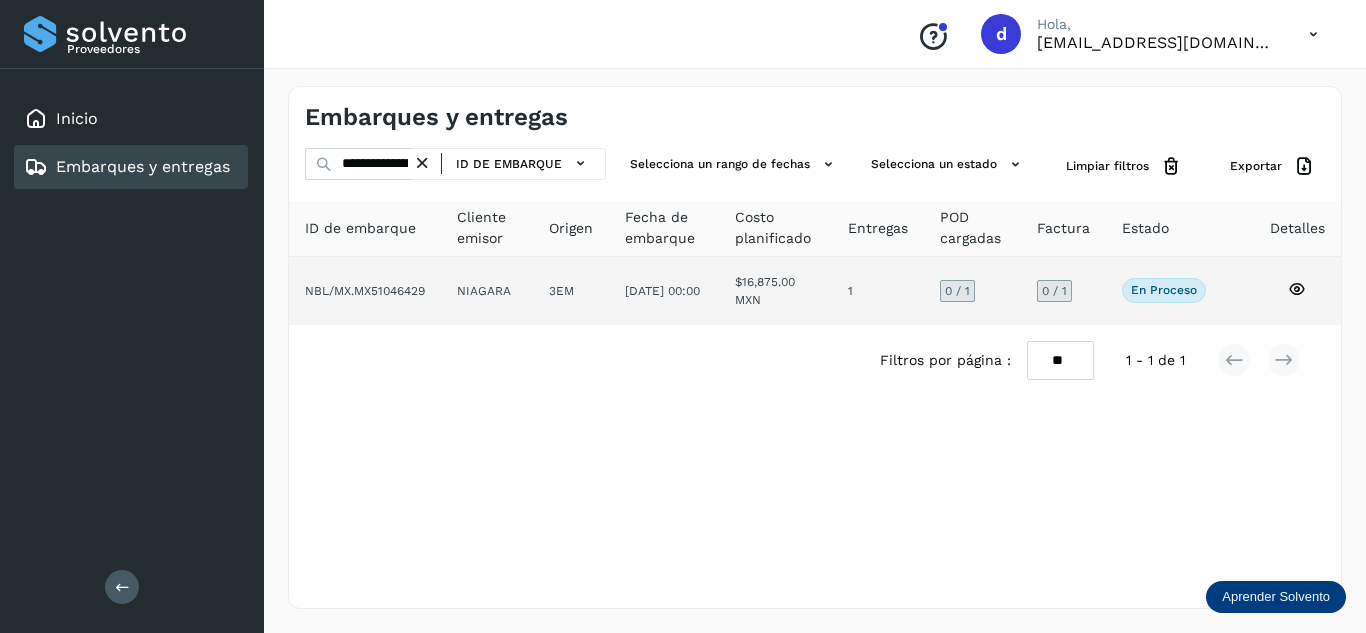 click 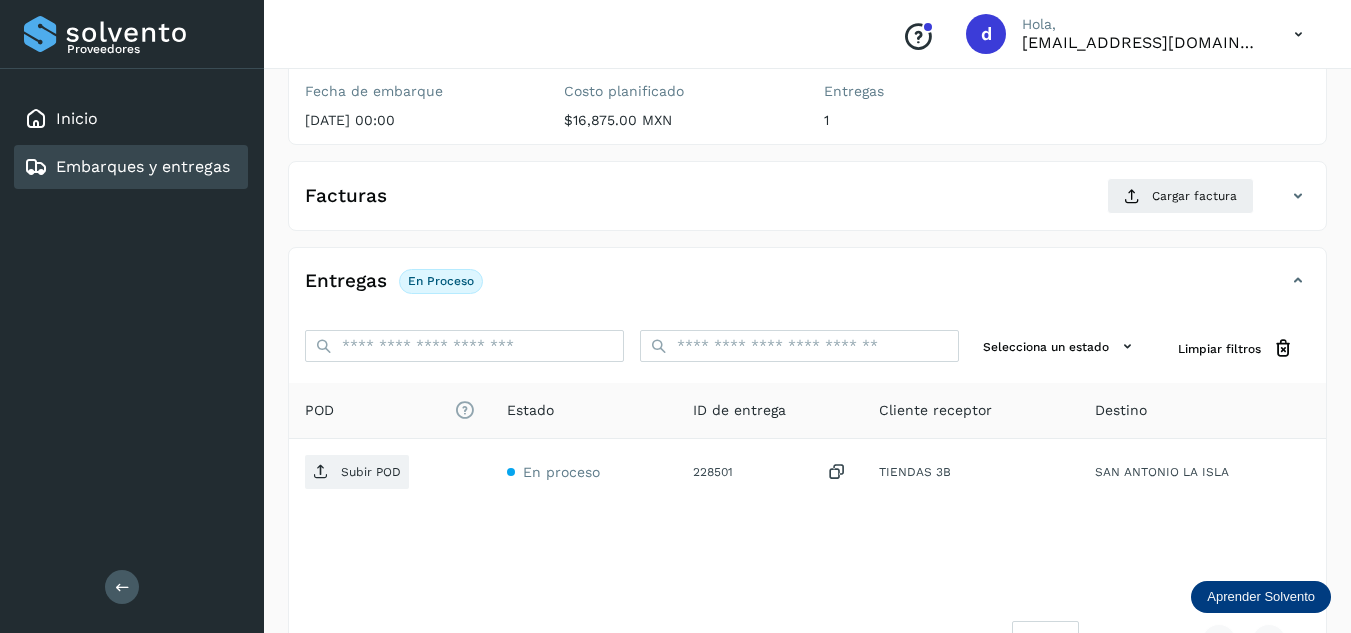 scroll, scrollTop: 300, scrollLeft: 0, axis: vertical 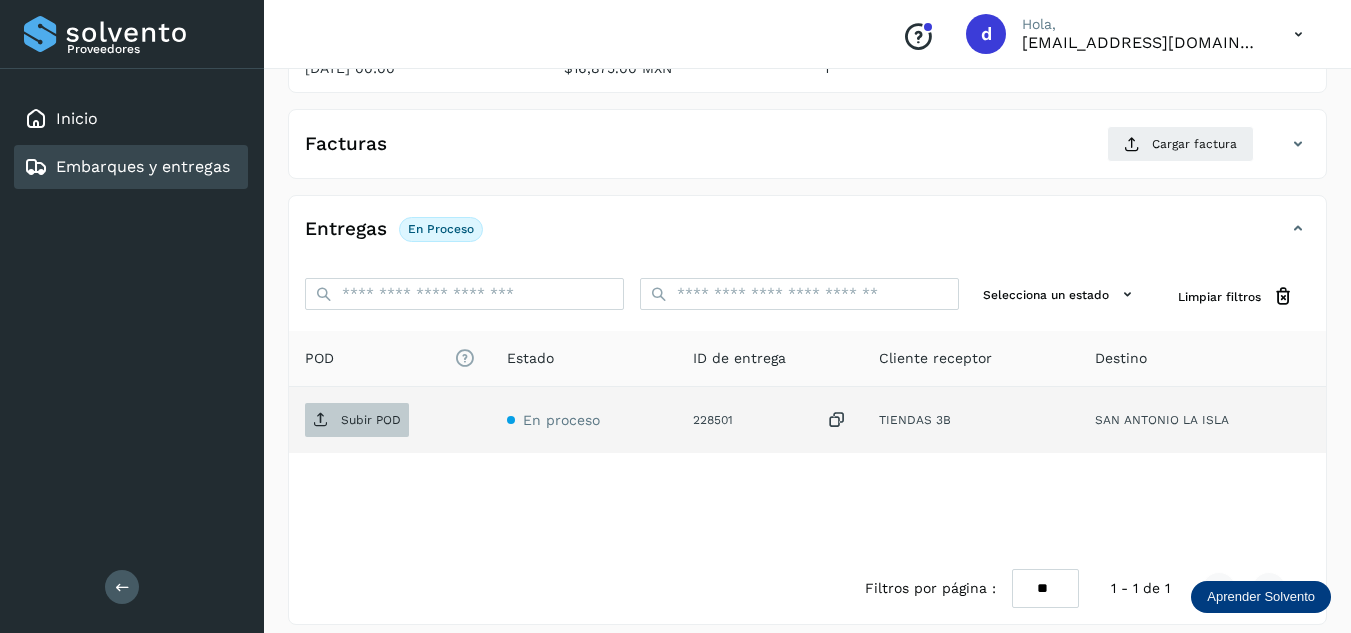 click on "Subir POD" at bounding box center [357, 420] 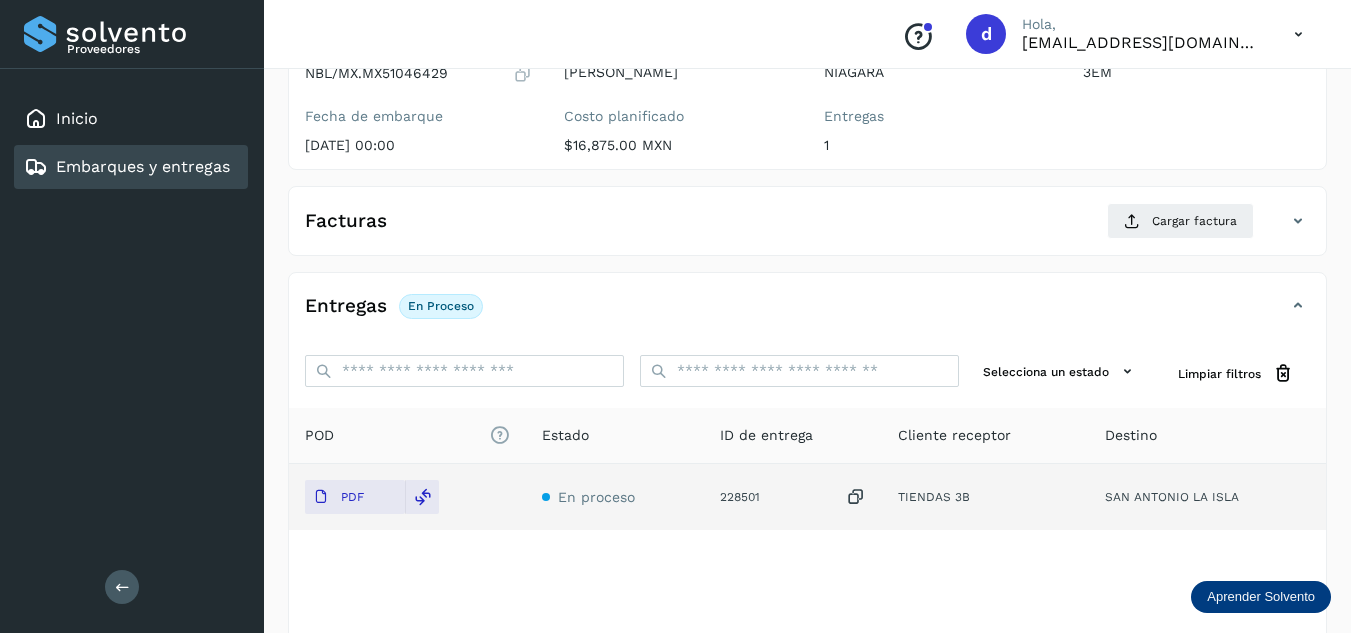scroll, scrollTop: 100, scrollLeft: 0, axis: vertical 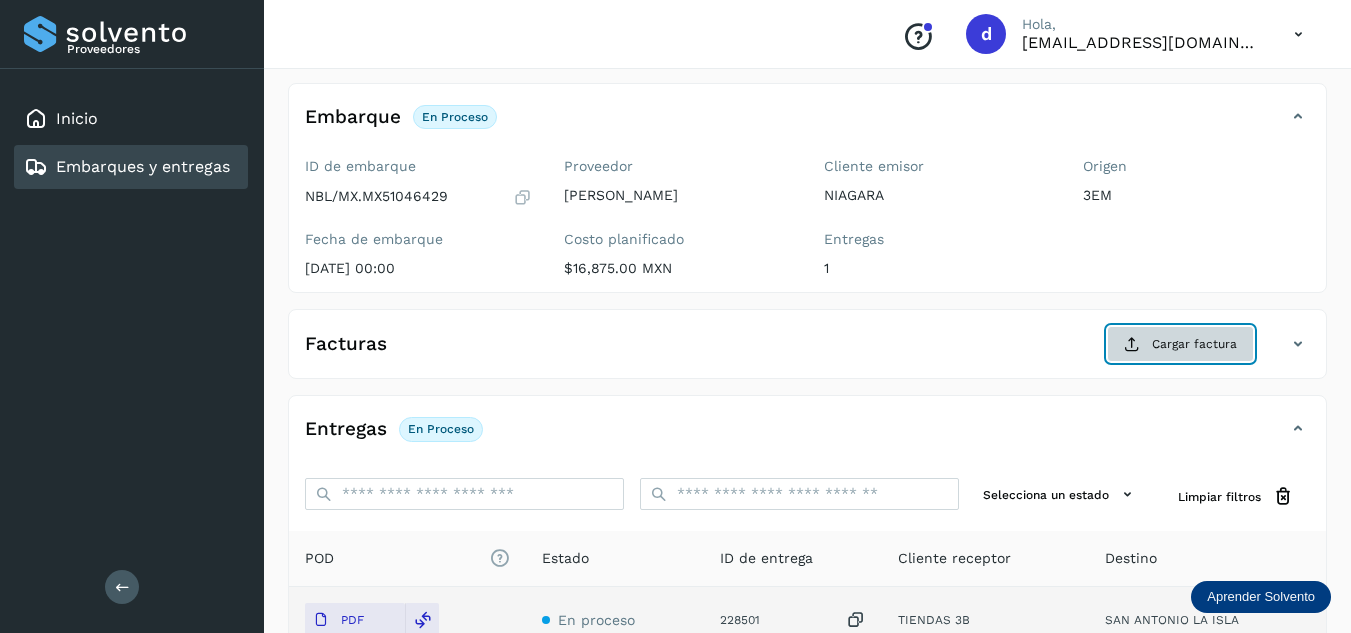 click on "Cargar factura" 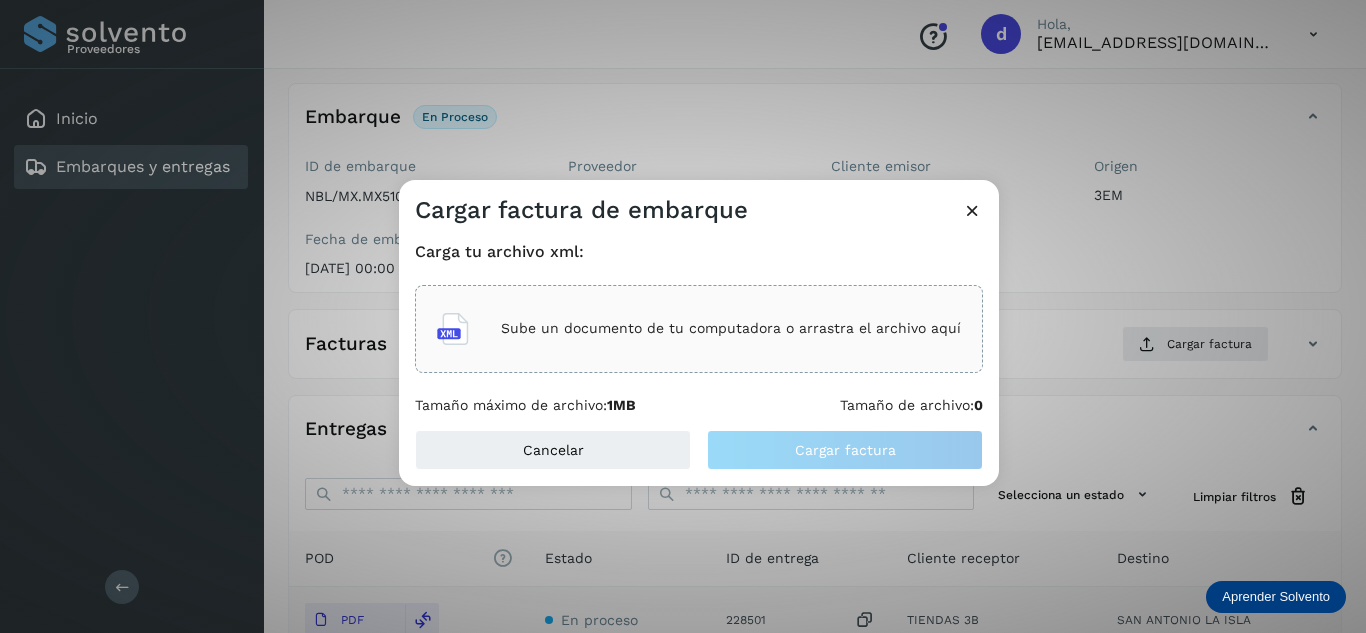 click on "Sube un documento de tu computadora o arrastra el archivo aquí" 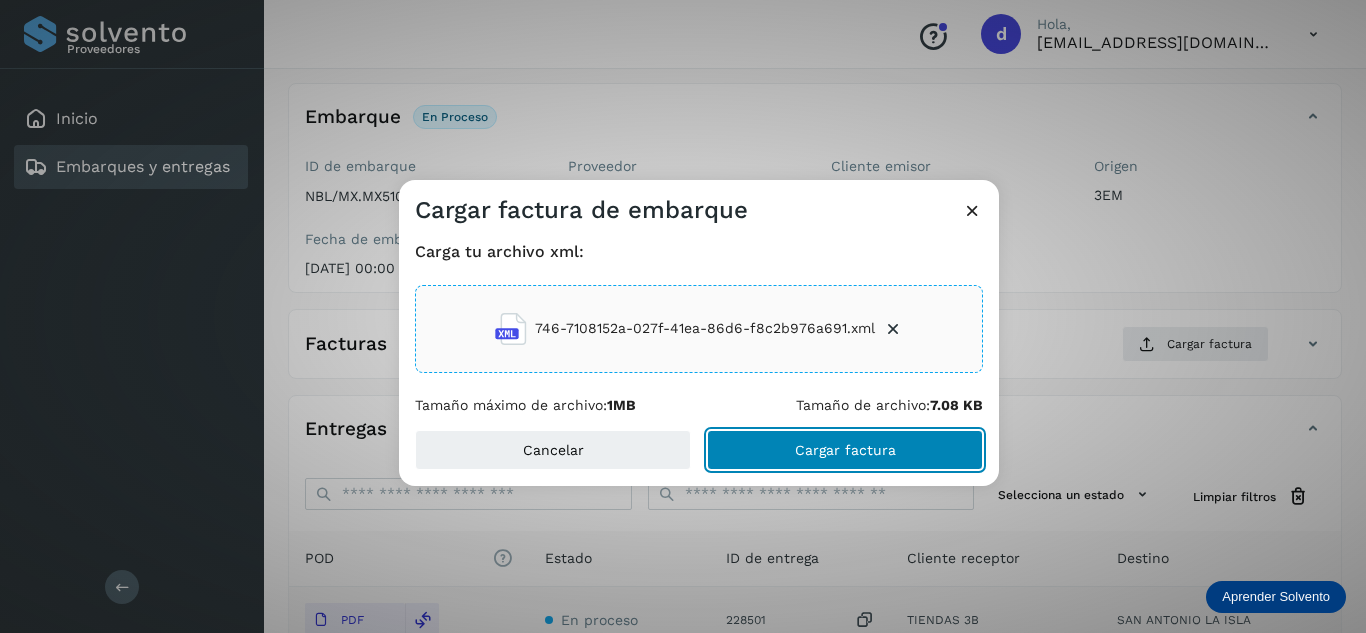 click on "Cargar factura" 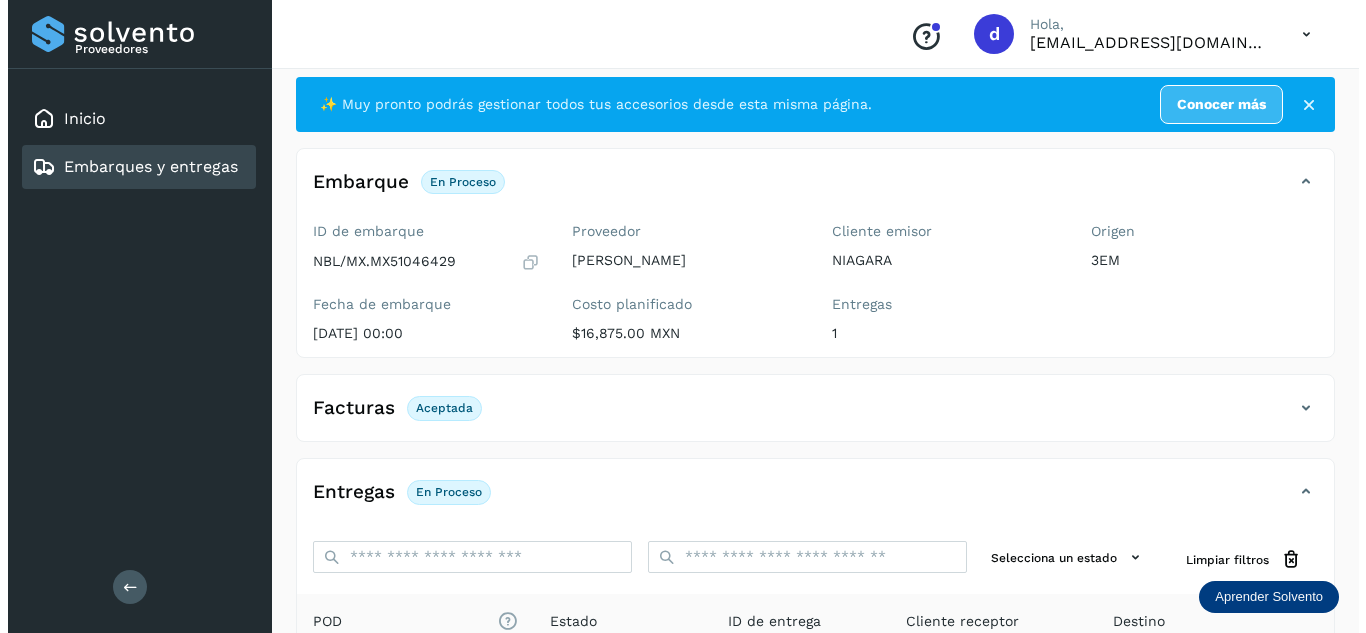scroll, scrollTop: 0, scrollLeft: 0, axis: both 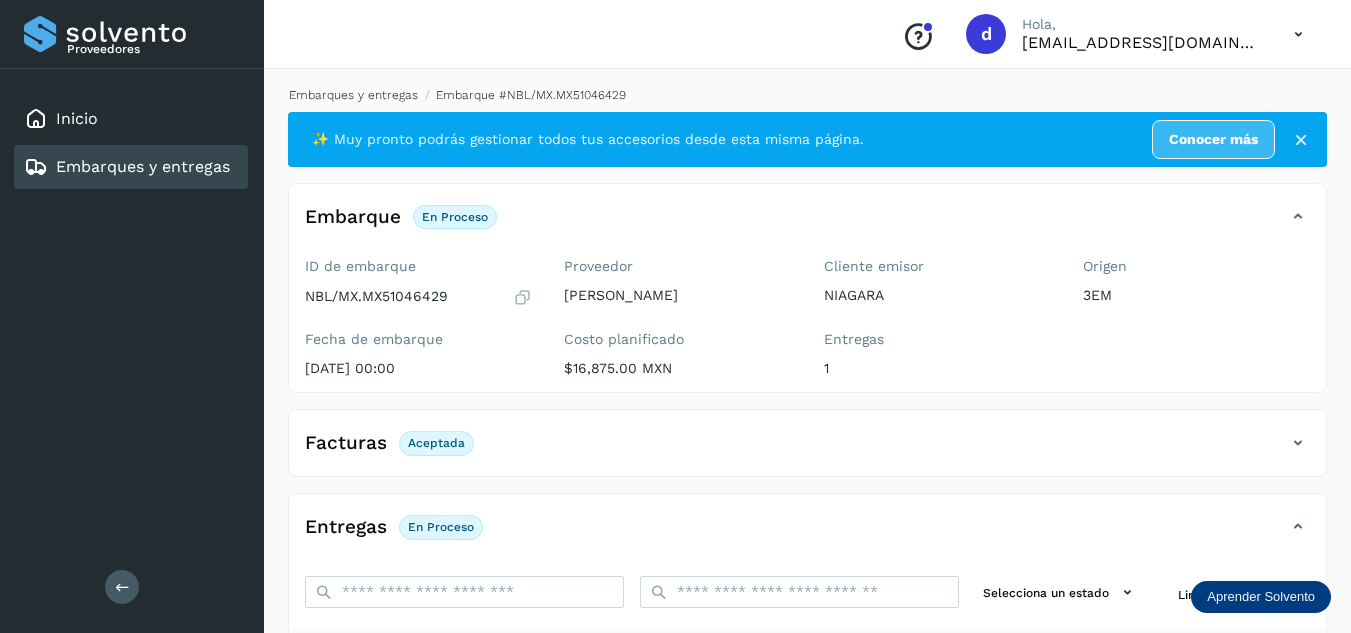 click on "Embarques y entregas" at bounding box center (353, 95) 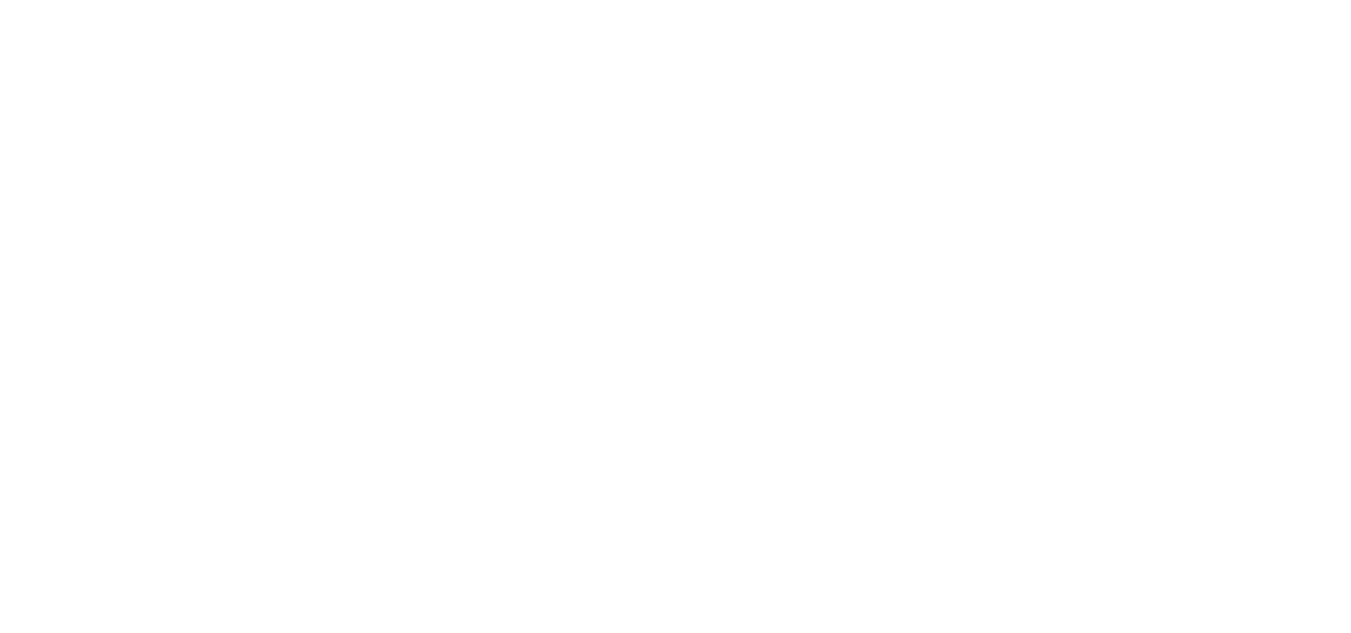 scroll, scrollTop: 0, scrollLeft: 0, axis: both 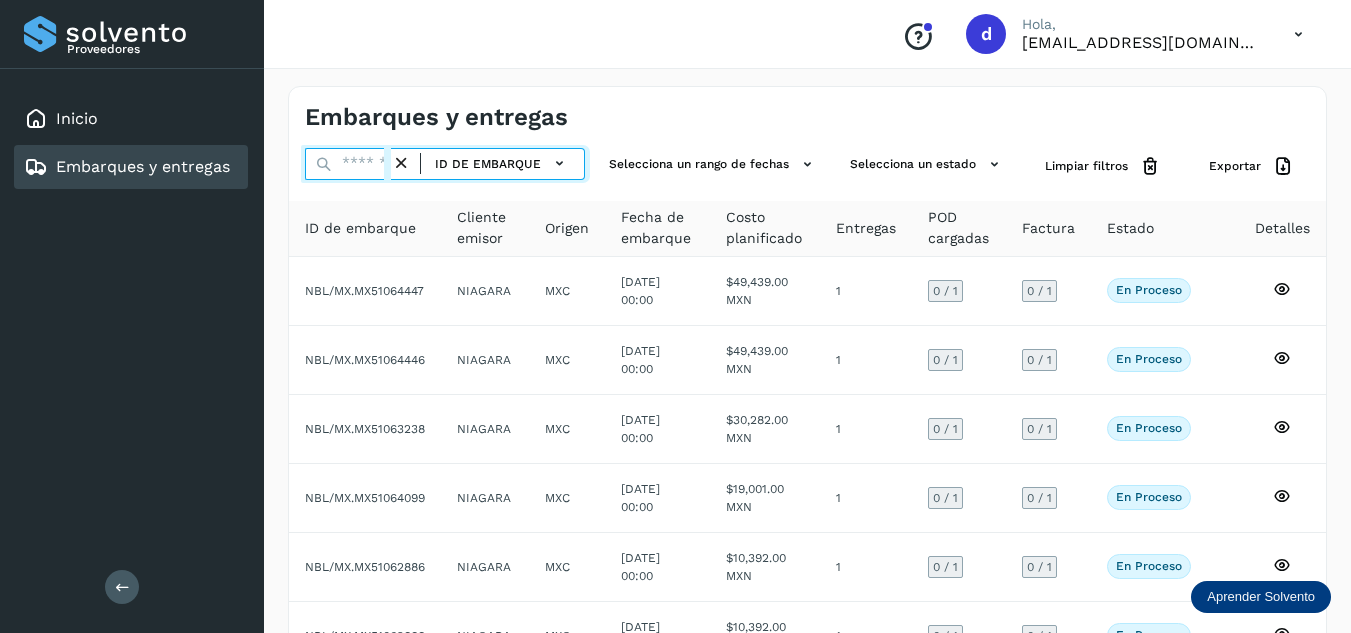 click at bounding box center [348, 164] 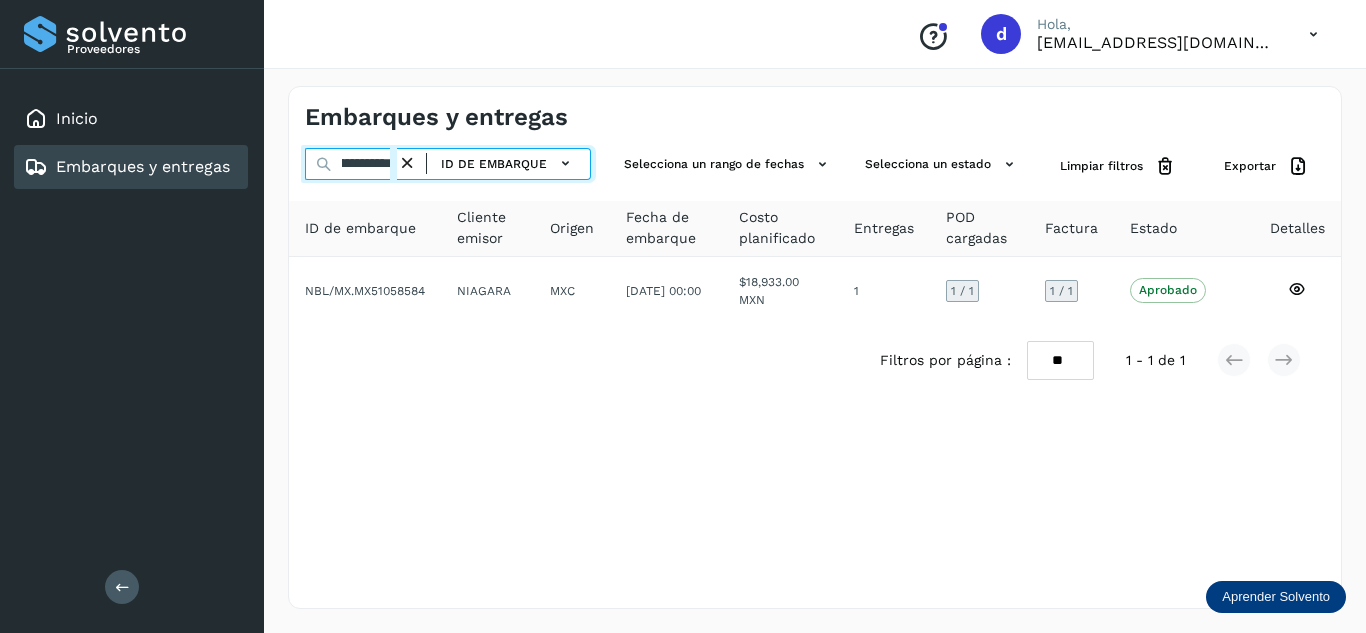 scroll, scrollTop: 0, scrollLeft: 77, axis: horizontal 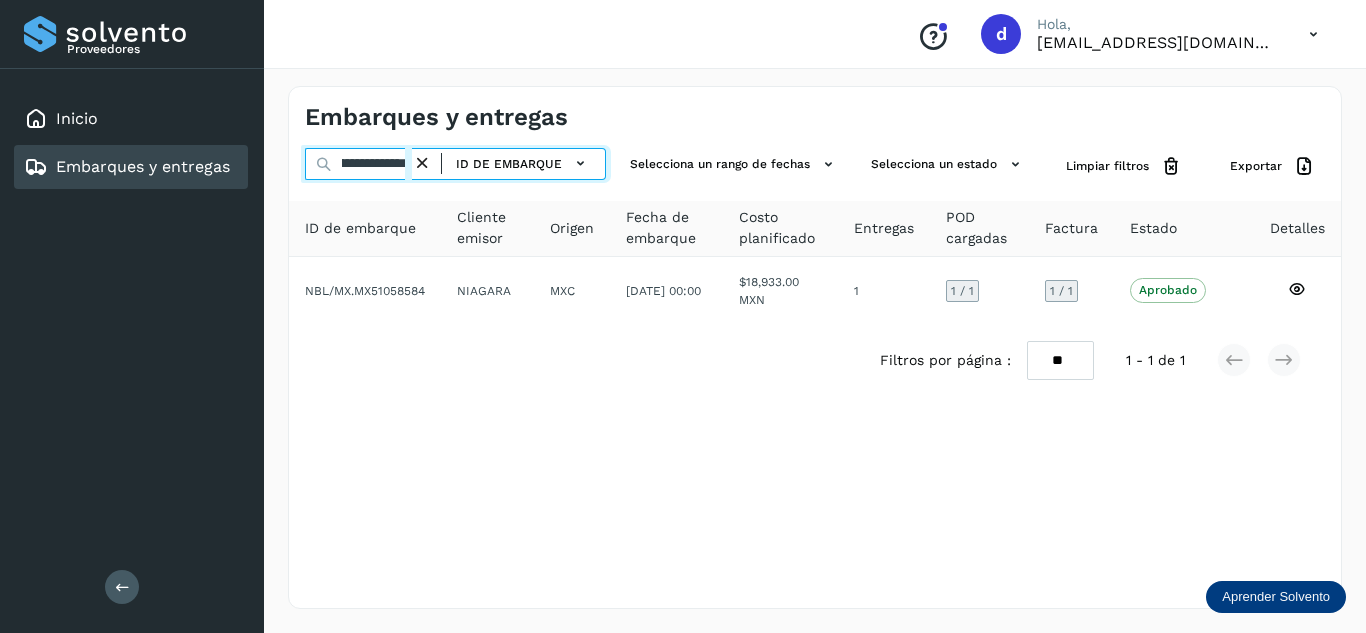 type on "**********" 